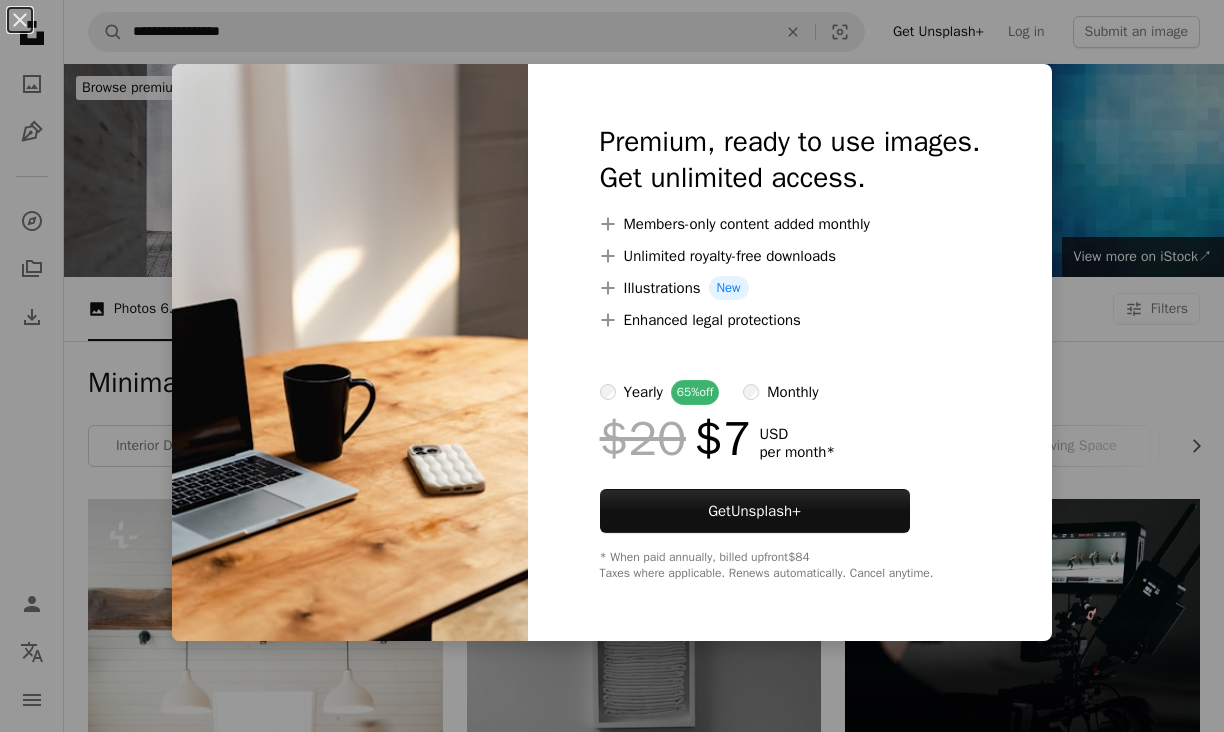 scroll, scrollTop: 2386, scrollLeft: 0, axis: vertical 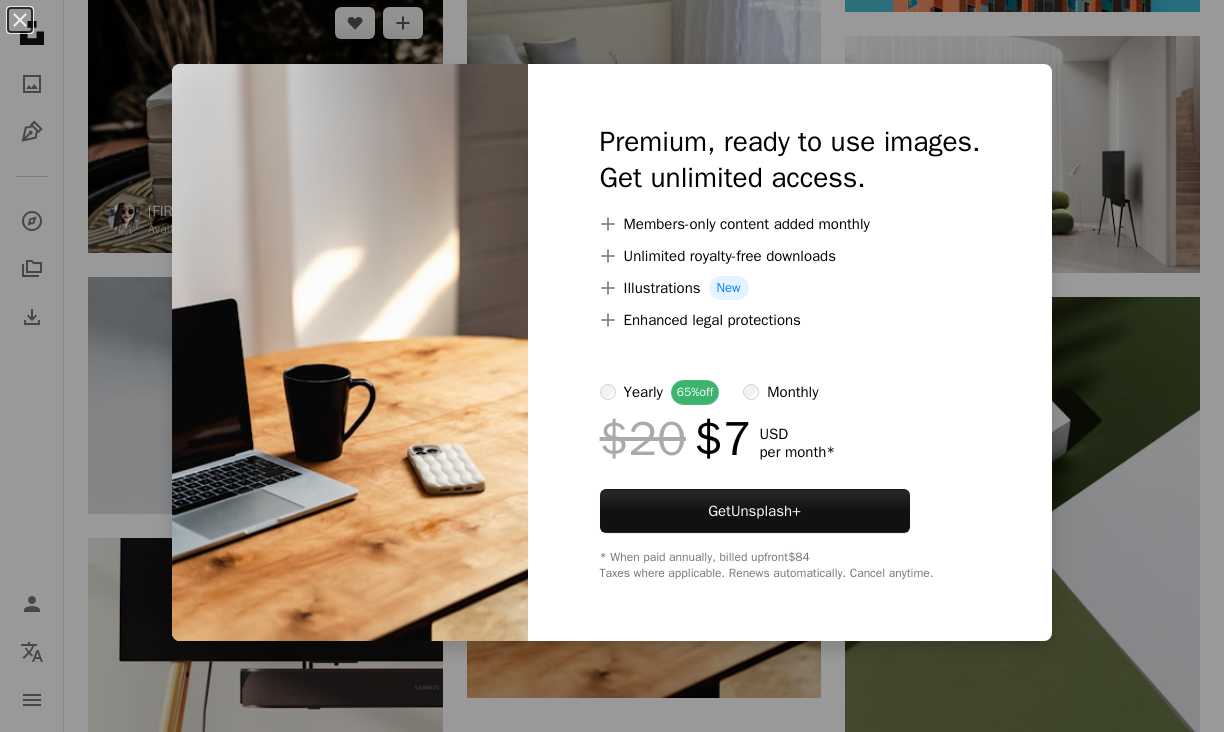 click on "An X shape Premium, ready to use images. Get unlimited access. A plus sign Members-only content added monthly A plus sign Unlimited royalty-free downloads A plus sign Illustrations  New A plus sign Enhanced legal protections yearly 65%  off monthly $20   $7 USD per month * Get  Unsplash+ * When paid annually, billed upfront  $84 Taxes where applicable. Renews automatically. Cancel anytime." at bounding box center [612, 366] 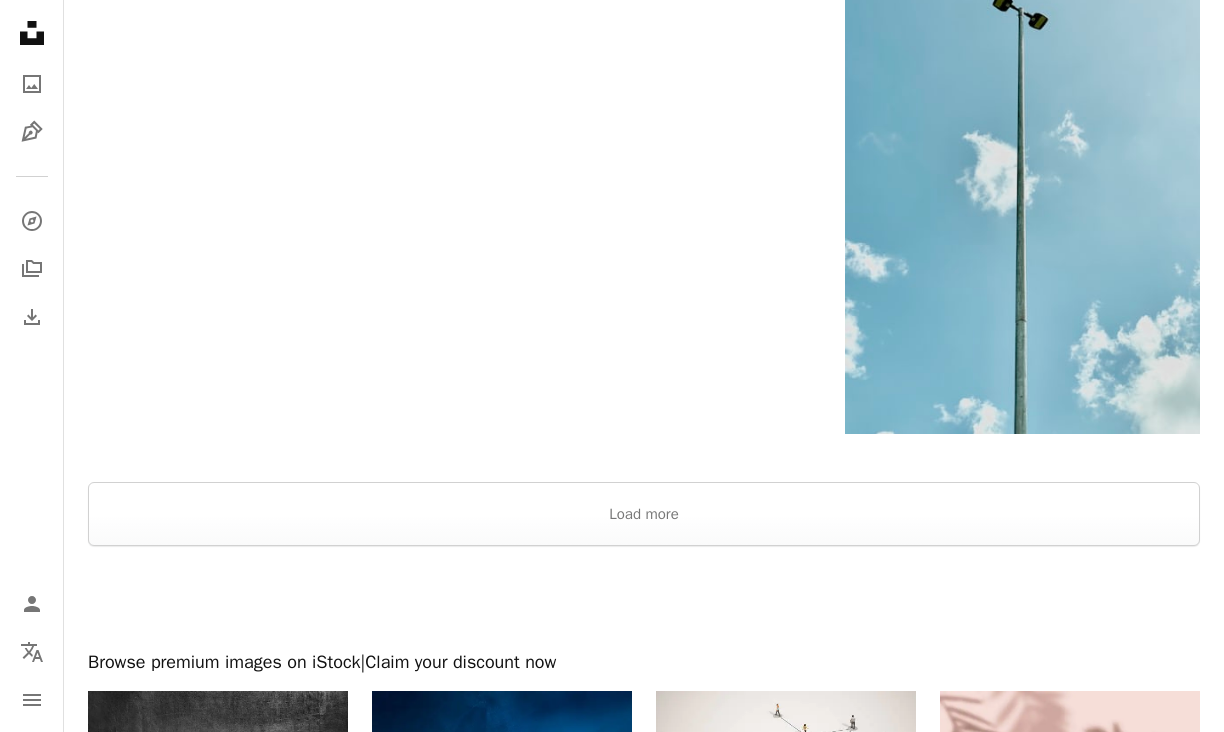 scroll, scrollTop: 3148, scrollLeft: 0, axis: vertical 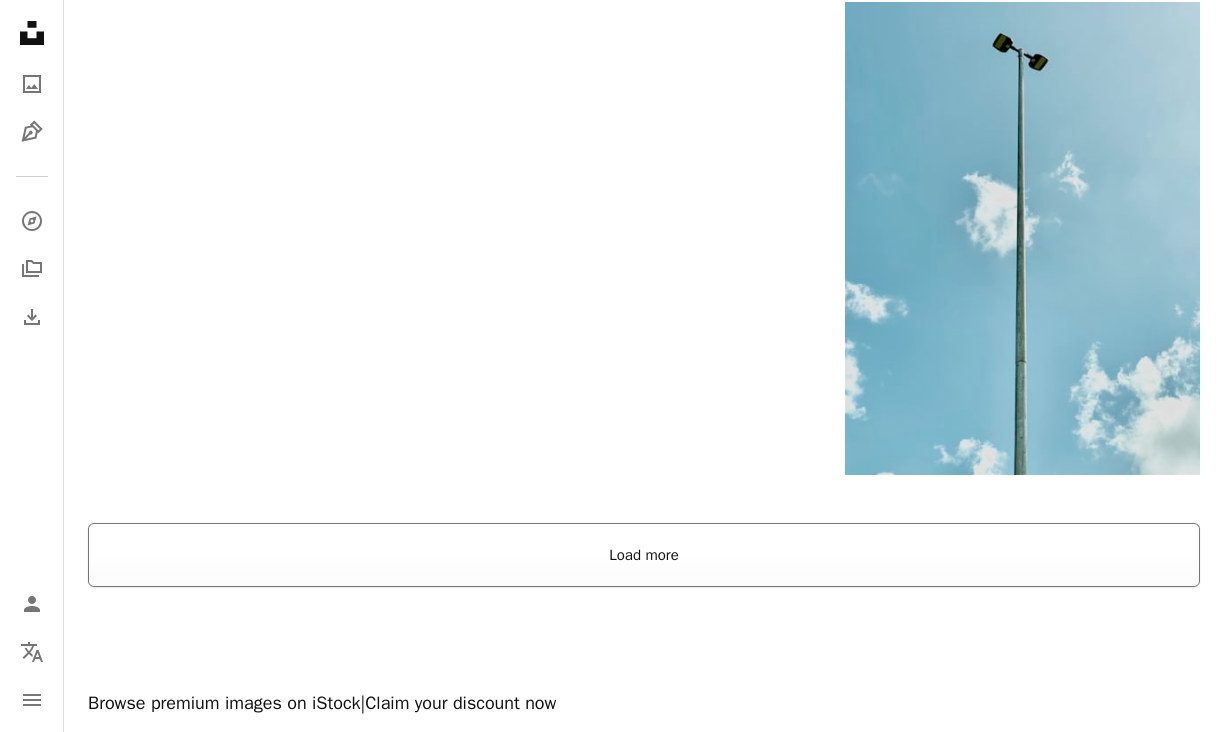 click on "Load more" at bounding box center (644, 555) 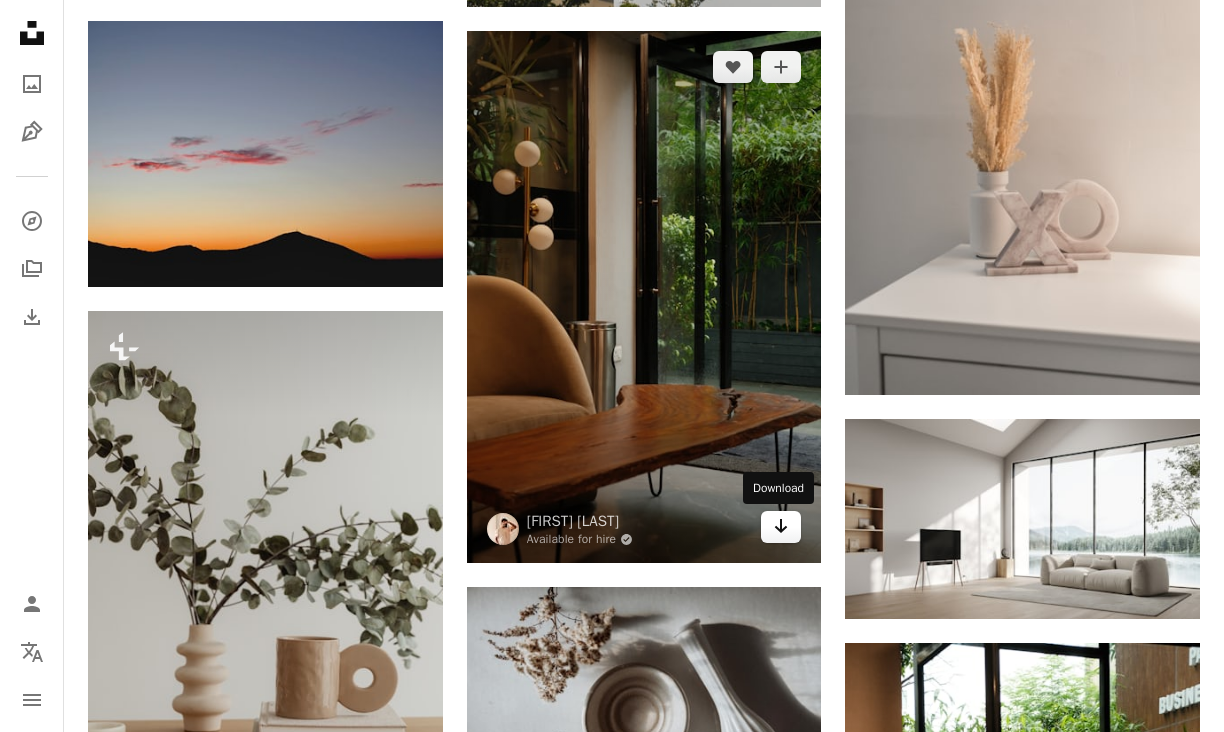 scroll, scrollTop: 4558, scrollLeft: 0, axis: vertical 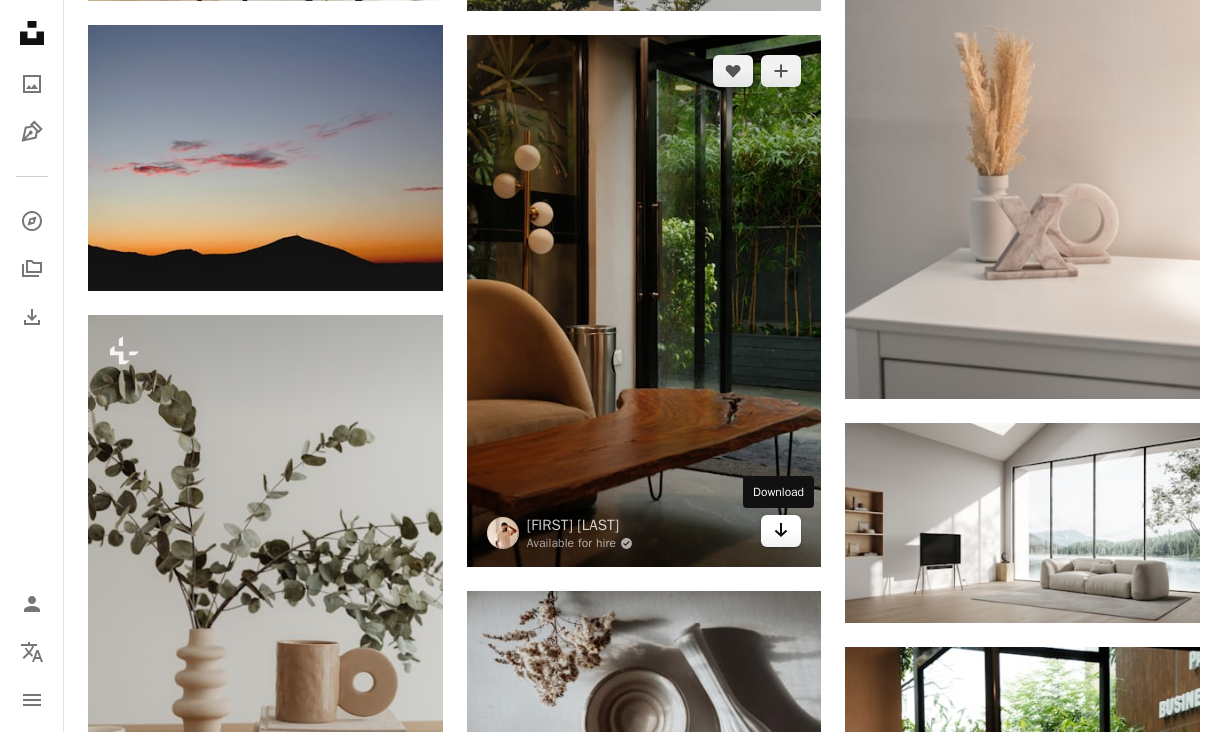 click 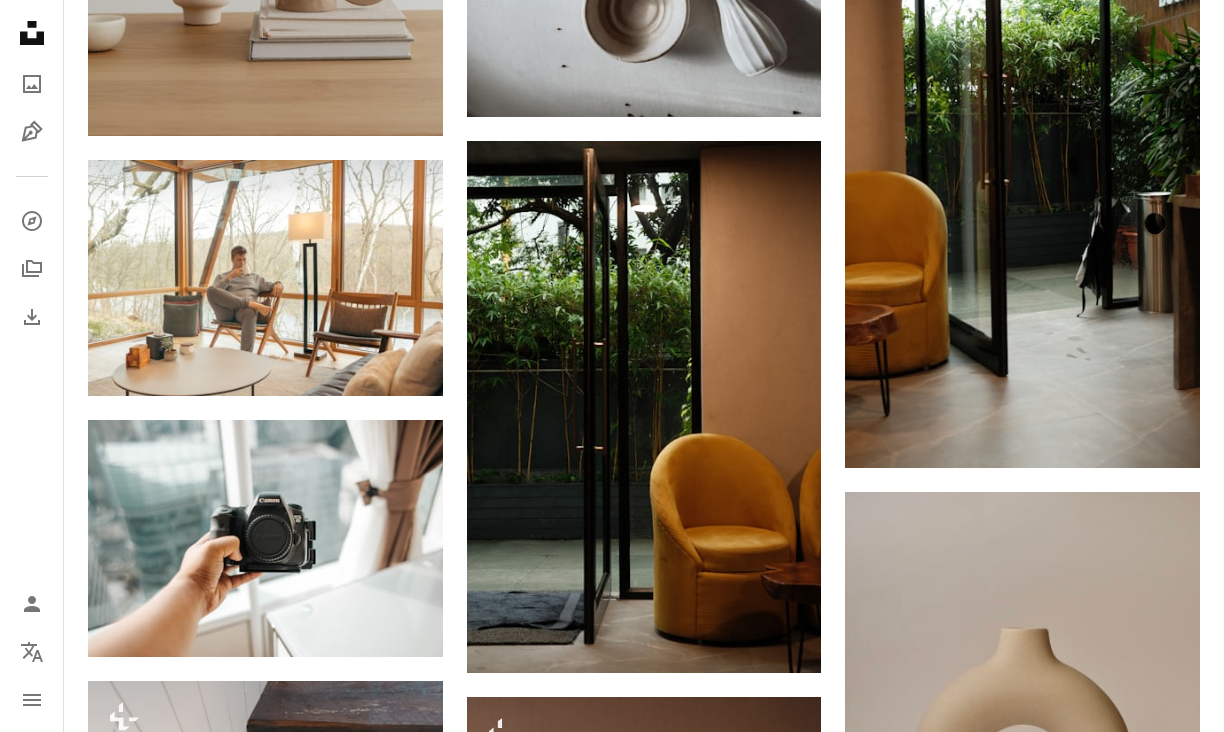 scroll, scrollTop: 5291, scrollLeft: 0, axis: vertical 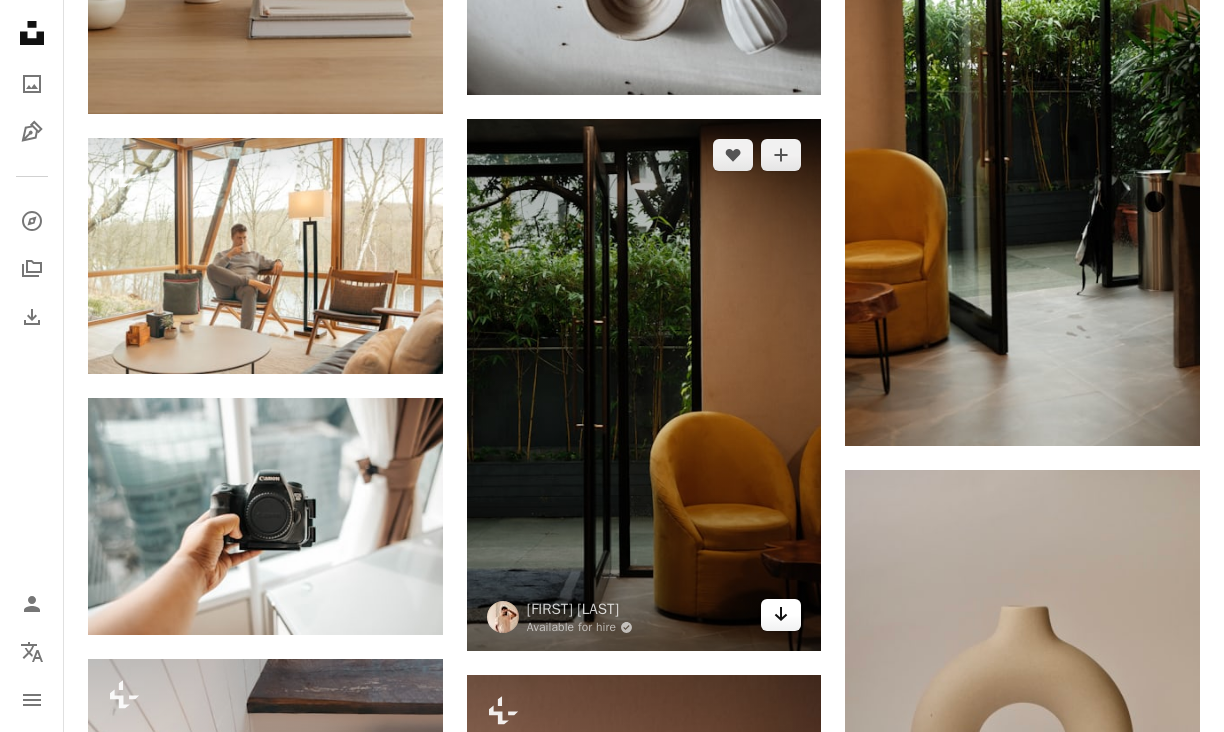 click on "Arrow pointing down" 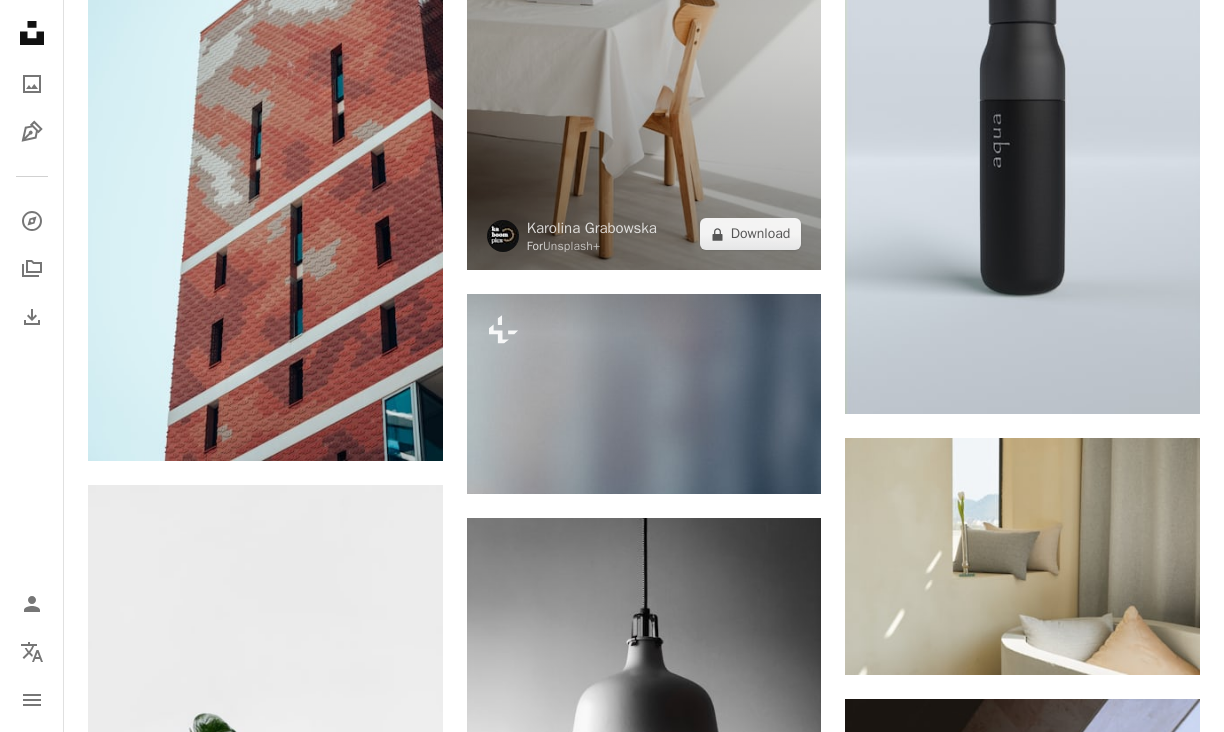 scroll, scrollTop: 7062, scrollLeft: 0, axis: vertical 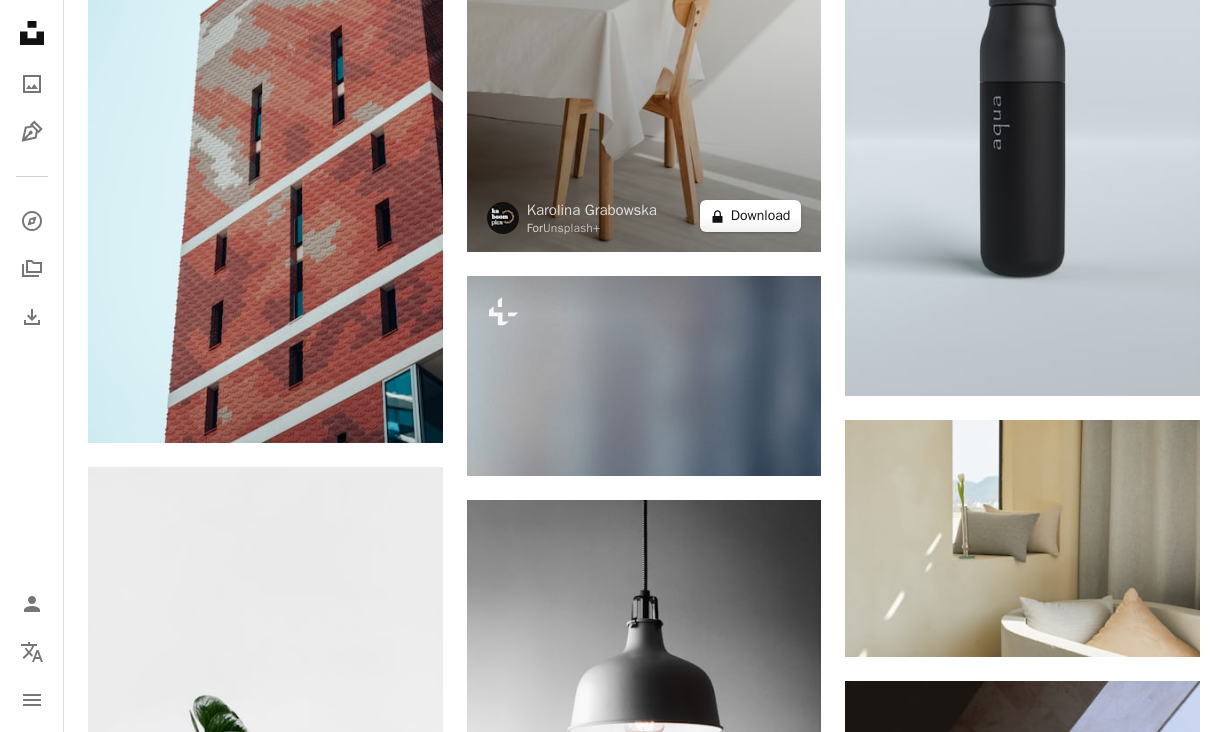 click on "A lock Download" at bounding box center [751, 216] 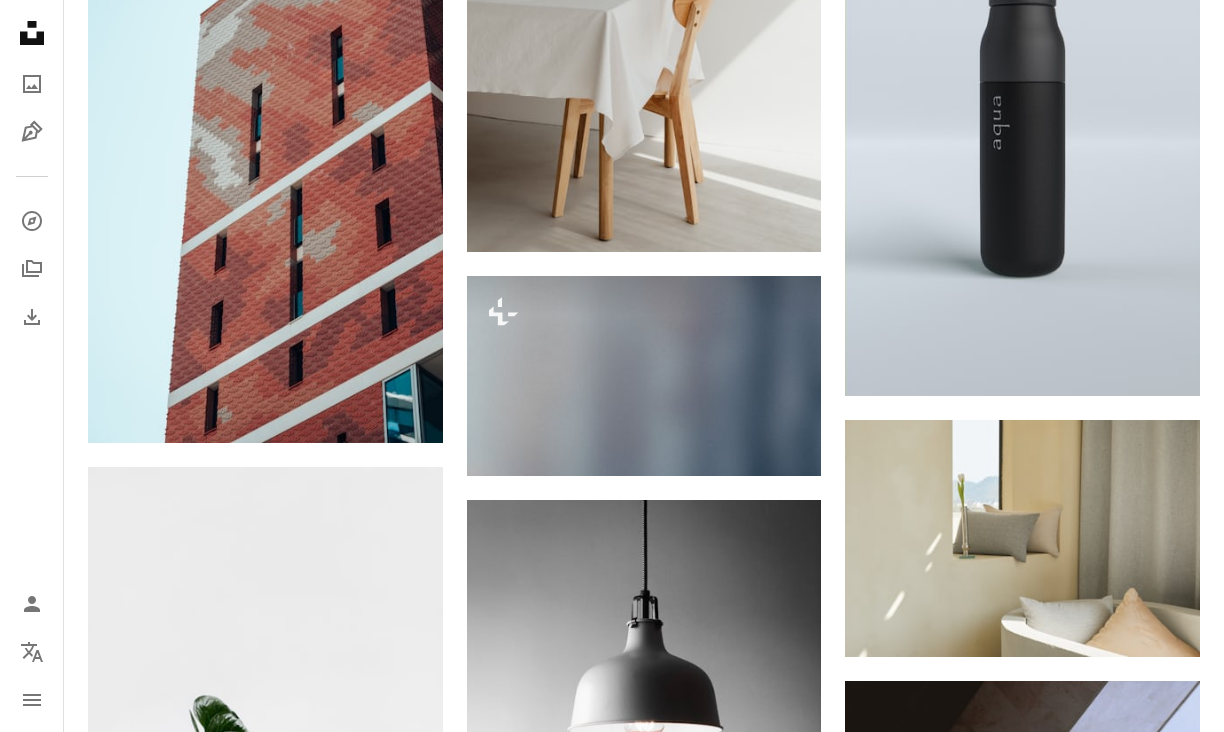click on "An X shape Premium, ready to use images. Get unlimited access. A plus sign Members-only content added monthly A plus sign Unlimited royalty-free downloads A plus sign Illustrations  New A plus sign Enhanced legal protections yearly 65%  off monthly $20   $7 USD per month * Get  Unsplash+ * When paid annually, billed upfront  $84 Taxes where applicable. Renews automatically. Cancel anytime." at bounding box center [612, 5645] 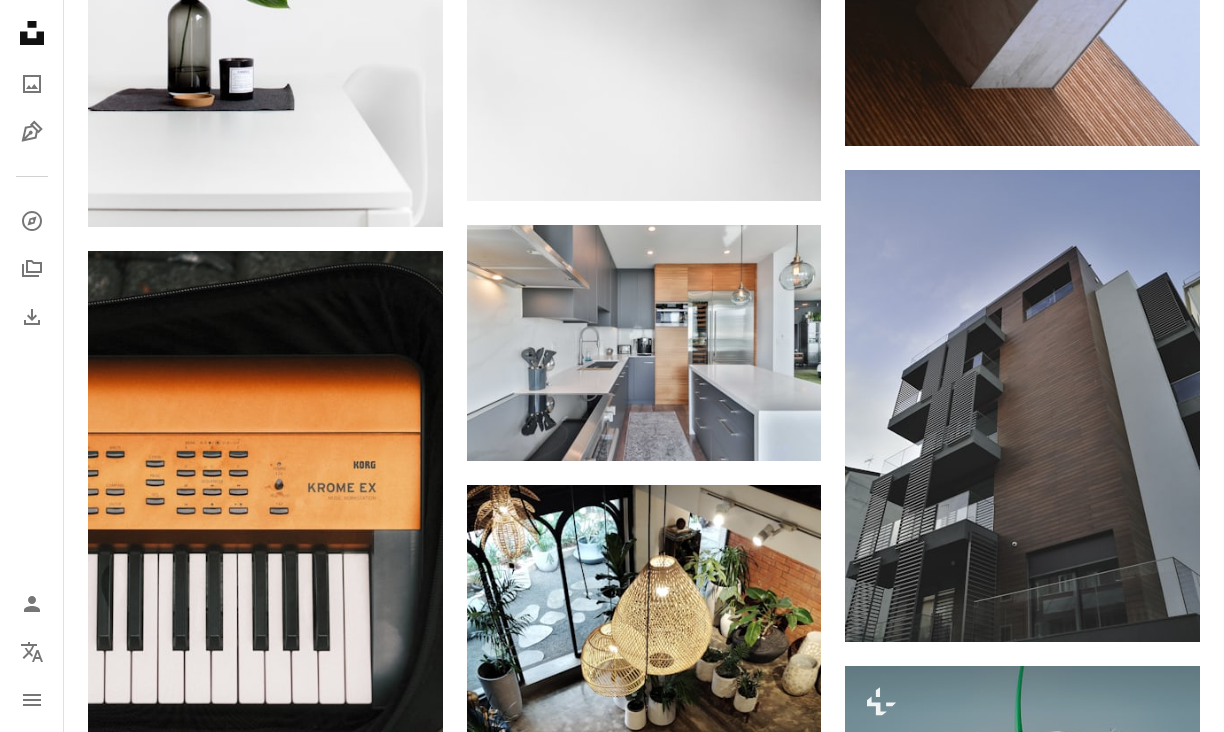 scroll, scrollTop: 7779, scrollLeft: 0, axis: vertical 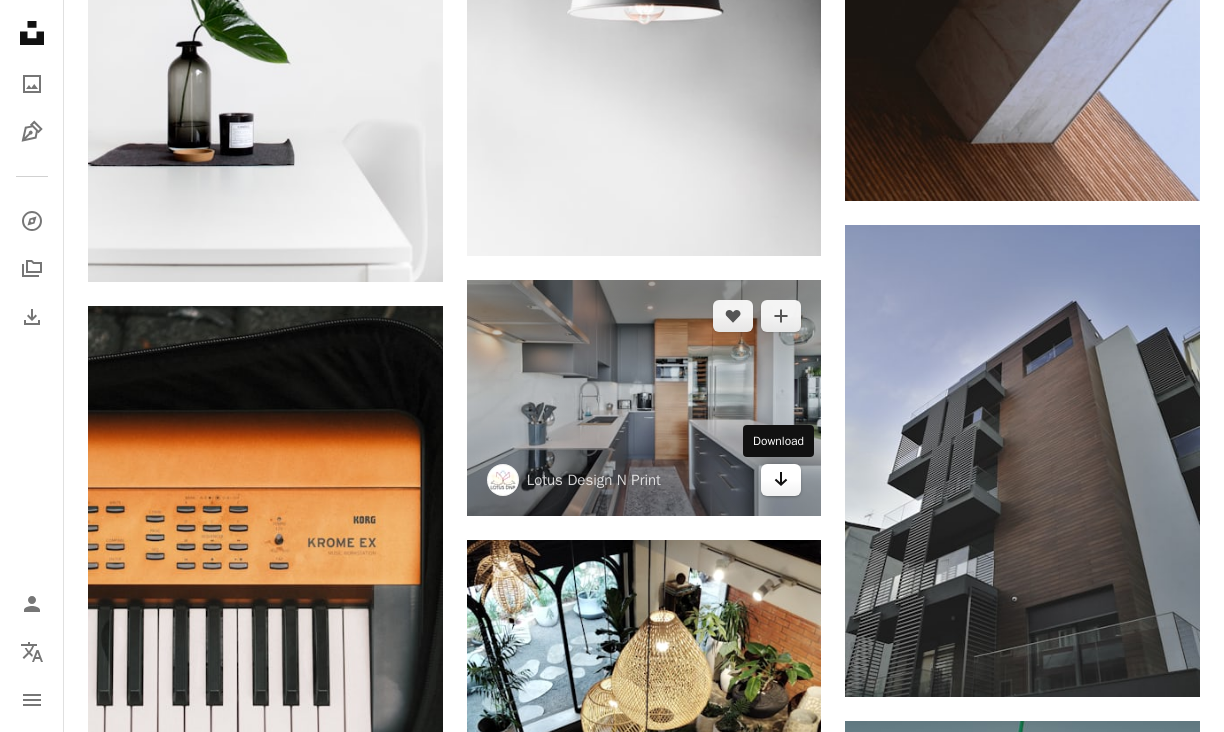 click on "Arrow pointing down" 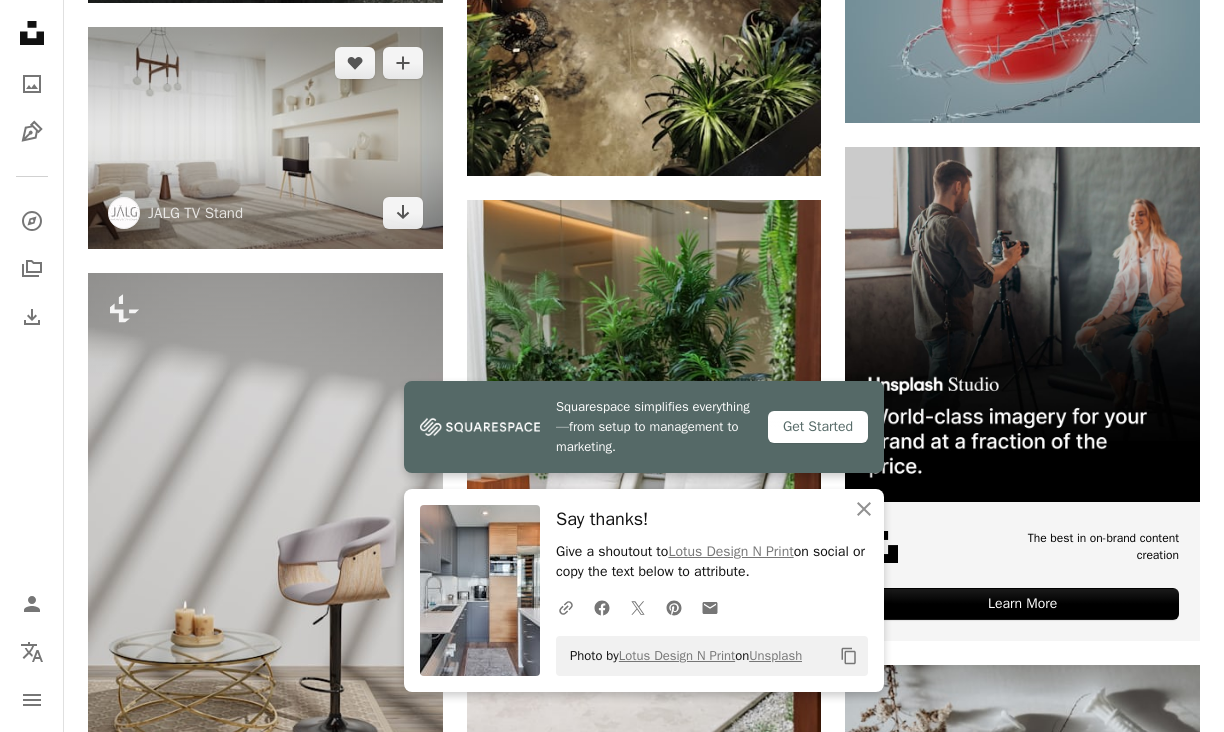scroll, scrollTop: 8617, scrollLeft: 0, axis: vertical 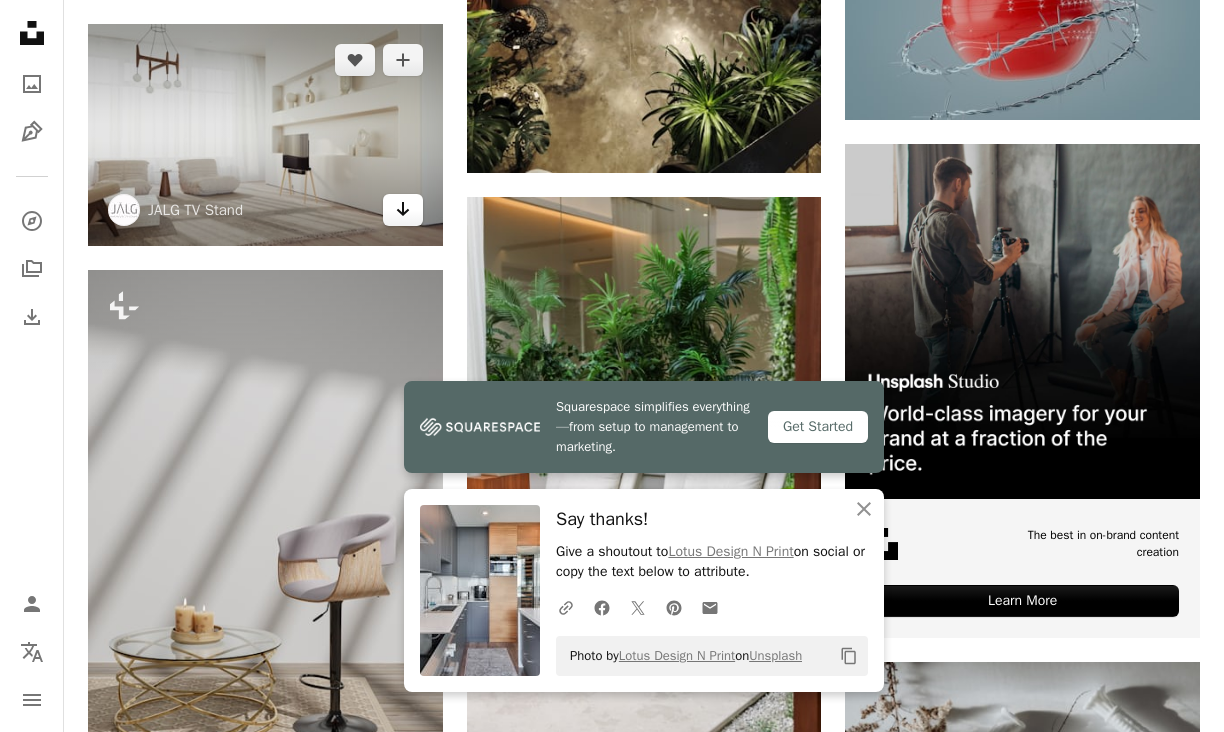 click on "Arrow pointing down" 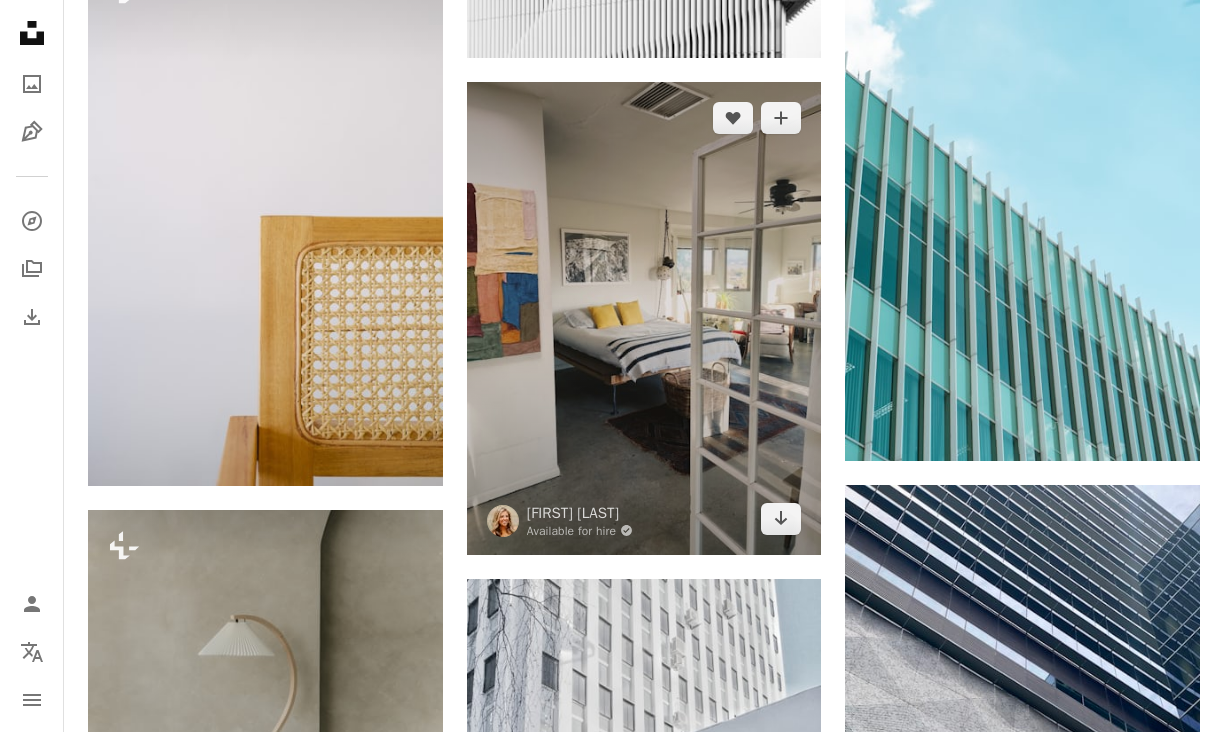 scroll, scrollTop: 13776, scrollLeft: 0, axis: vertical 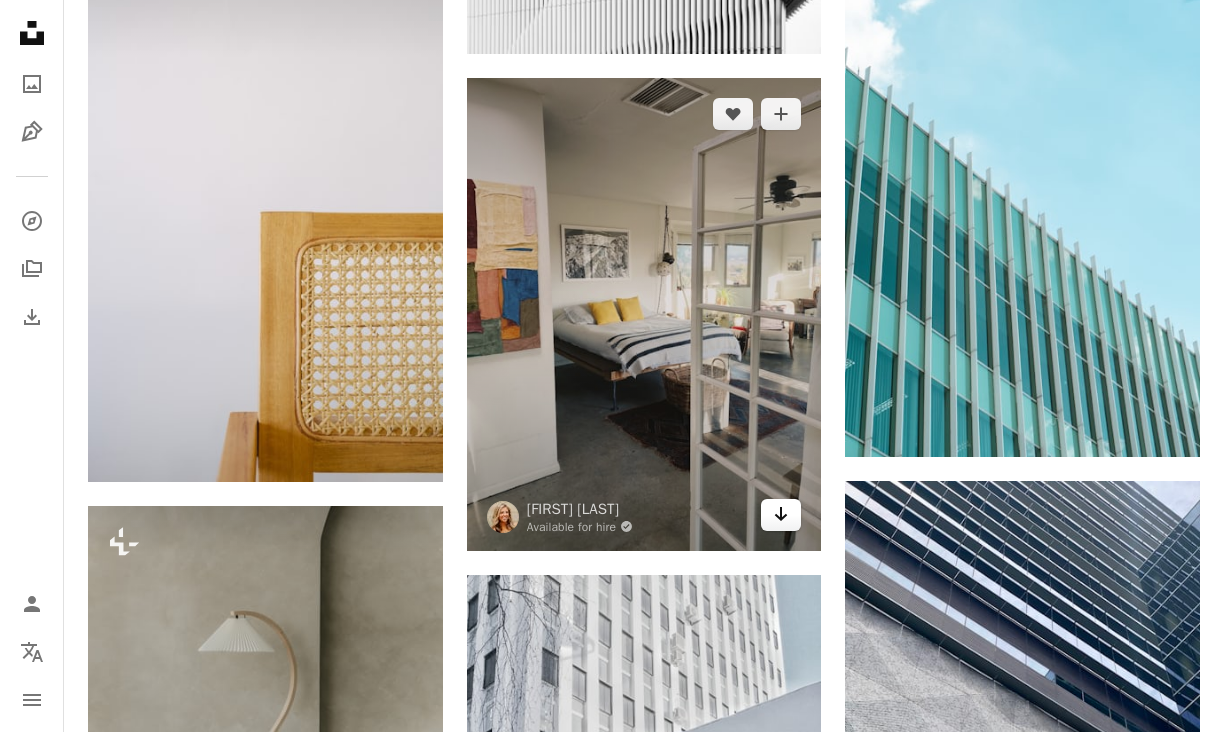 click on "Arrow pointing down" 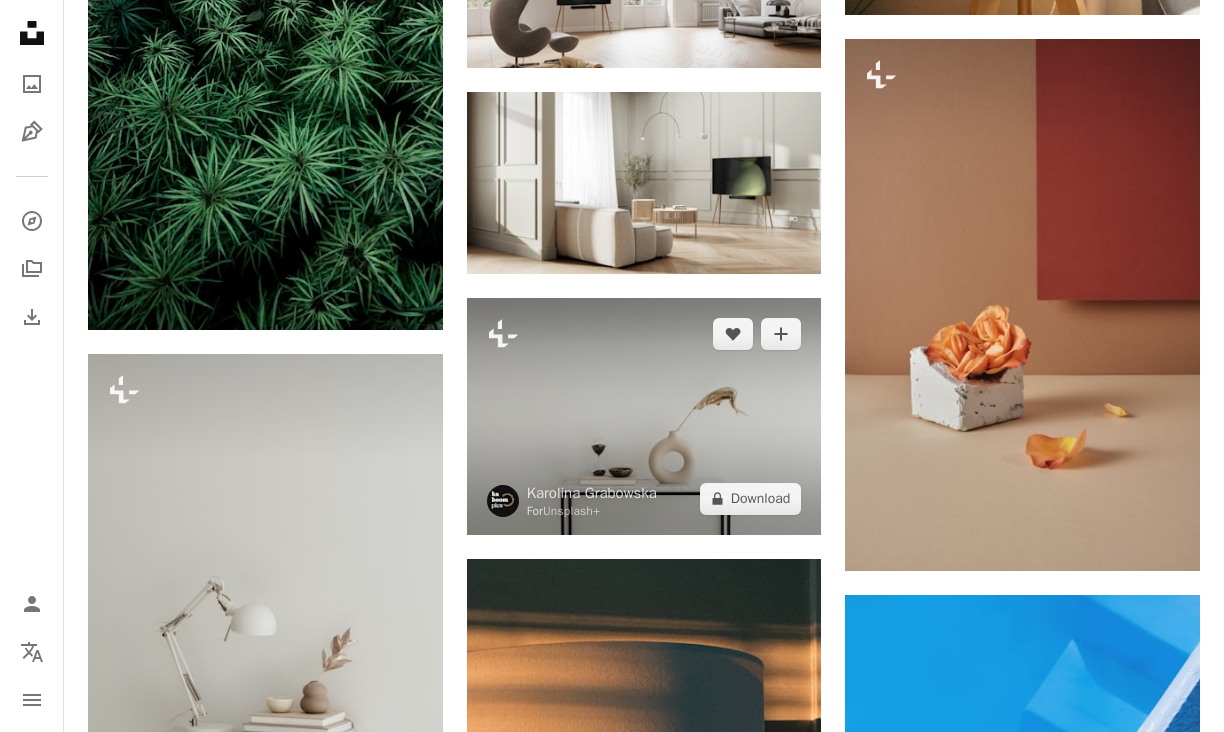 scroll, scrollTop: 19684, scrollLeft: 0, axis: vertical 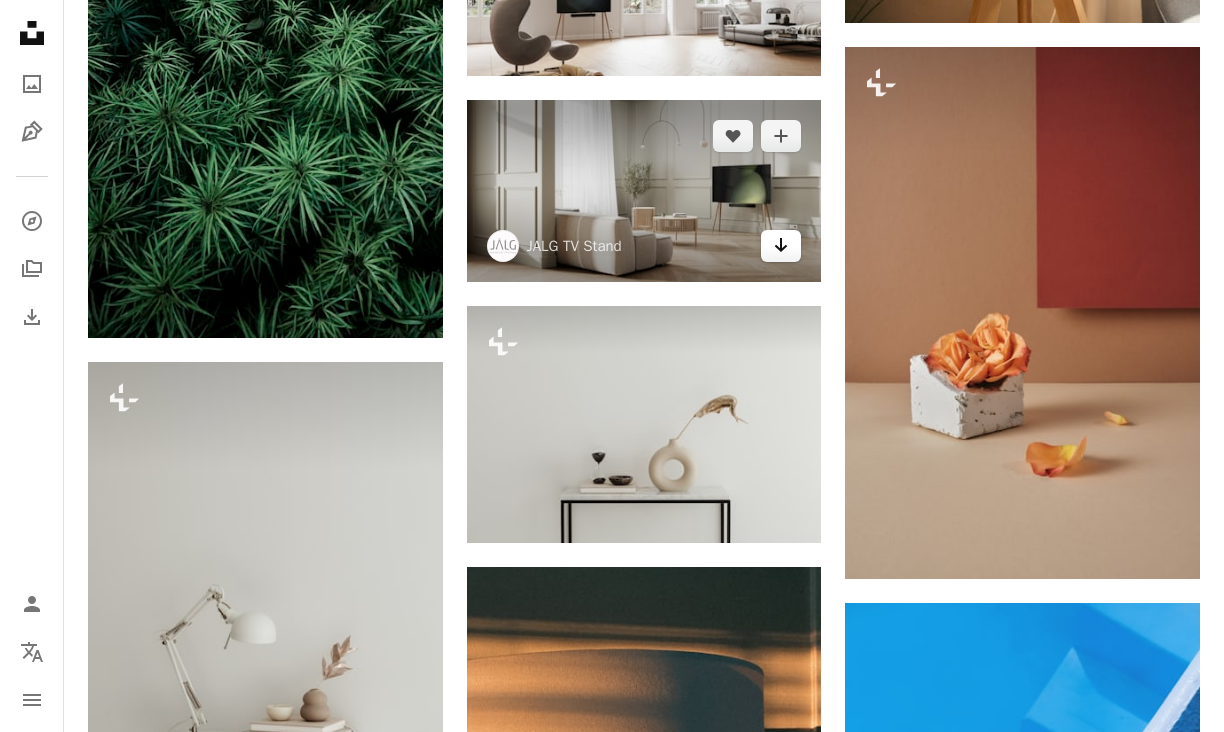 click on "Arrow pointing down" 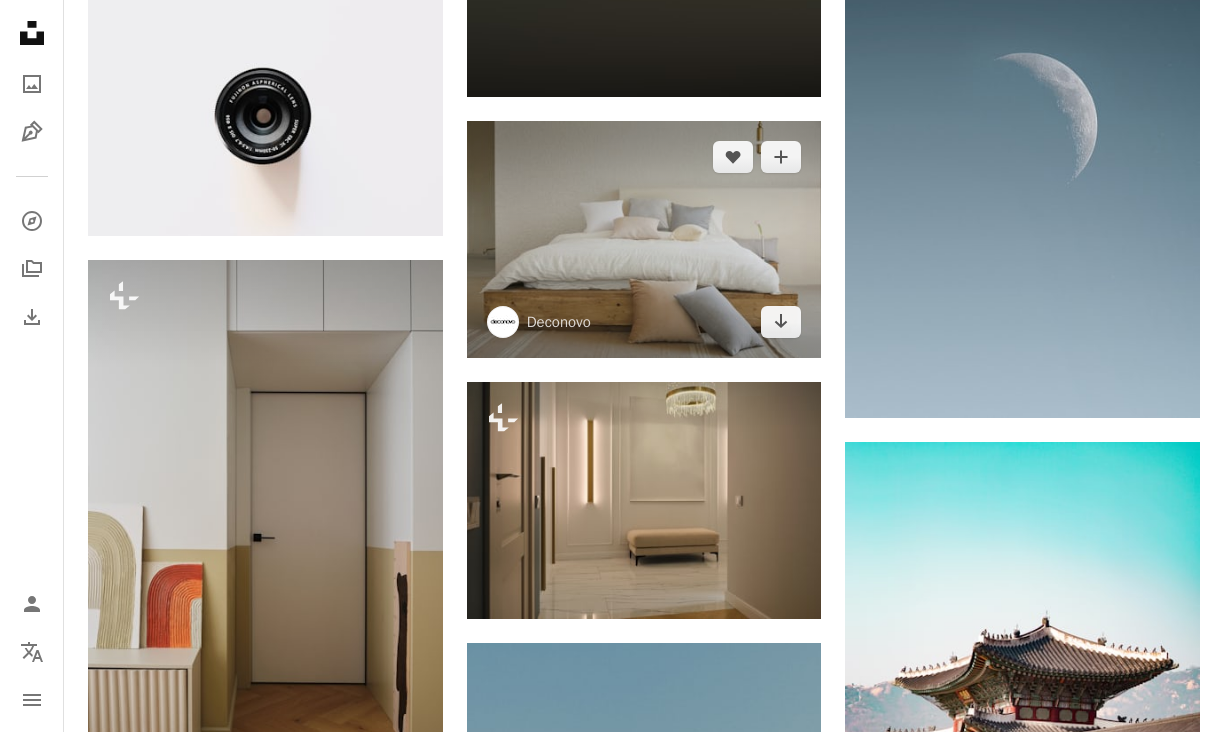 scroll, scrollTop: 22944, scrollLeft: 0, axis: vertical 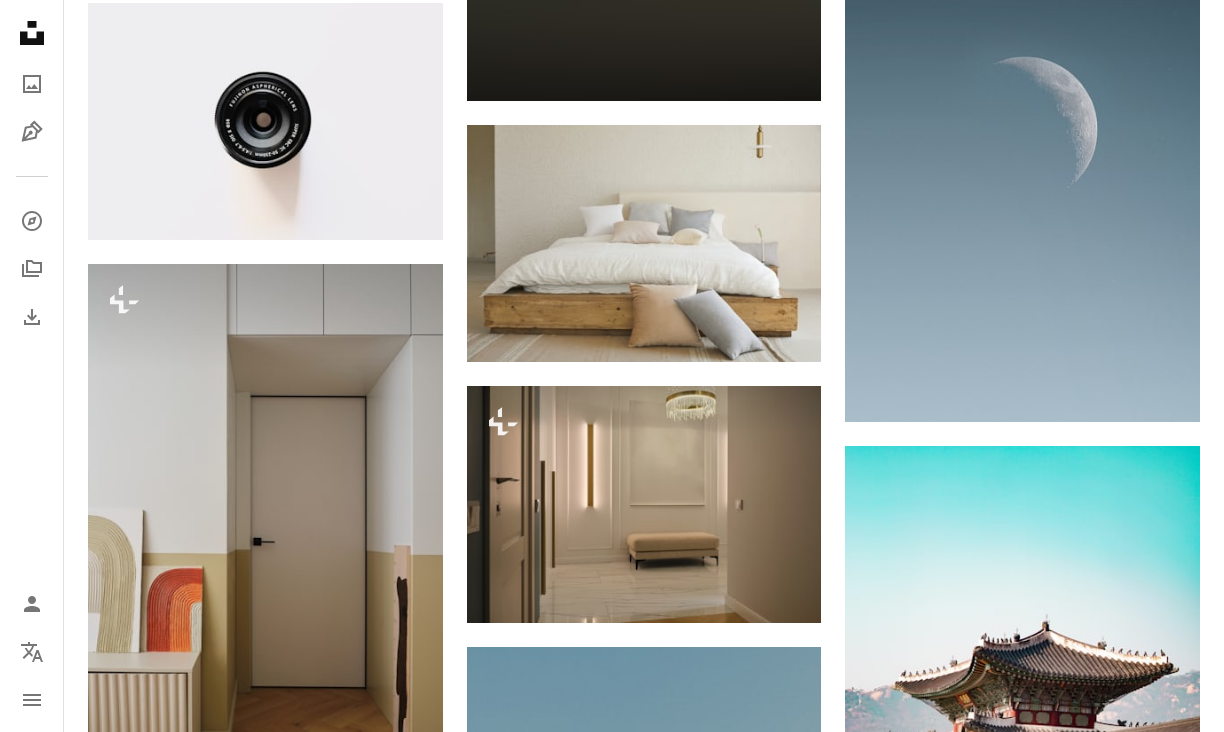 click on "**********" at bounding box center (644, -9586) 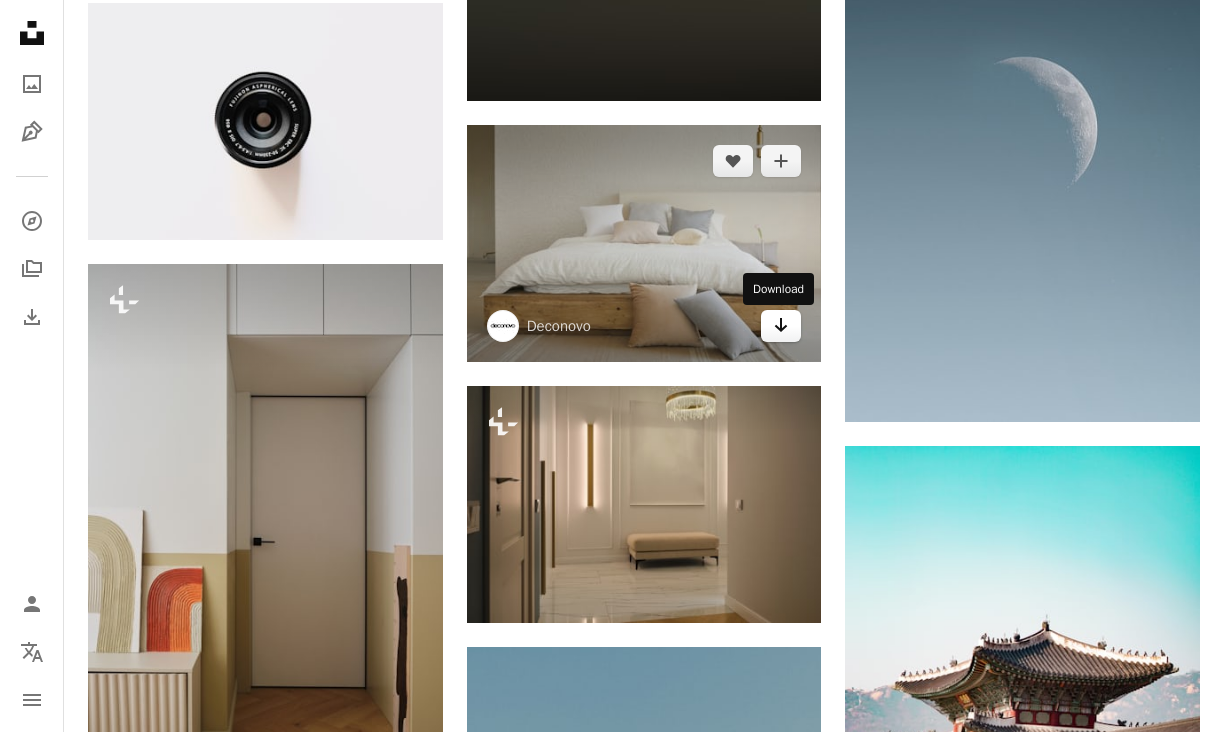 click on "Arrow pointing down" 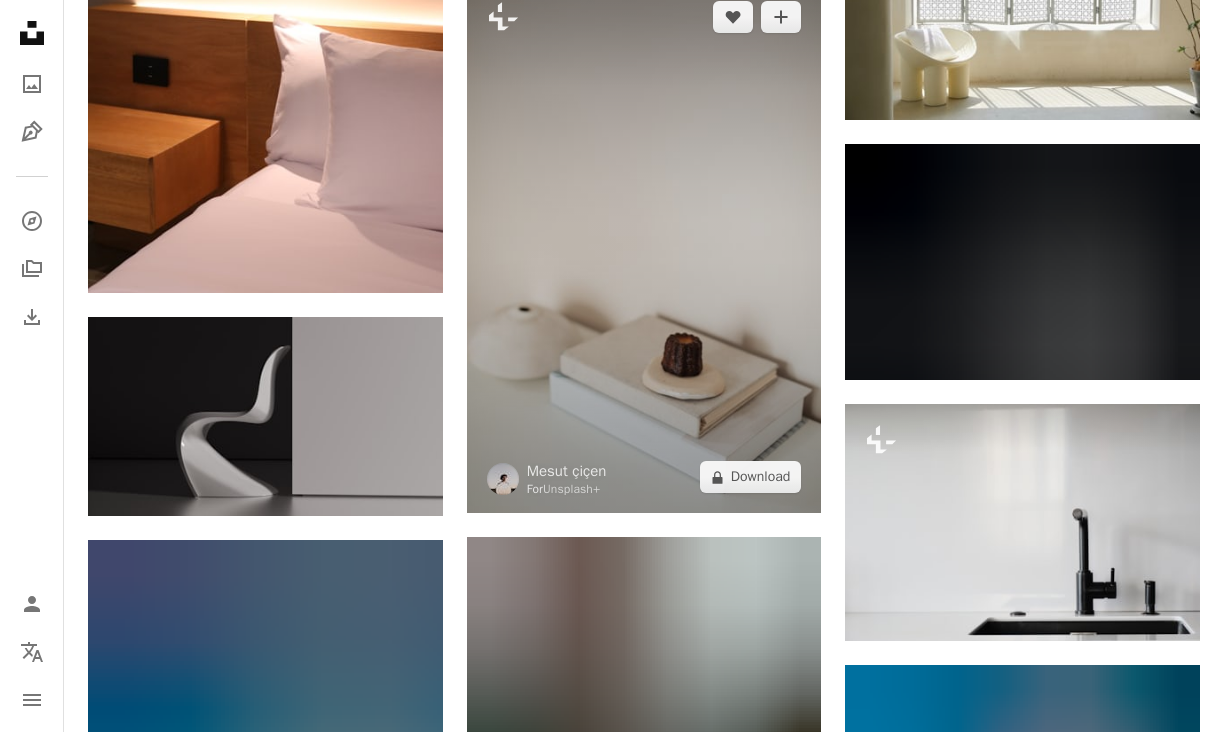 scroll, scrollTop: 24825, scrollLeft: 0, axis: vertical 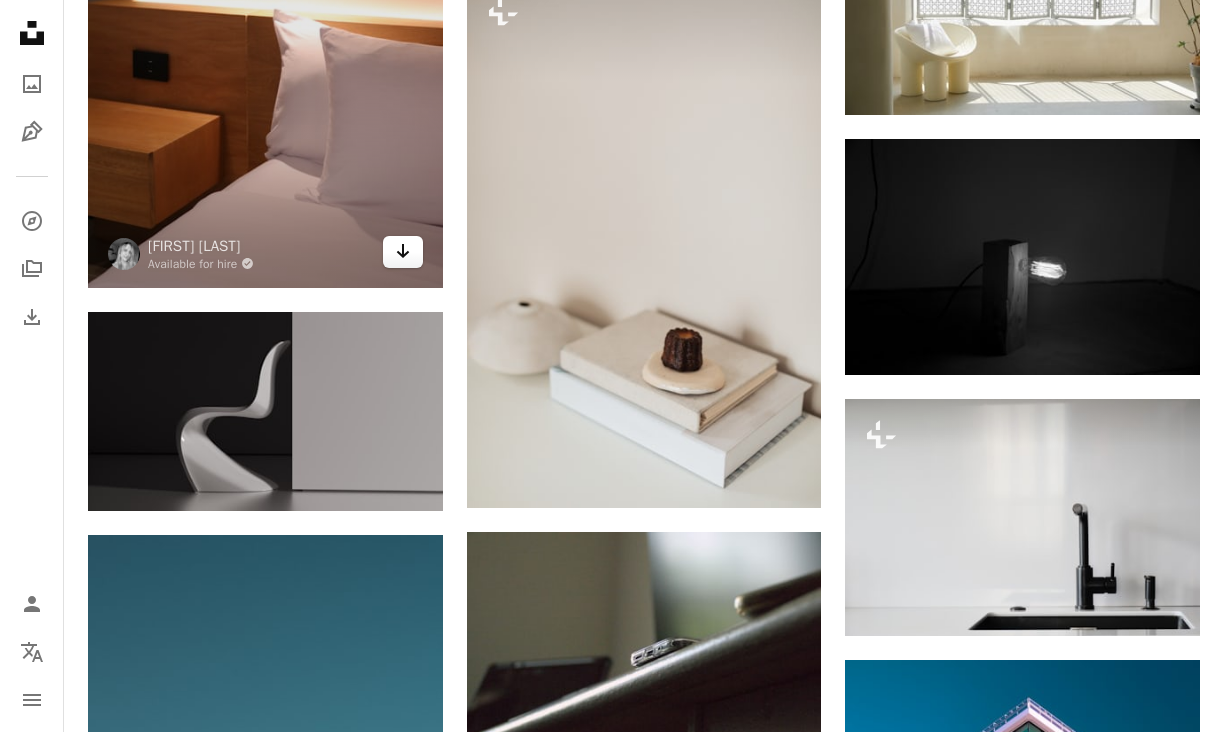 click on "Arrow pointing down" 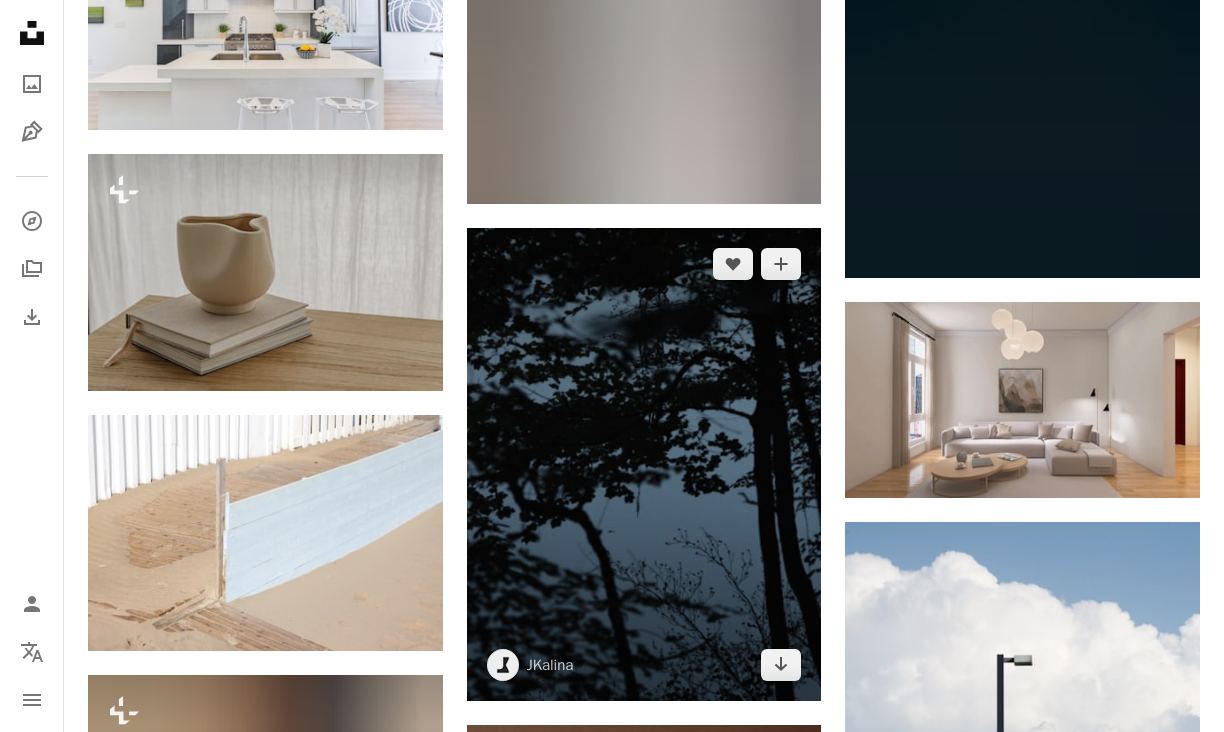 scroll, scrollTop: 26570, scrollLeft: 0, axis: vertical 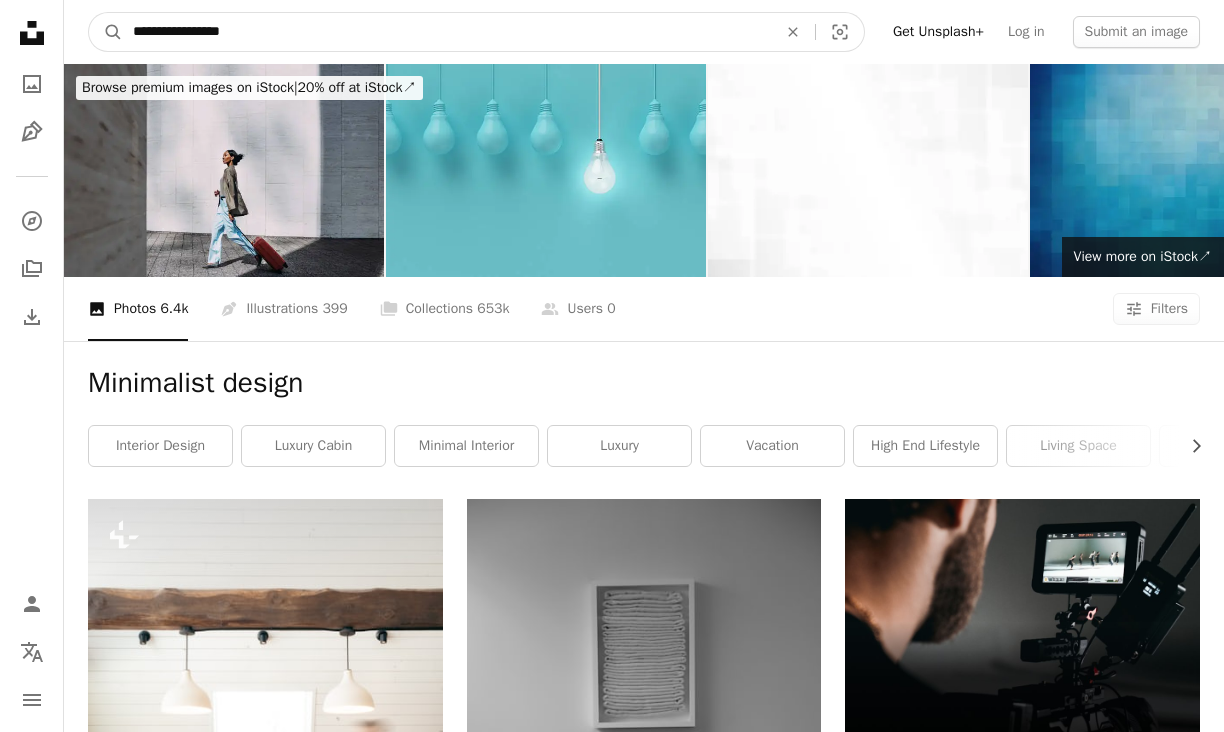 drag, startPoint x: 299, startPoint y: 37, endPoint x: -28, endPoint y: -6, distance: 329.8151 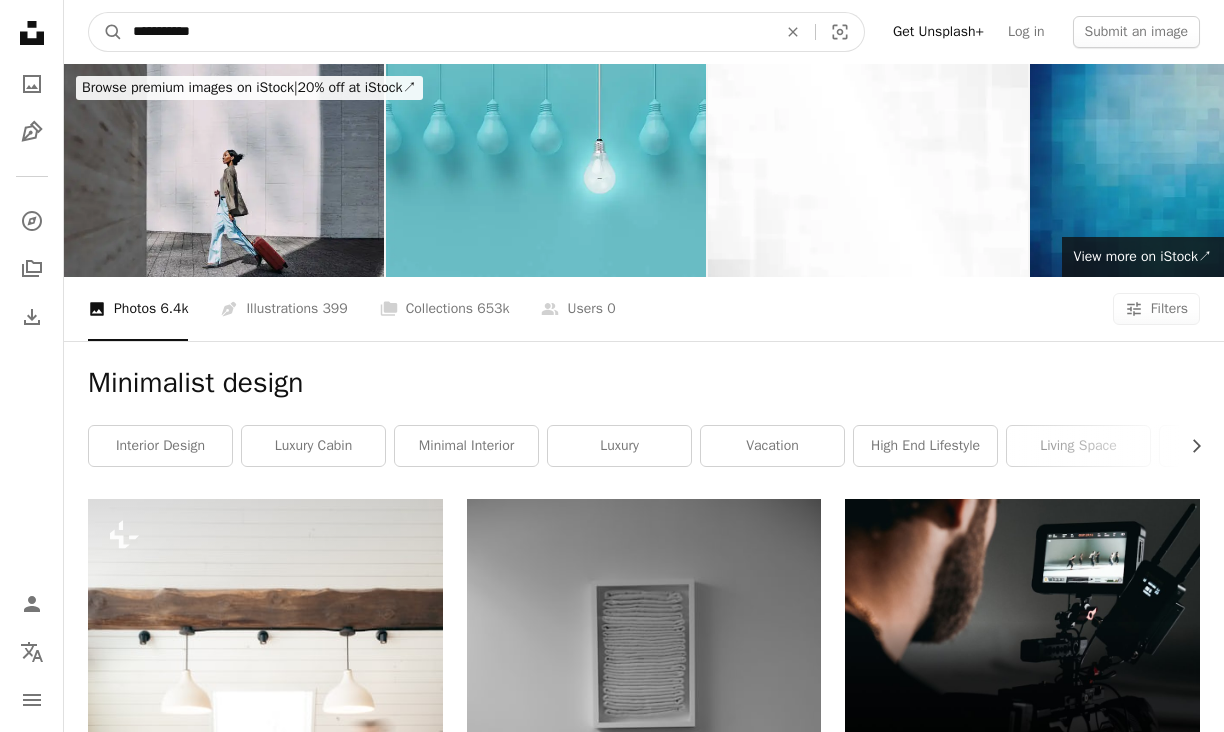 type on "**********" 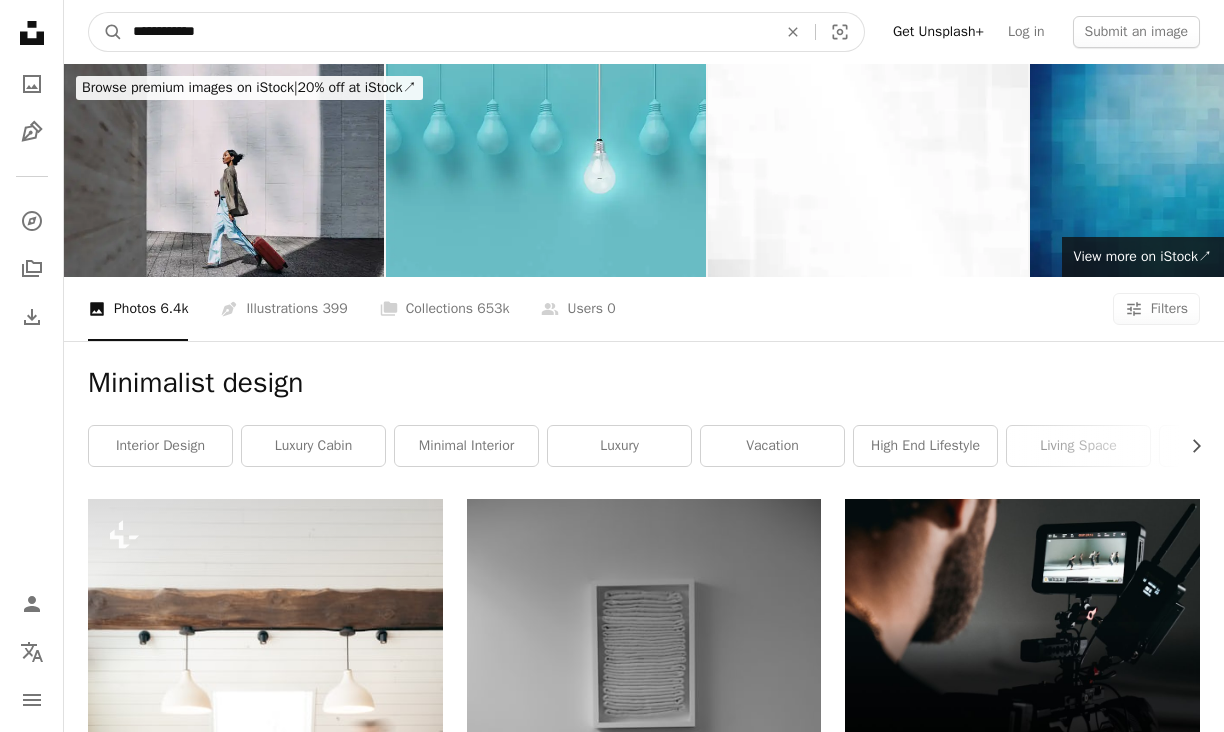 click on "A magnifying glass" at bounding box center [106, 32] 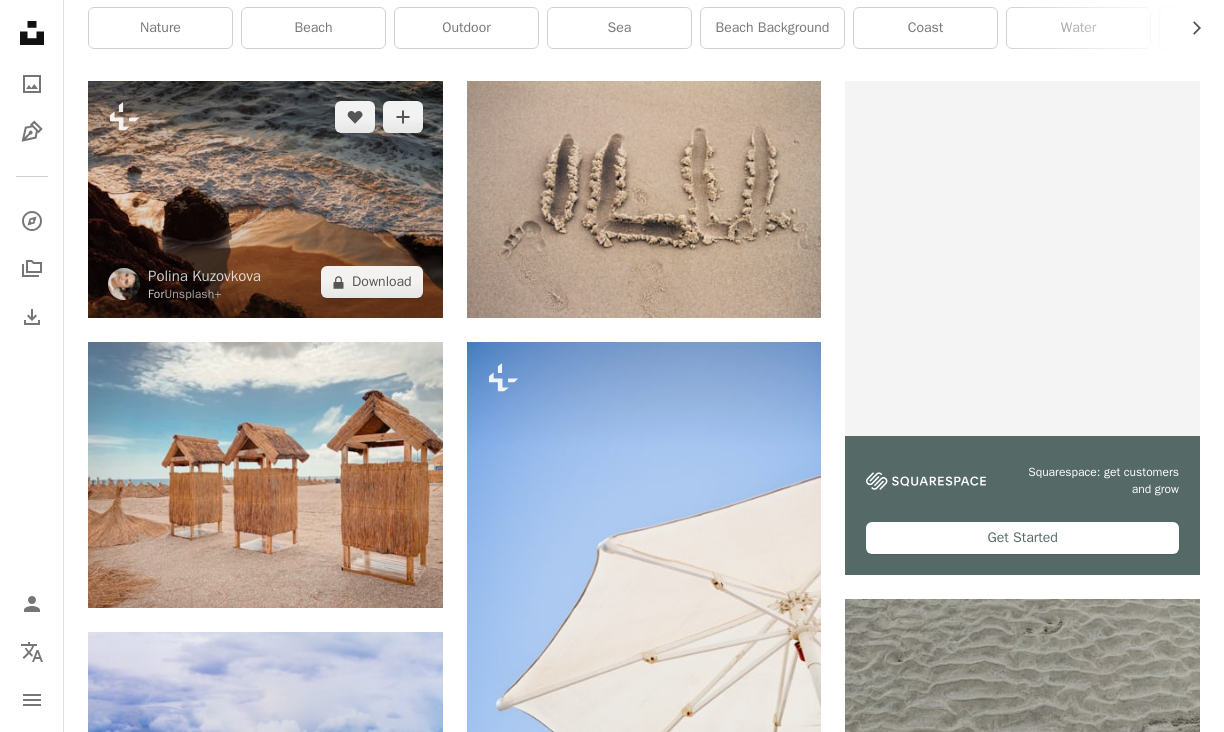 scroll, scrollTop: 0, scrollLeft: 0, axis: both 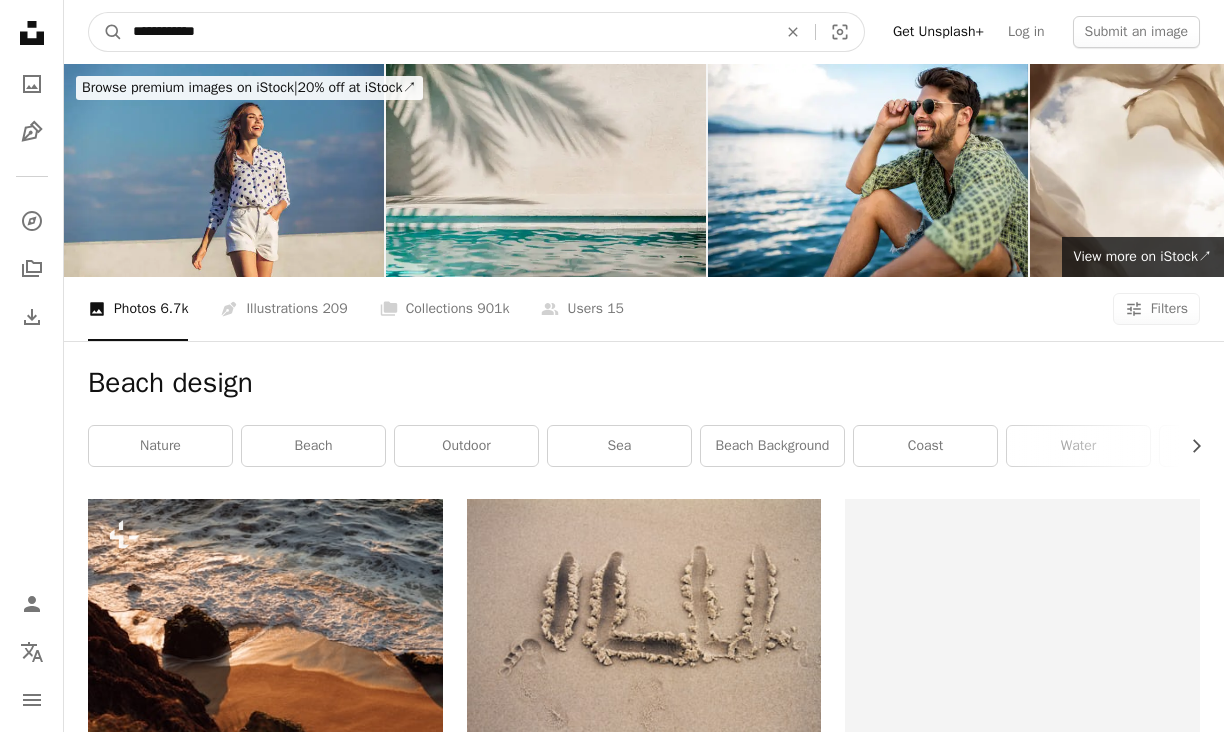 click on "**********" at bounding box center (447, 32) 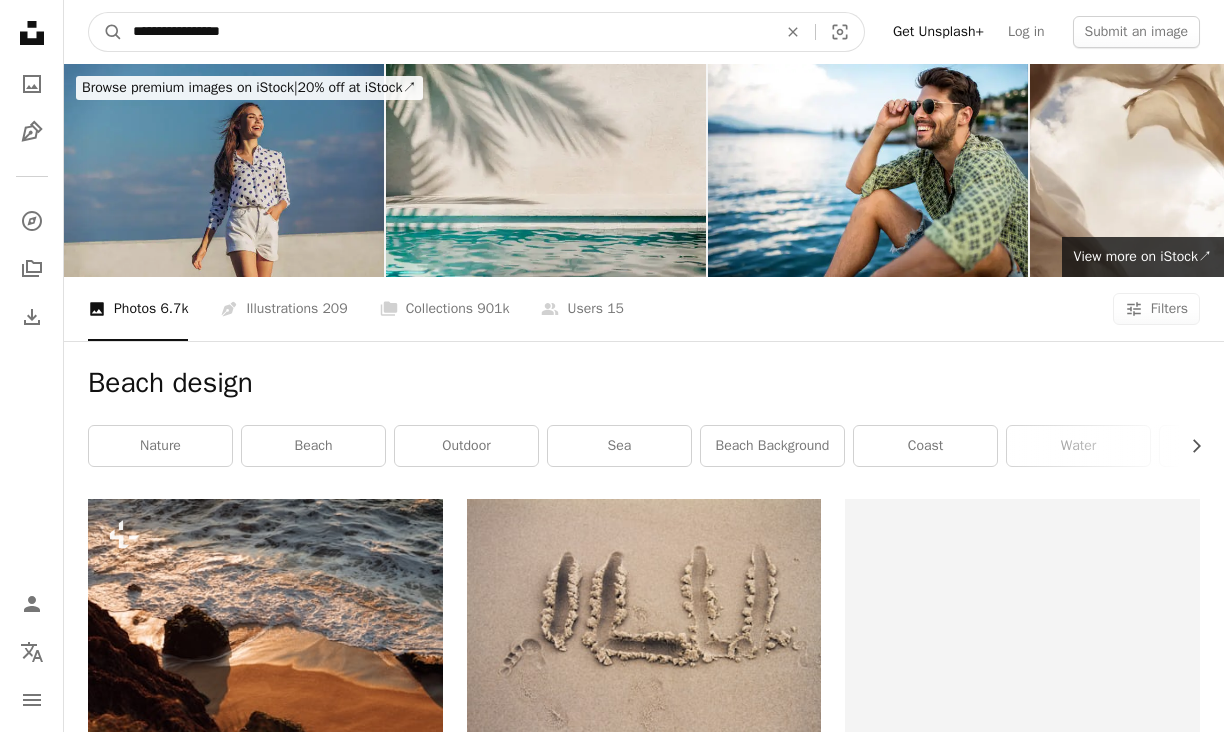 type on "**********" 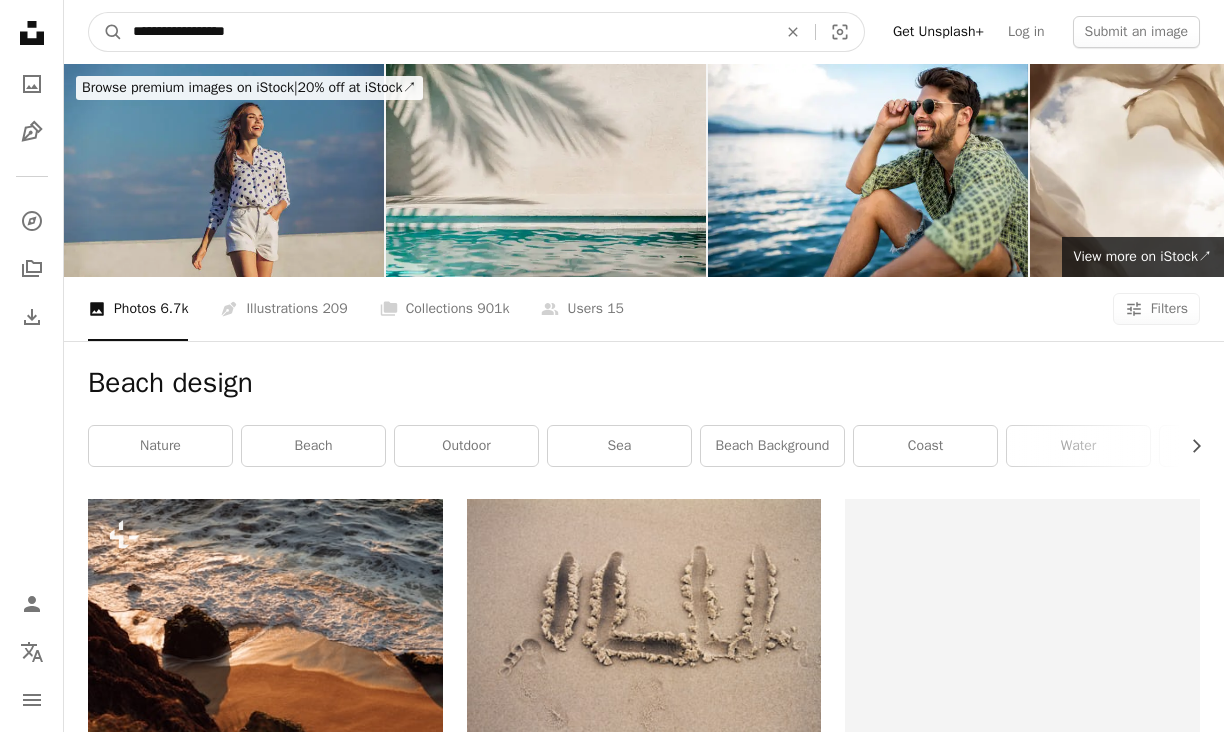 click on "A magnifying glass" at bounding box center [106, 32] 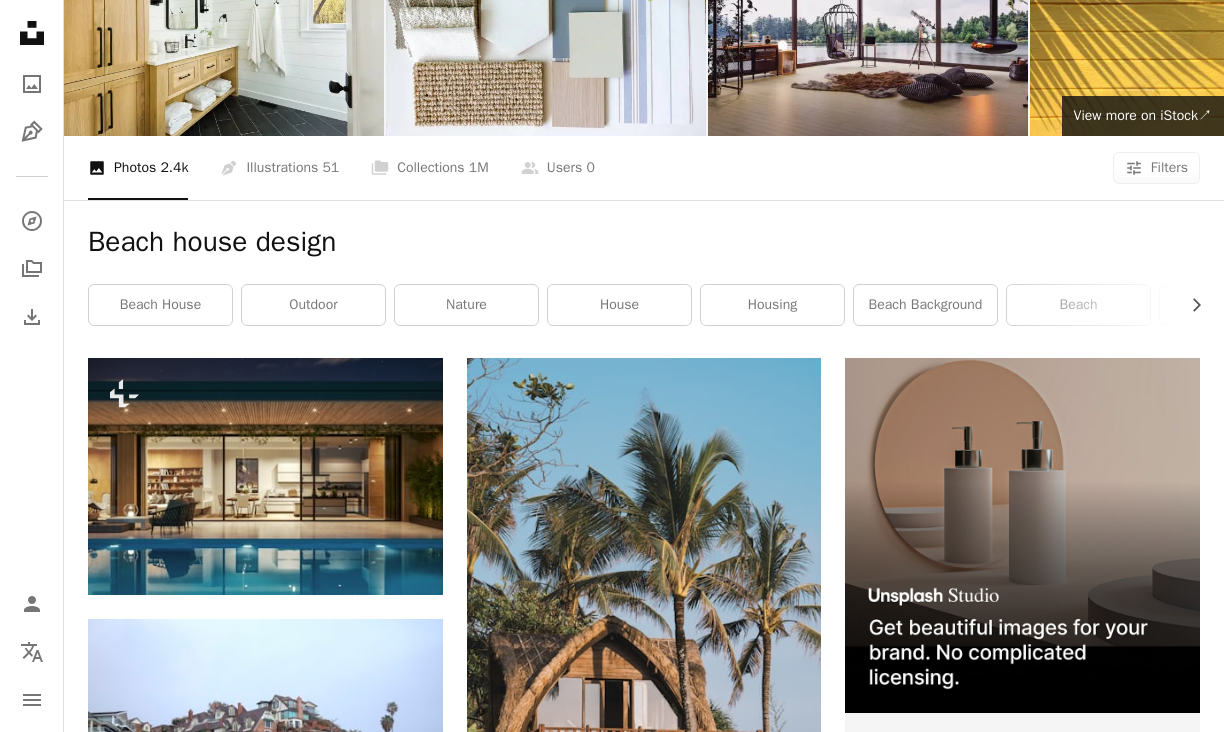 scroll, scrollTop: 0, scrollLeft: 0, axis: both 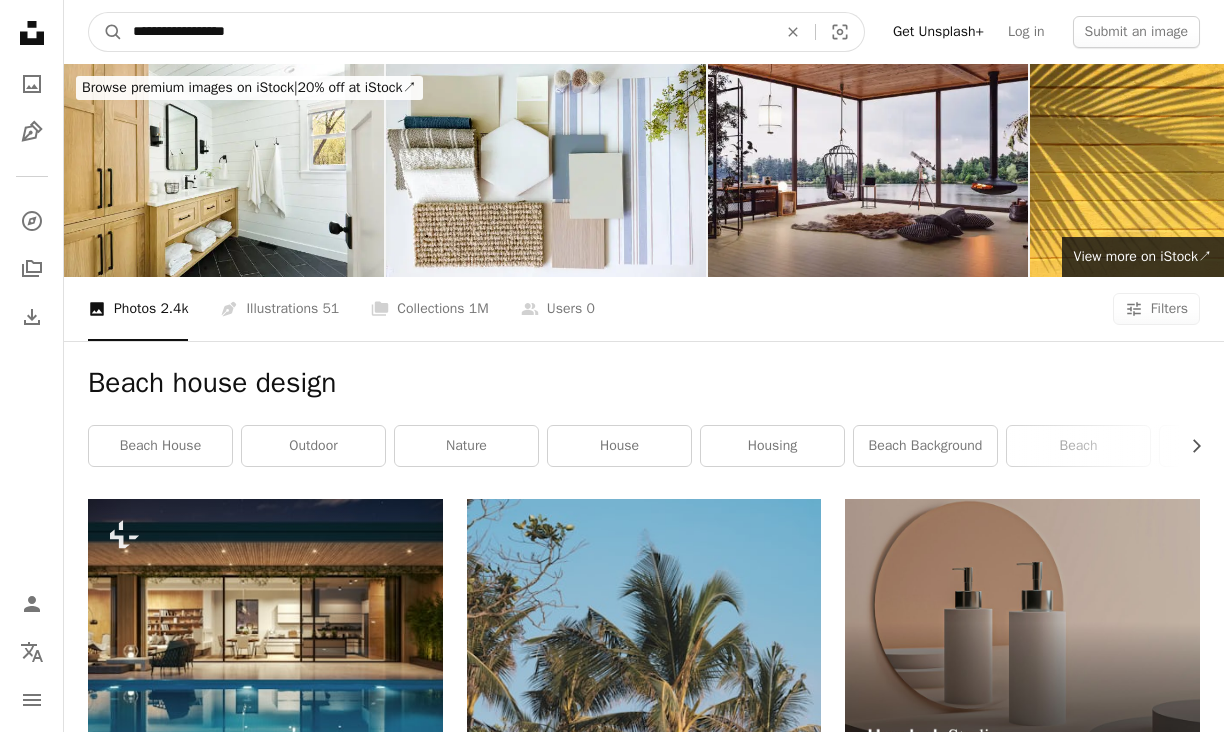 click on "**********" at bounding box center (447, 32) 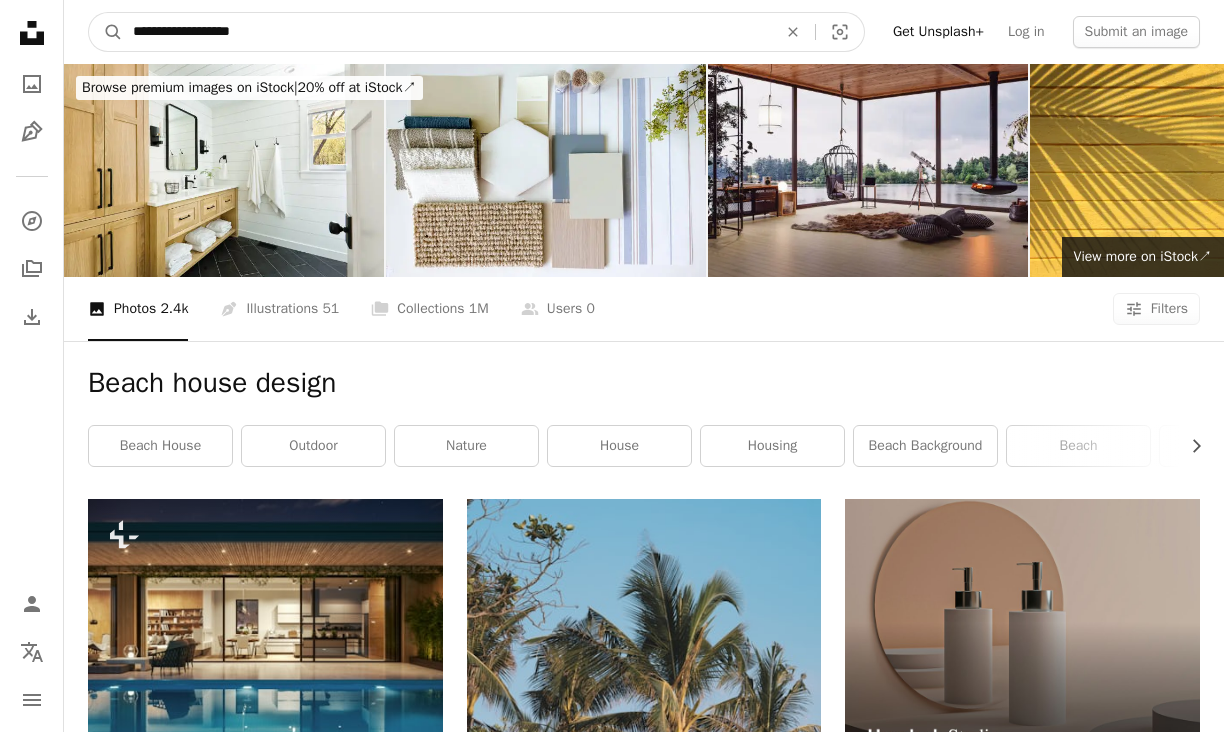 click on "A magnifying glass" at bounding box center (106, 32) 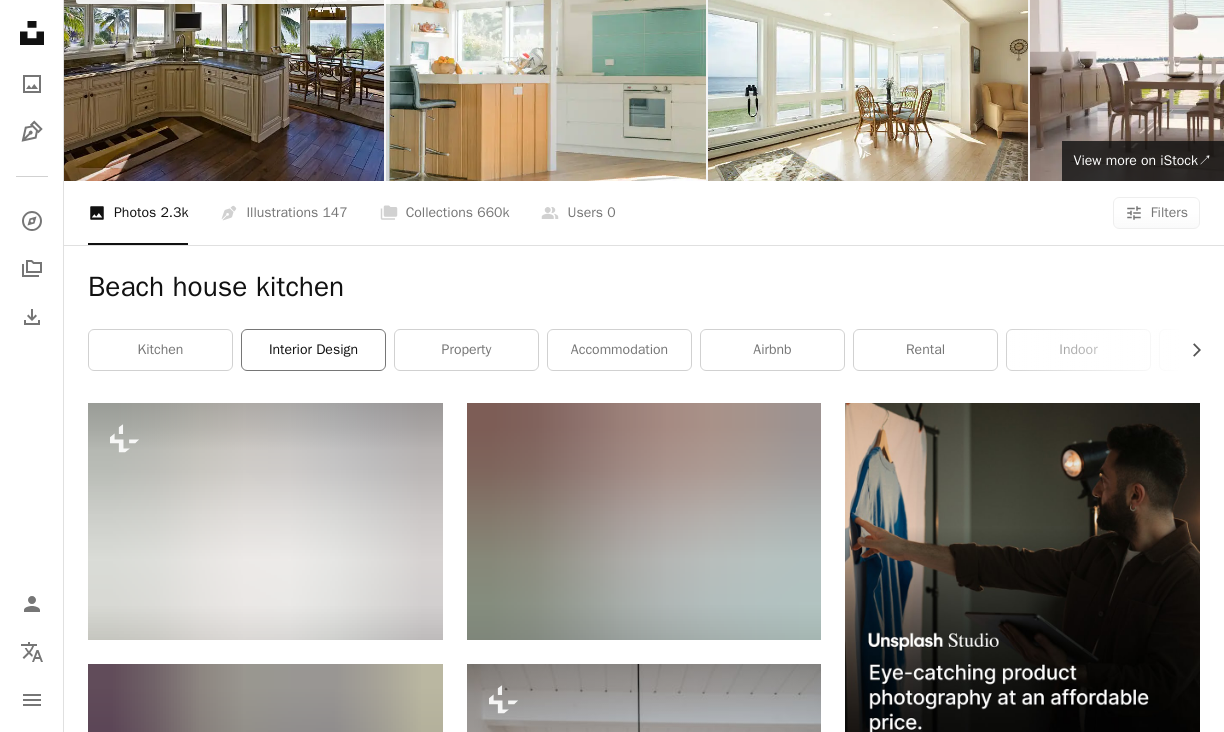 scroll, scrollTop: 135, scrollLeft: 0, axis: vertical 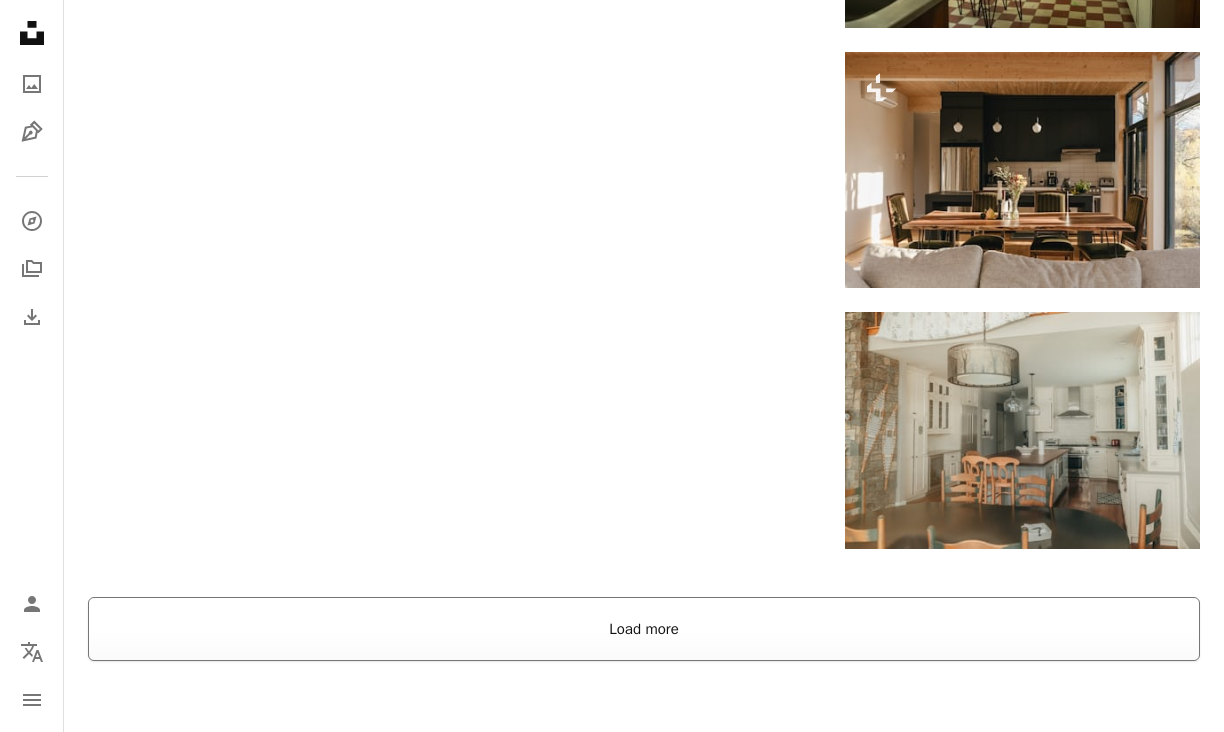 click on "Load more" at bounding box center (644, 629) 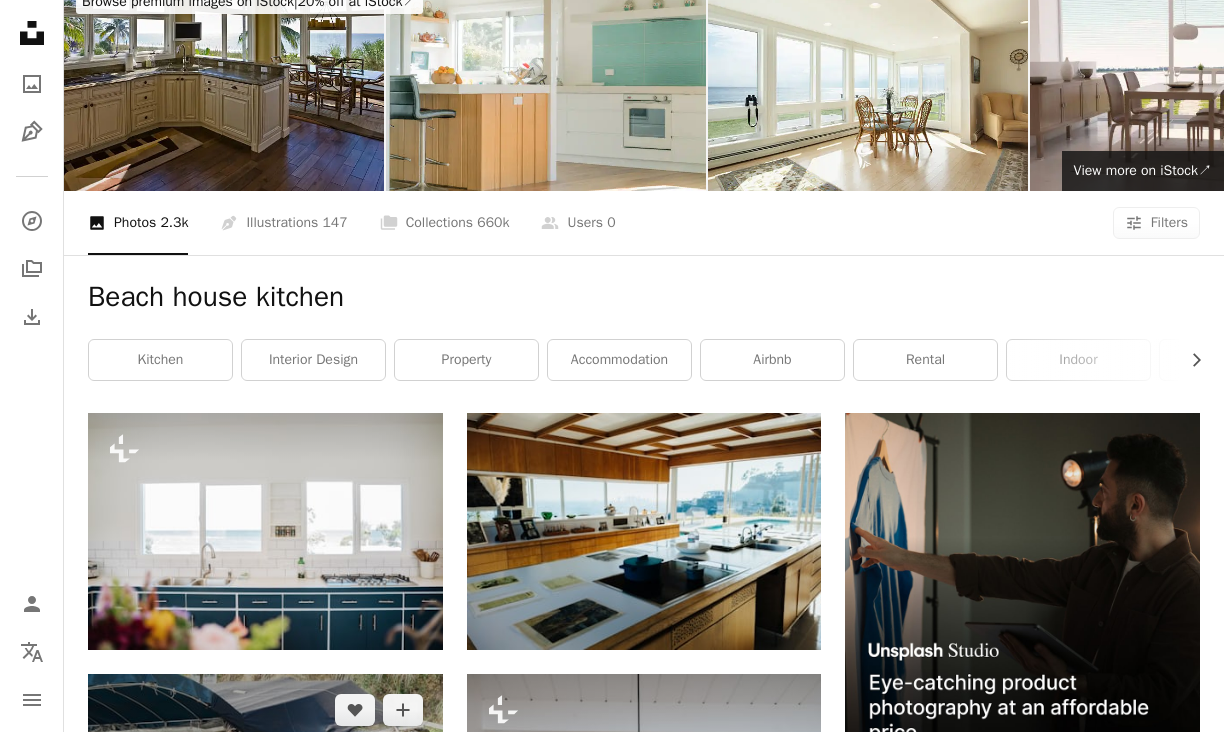 scroll, scrollTop: 0, scrollLeft: 0, axis: both 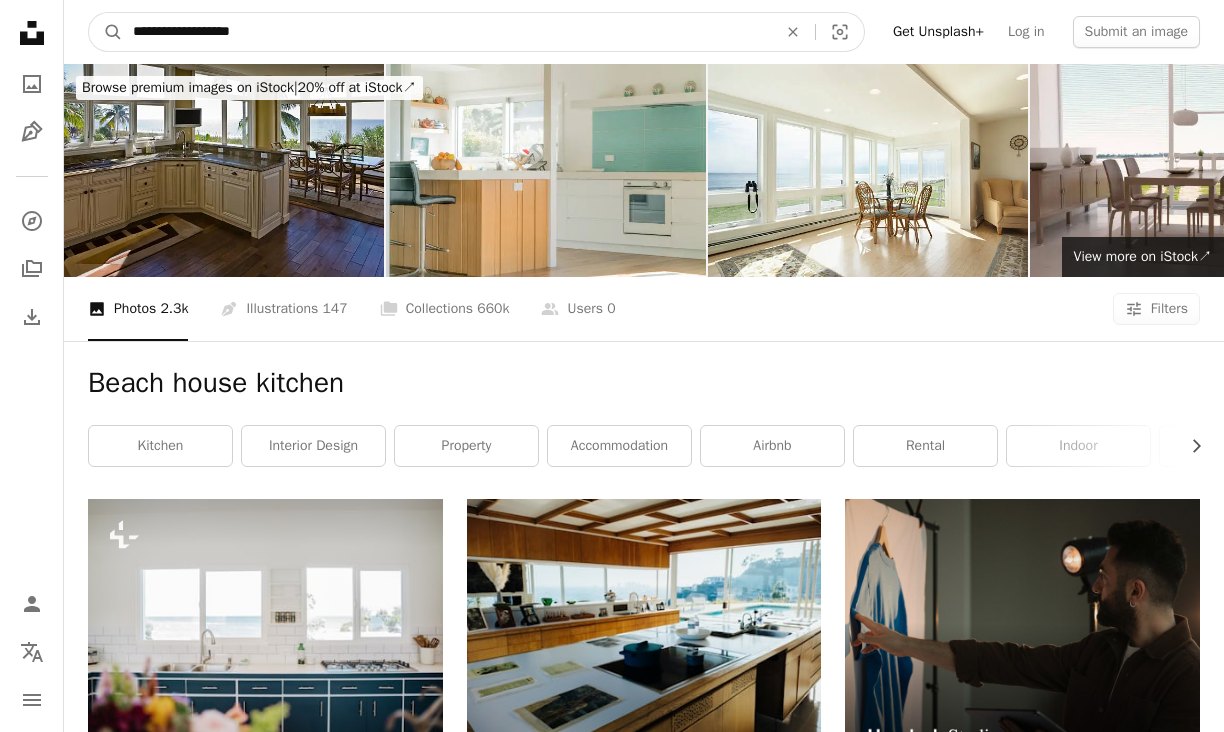 drag, startPoint x: 338, startPoint y: 37, endPoint x: -5, endPoint y: 2, distance: 344.7811 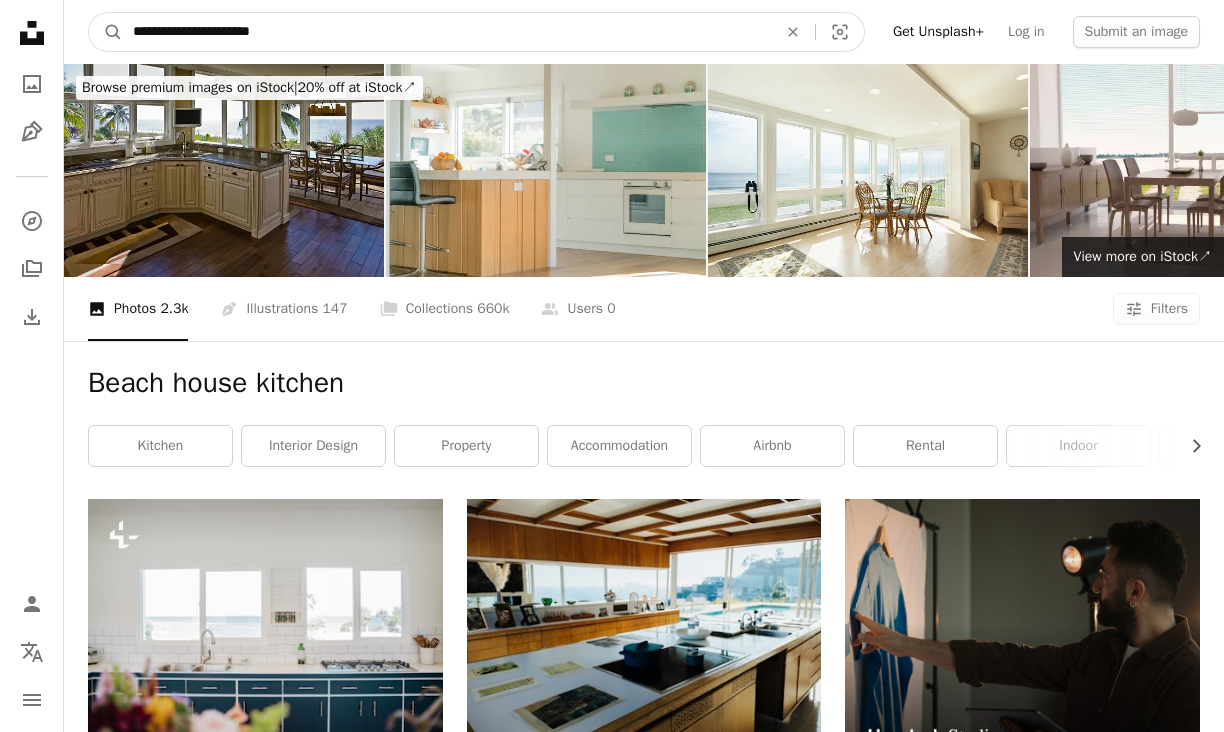 type on "**********" 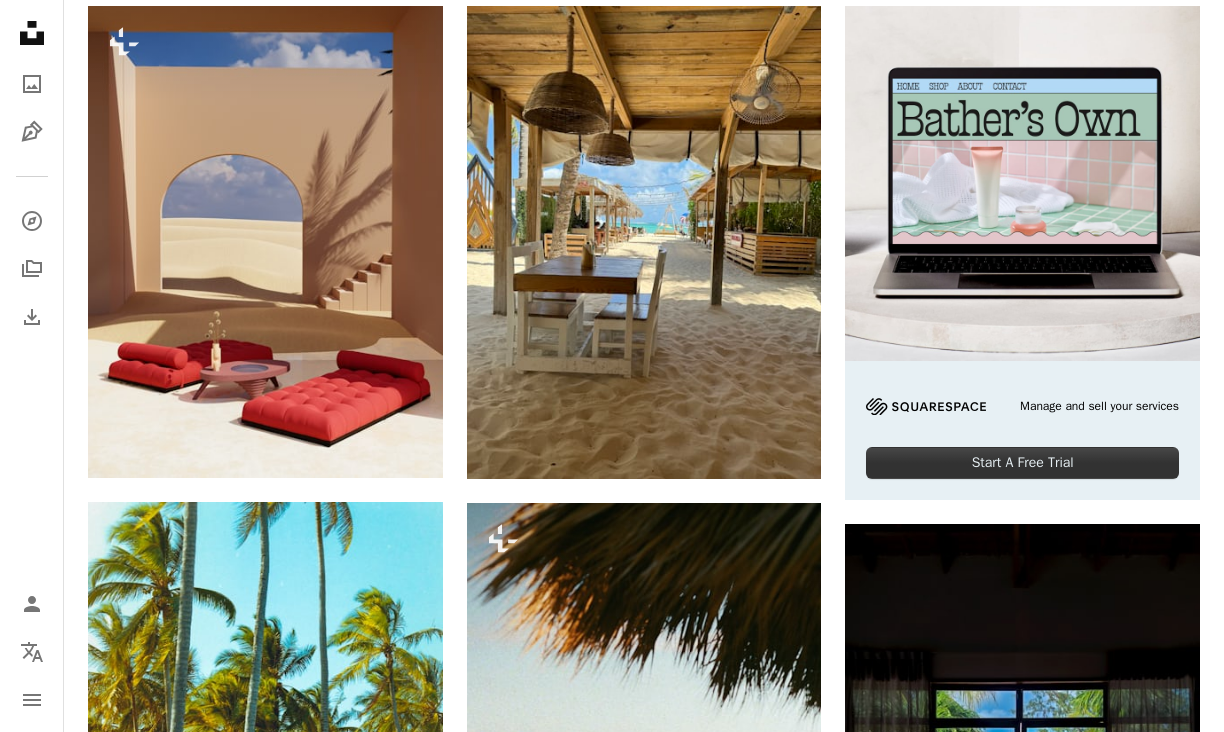 scroll, scrollTop: 0, scrollLeft: 0, axis: both 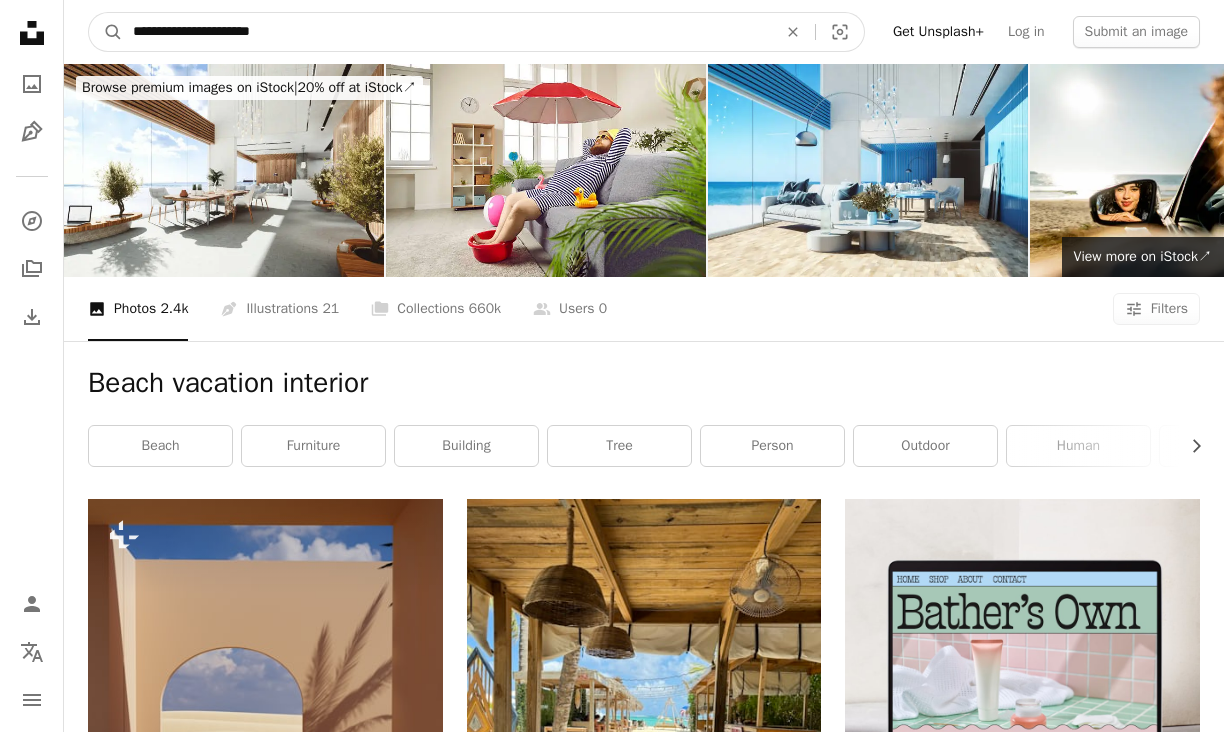 drag, startPoint x: 299, startPoint y: 35, endPoint x: -28, endPoint y: 14, distance: 327.6736 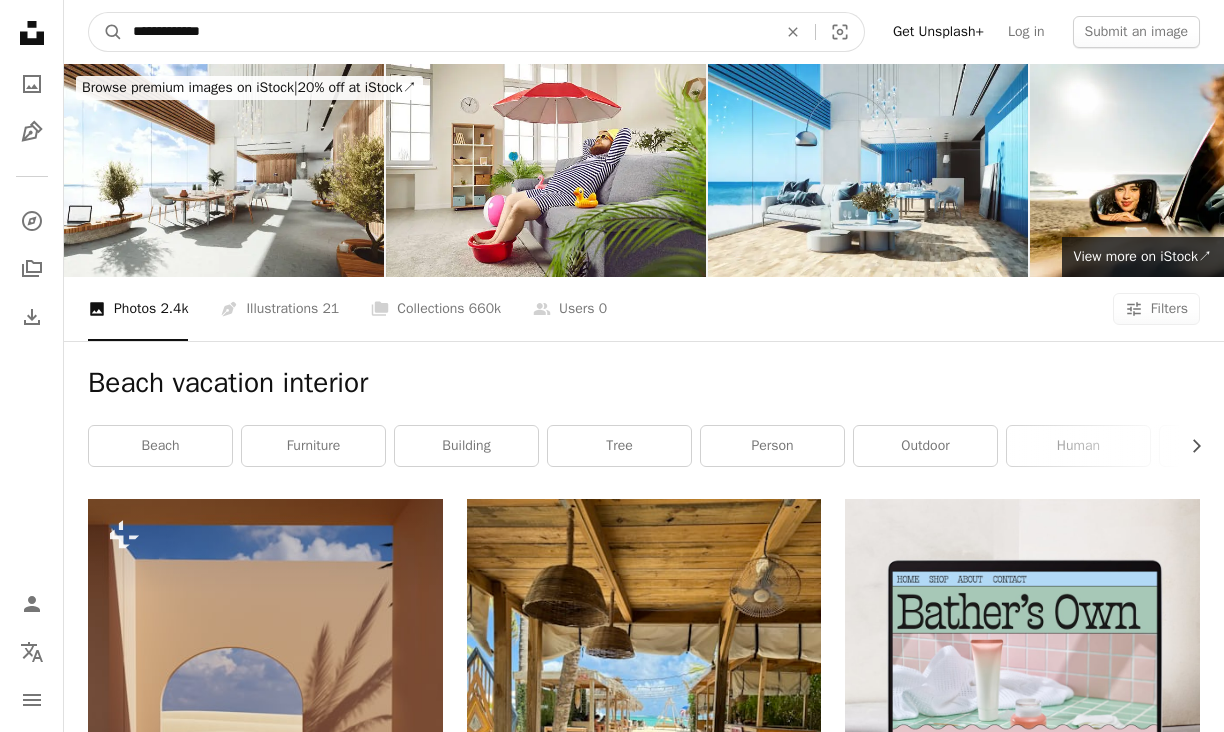 type on "**********" 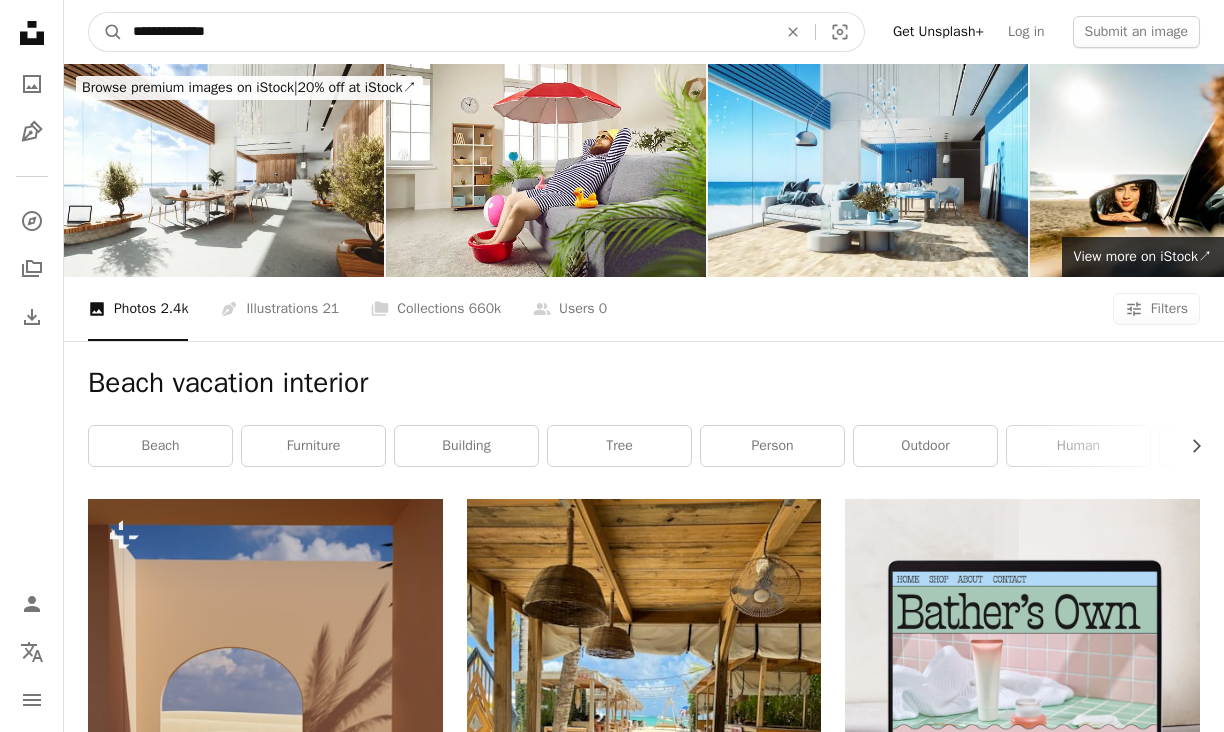 click on "A magnifying glass" at bounding box center (106, 32) 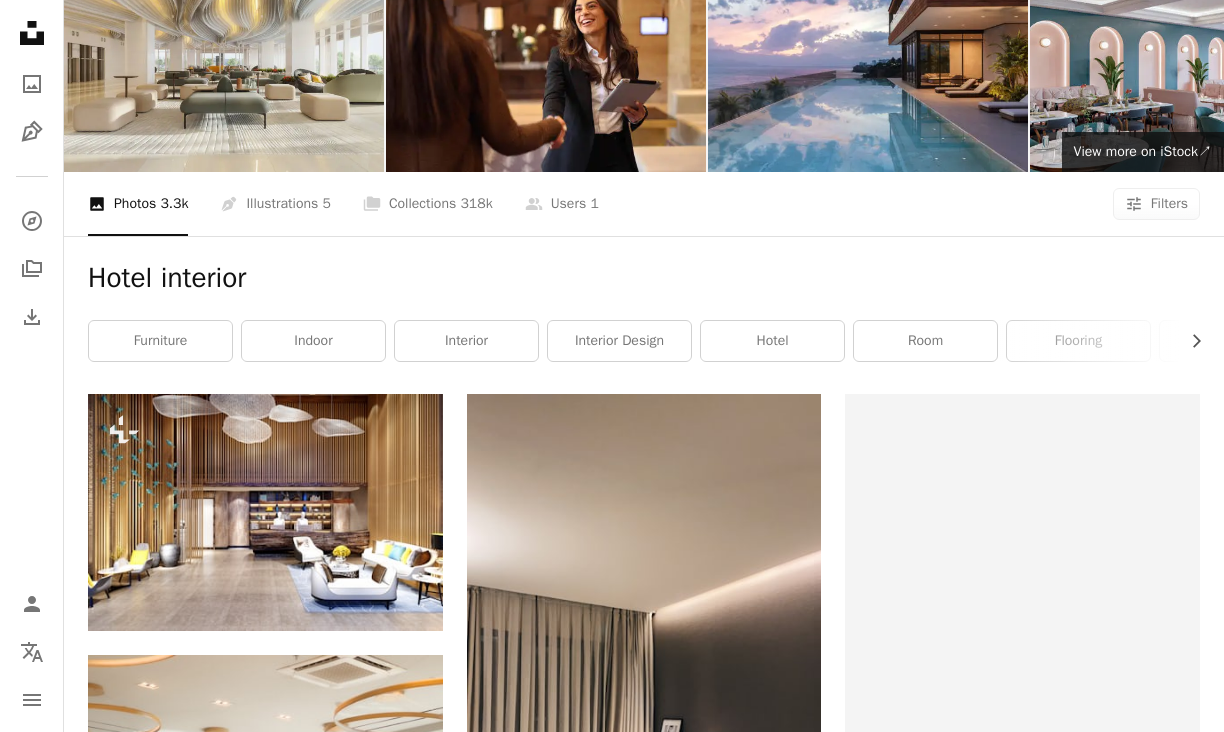 scroll, scrollTop: 0, scrollLeft: 0, axis: both 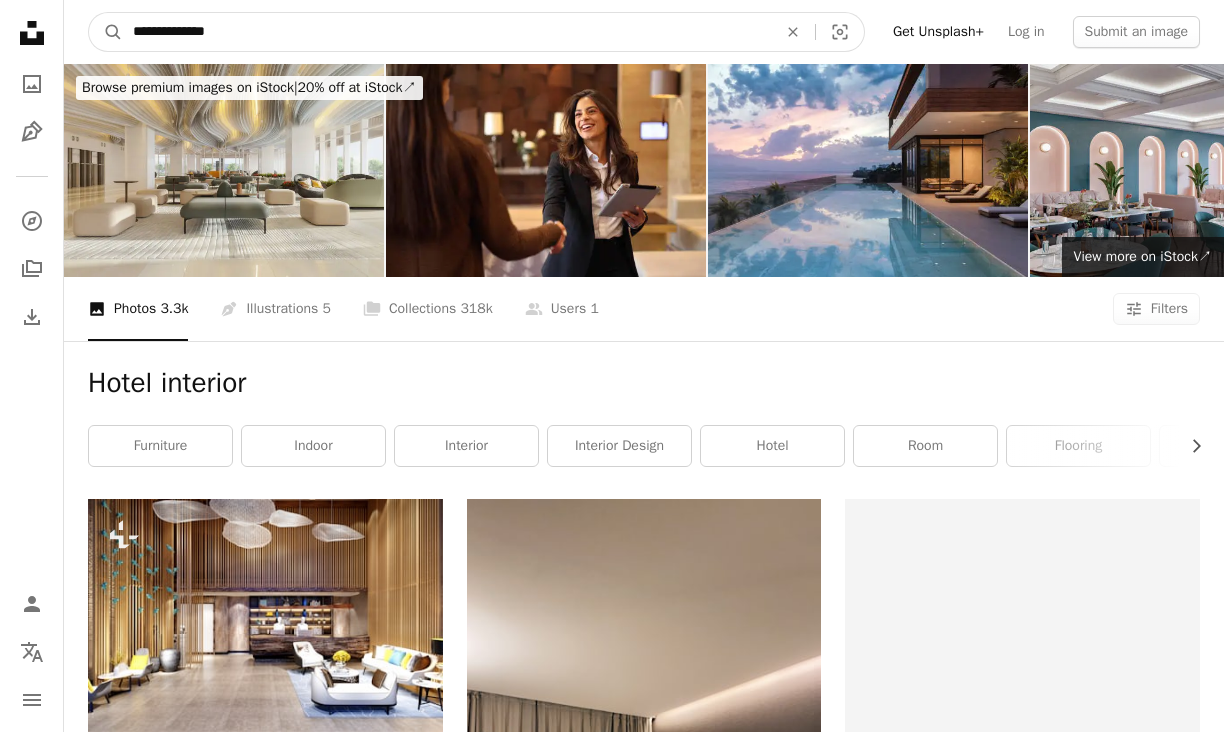 drag, startPoint x: 257, startPoint y: 31, endPoint x: -28, endPoint y: 7, distance: 286.00873 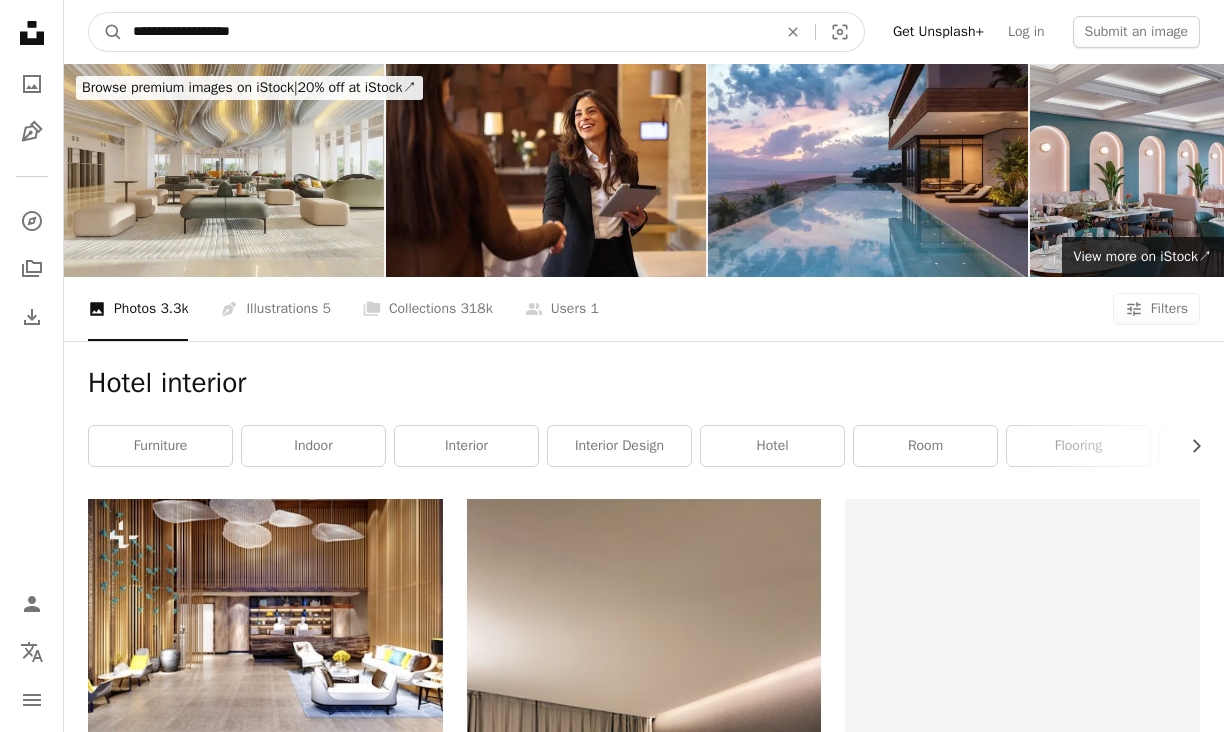type on "**********" 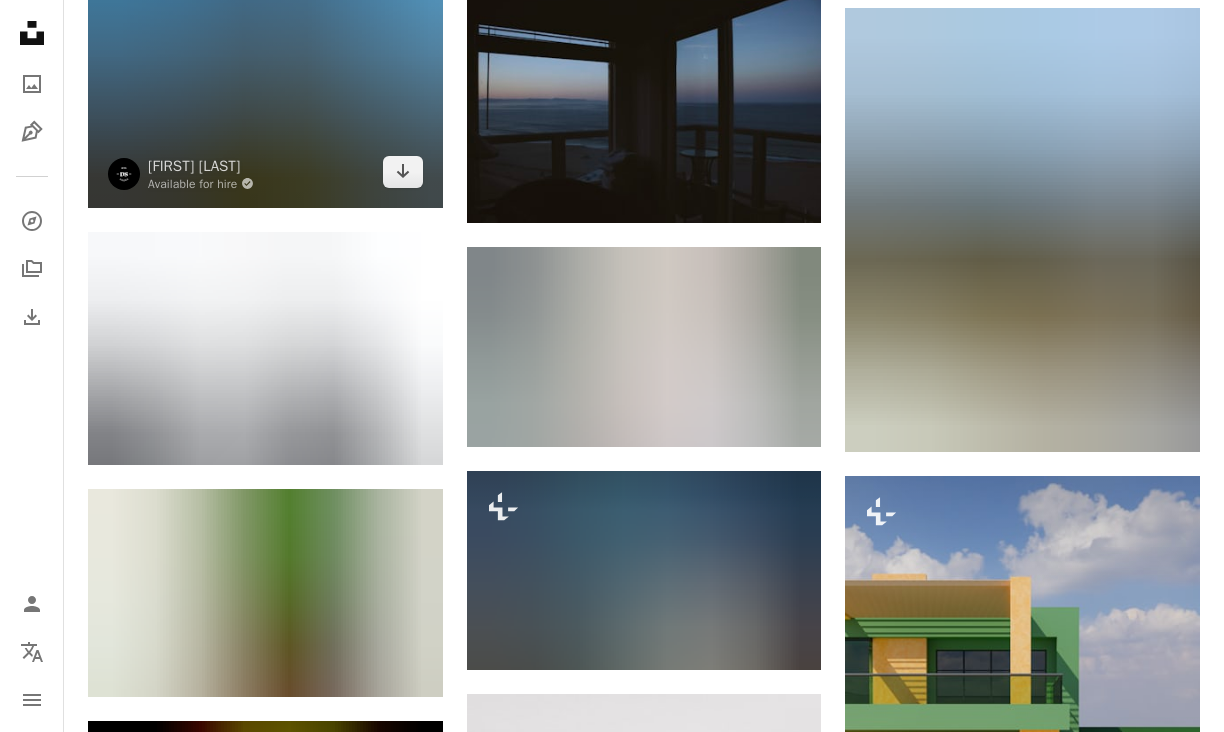 scroll, scrollTop: 1022, scrollLeft: 0, axis: vertical 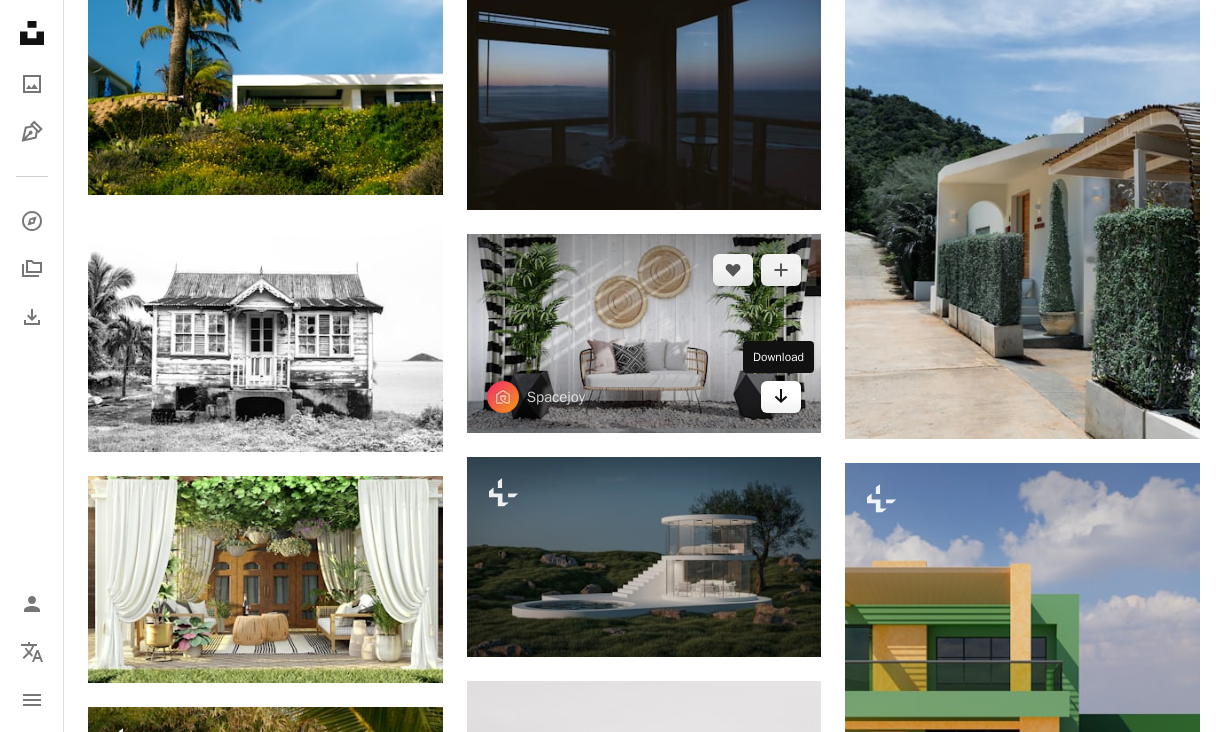 click on "Arrow pointing down" at bounding box center (781, 397) 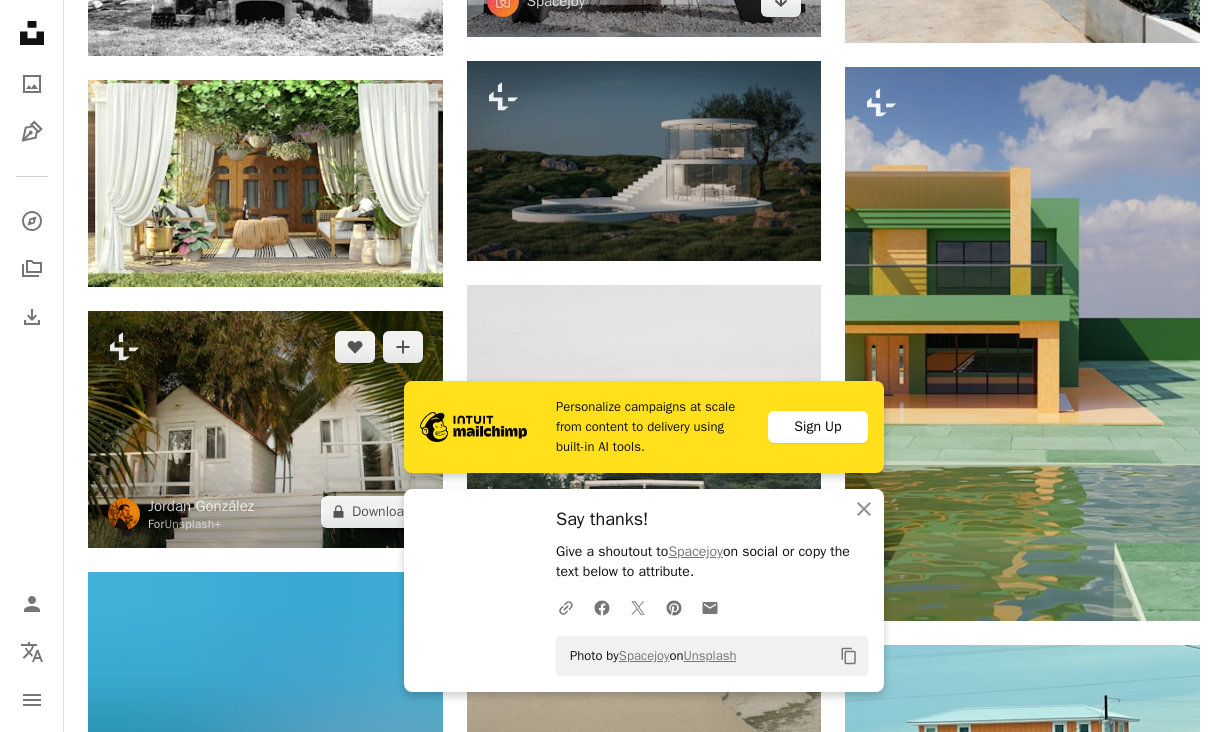 scroll, scrollTop: 1439, scrollLeft: 0, axis: vertical 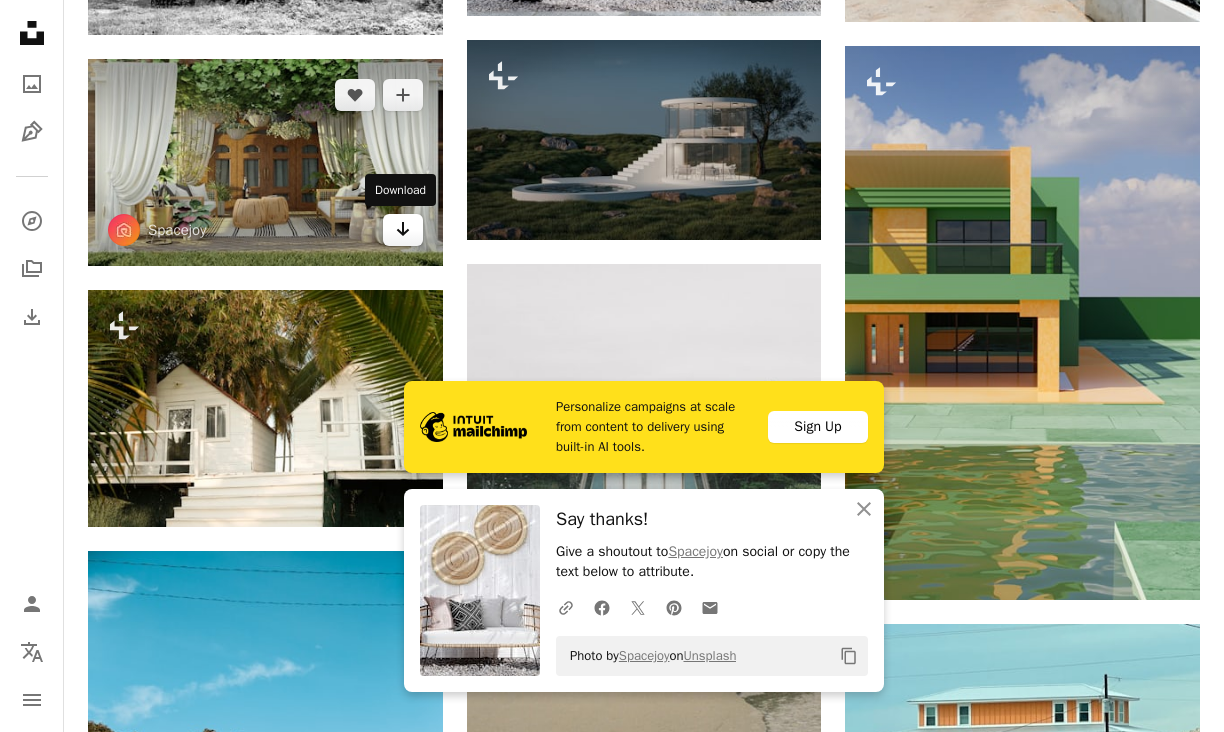 click on "Arrow pointing down" 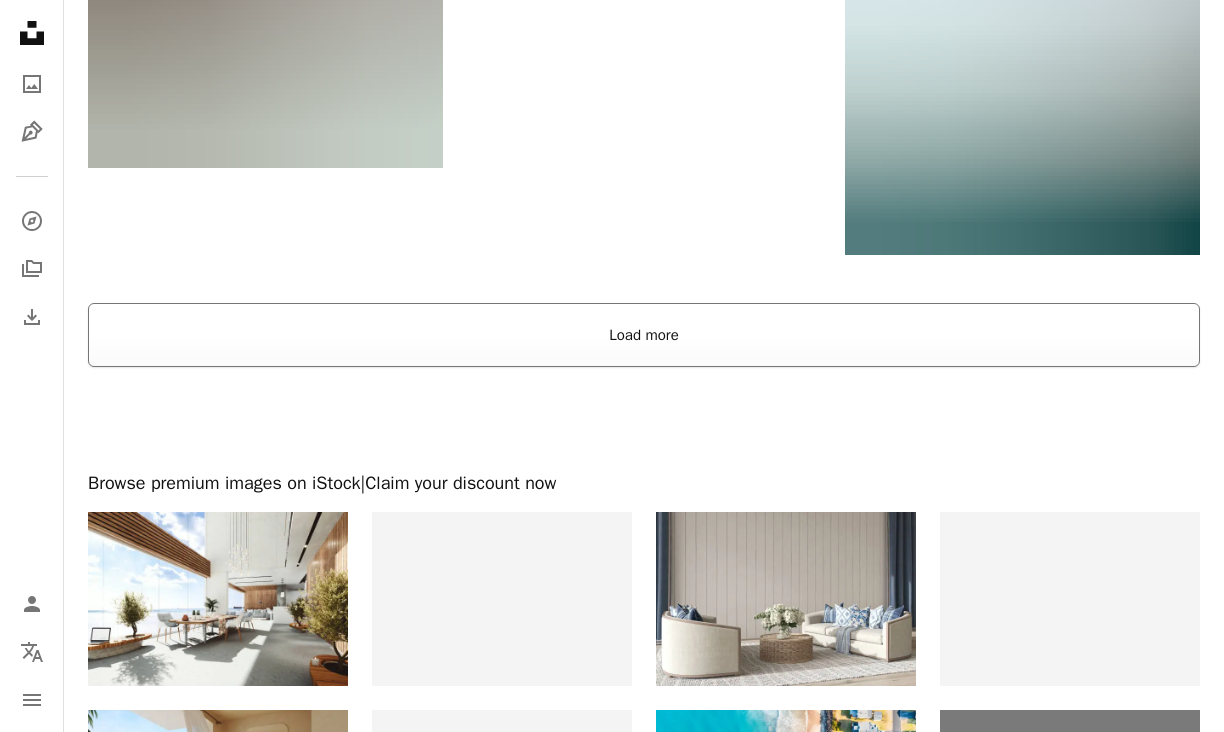 scroll, scrollTop: 2991, scrollLeft: 0, axis: vertical 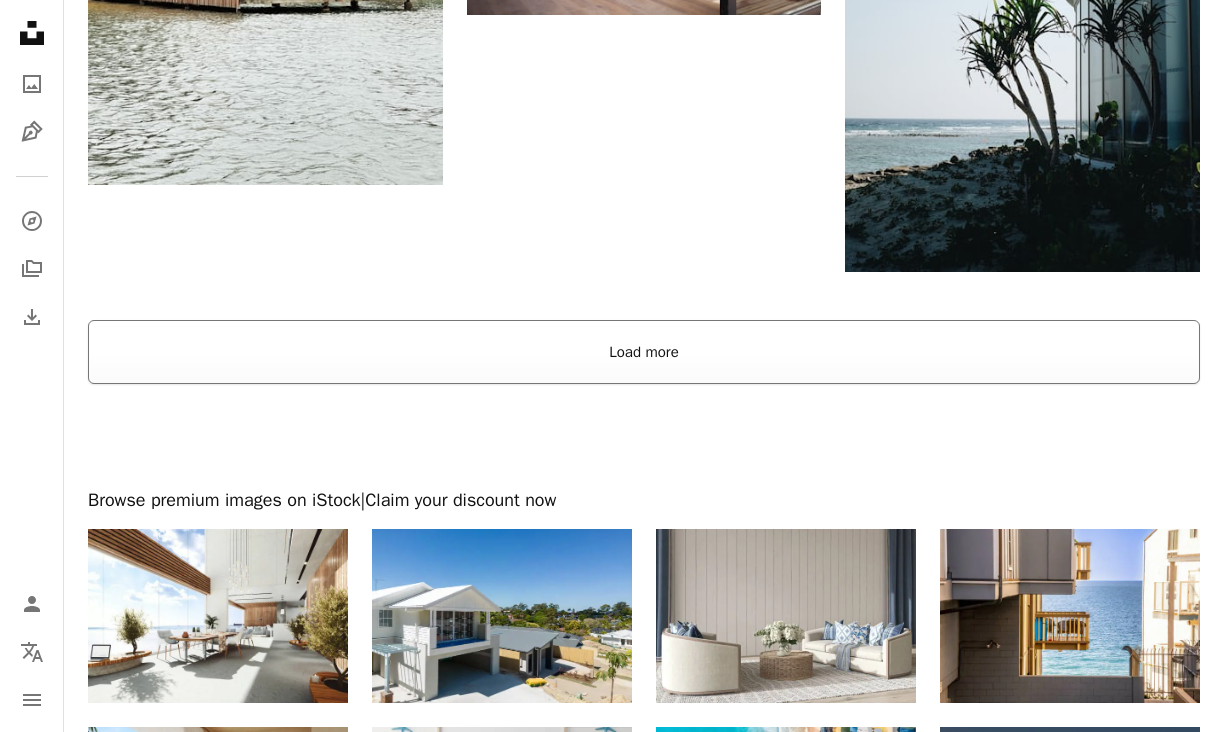 click on "Load more" at bounding box center (644, 352) 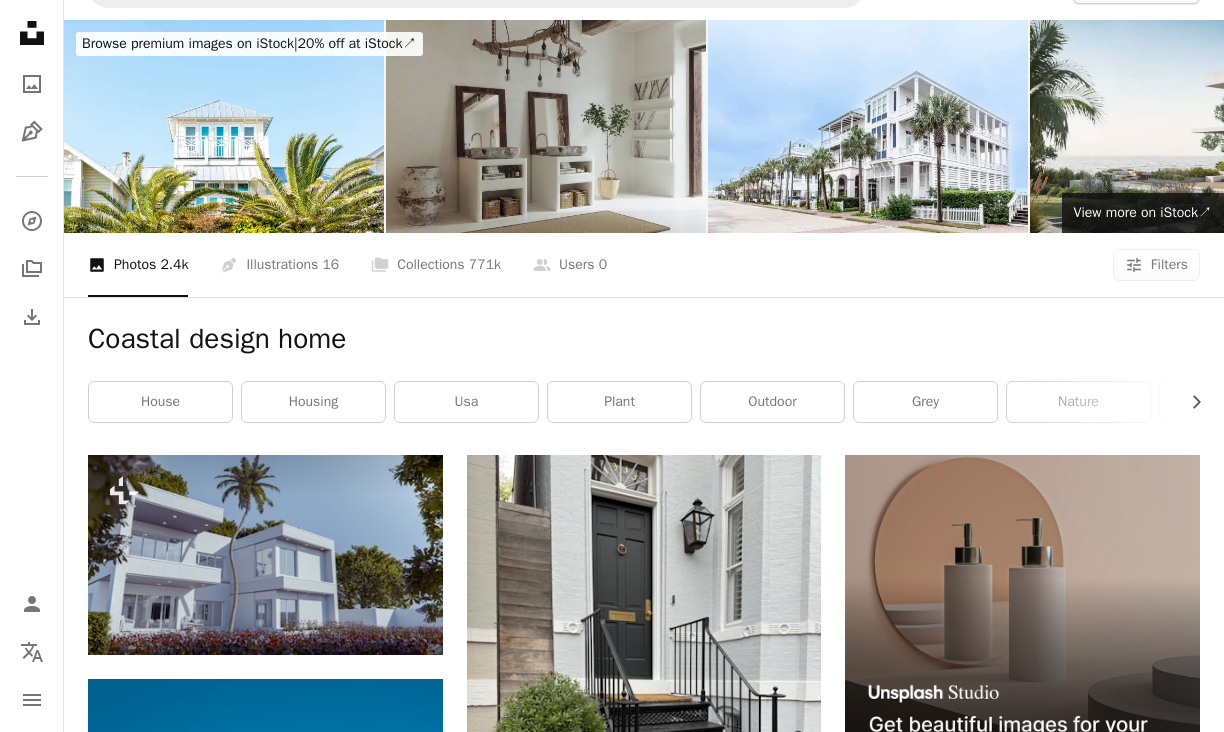 scroll, scrollTop: 0, scrollLeft: 0, axis: both 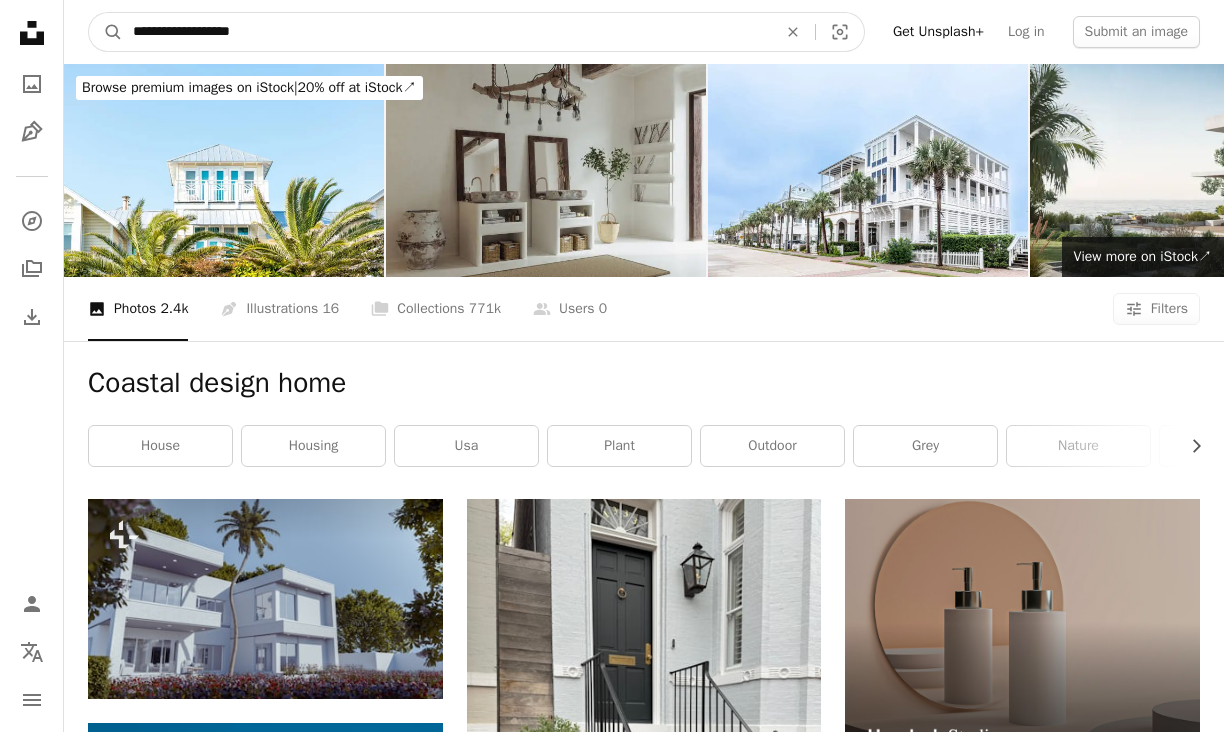 drag, startPoint x: 277, startPoint y: 23, endPoint x: 341, endPoint y: 81, distance: 86.37129 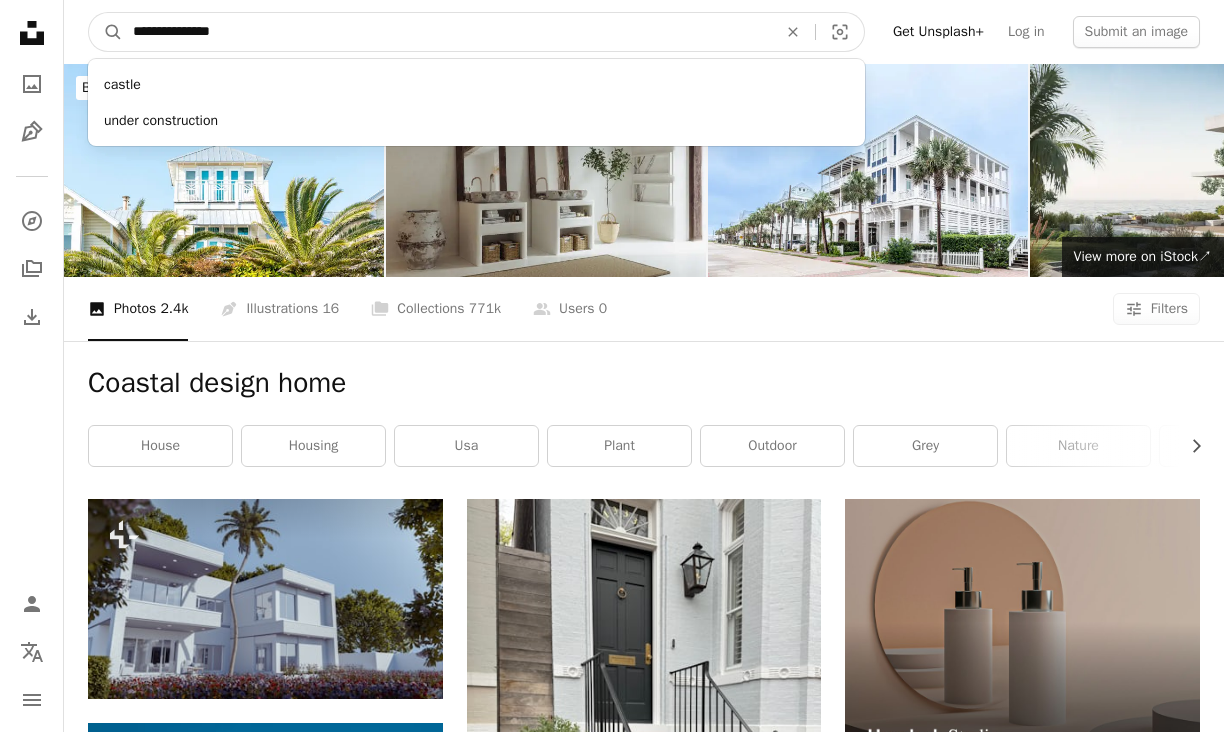 type on "**********" 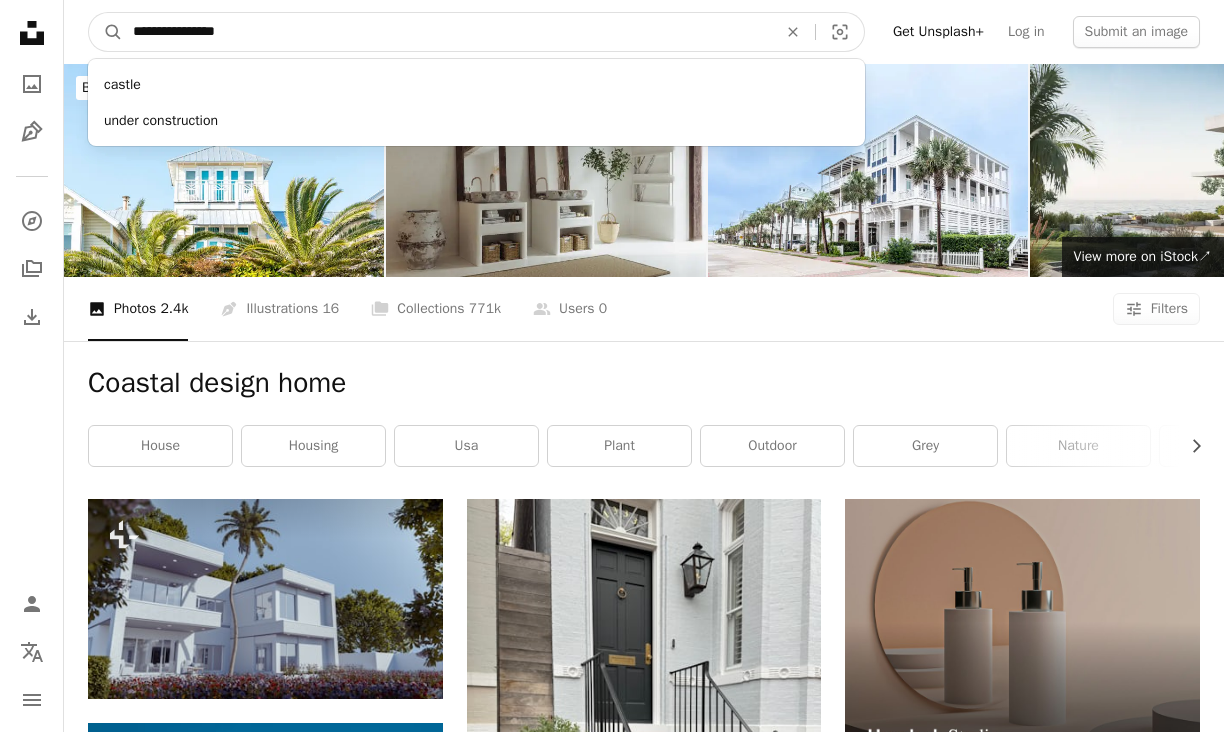 click on "A magnifying glass" at bounding box center [106, 32] 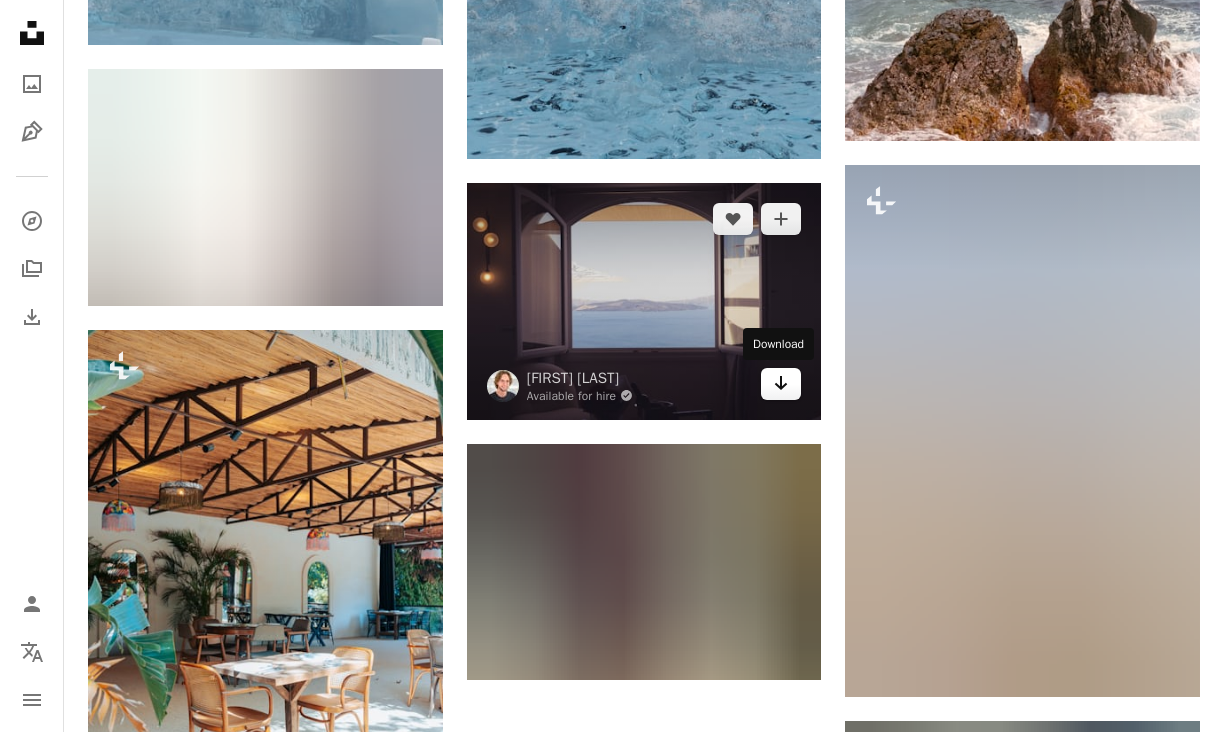 scroll, scrollTop: 2223, scrollLeft: 0, axis: vertical 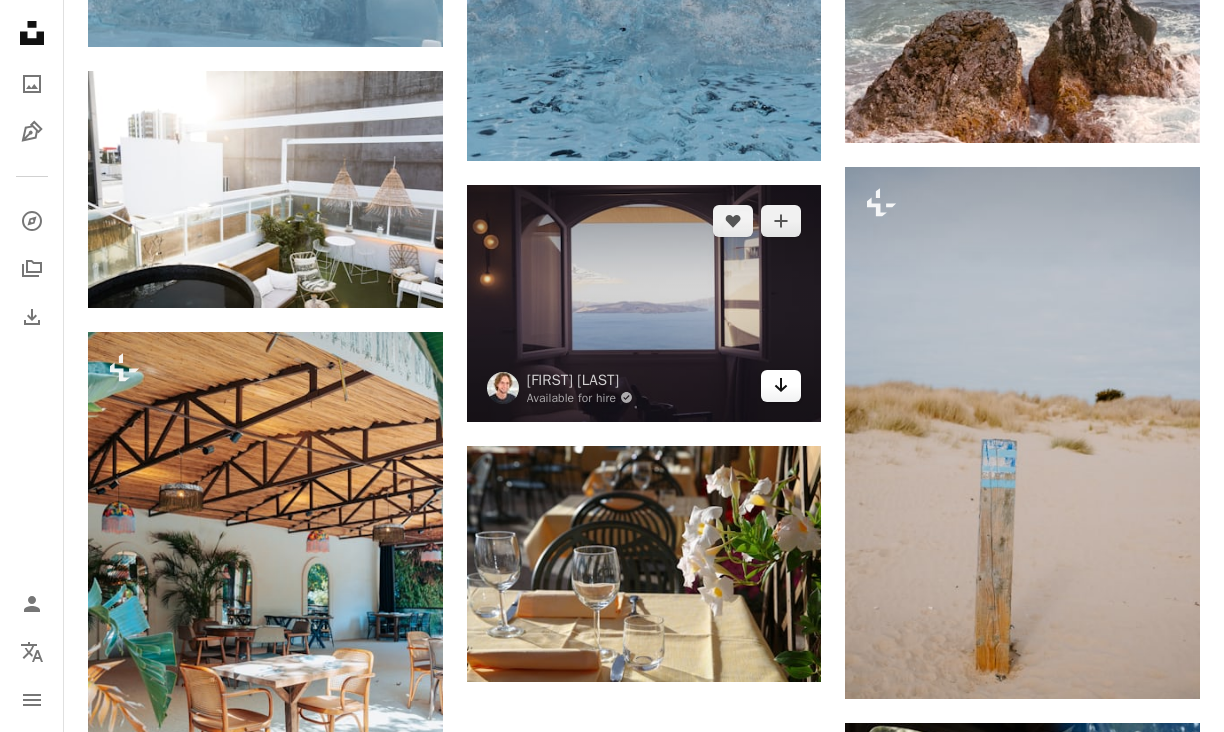 click 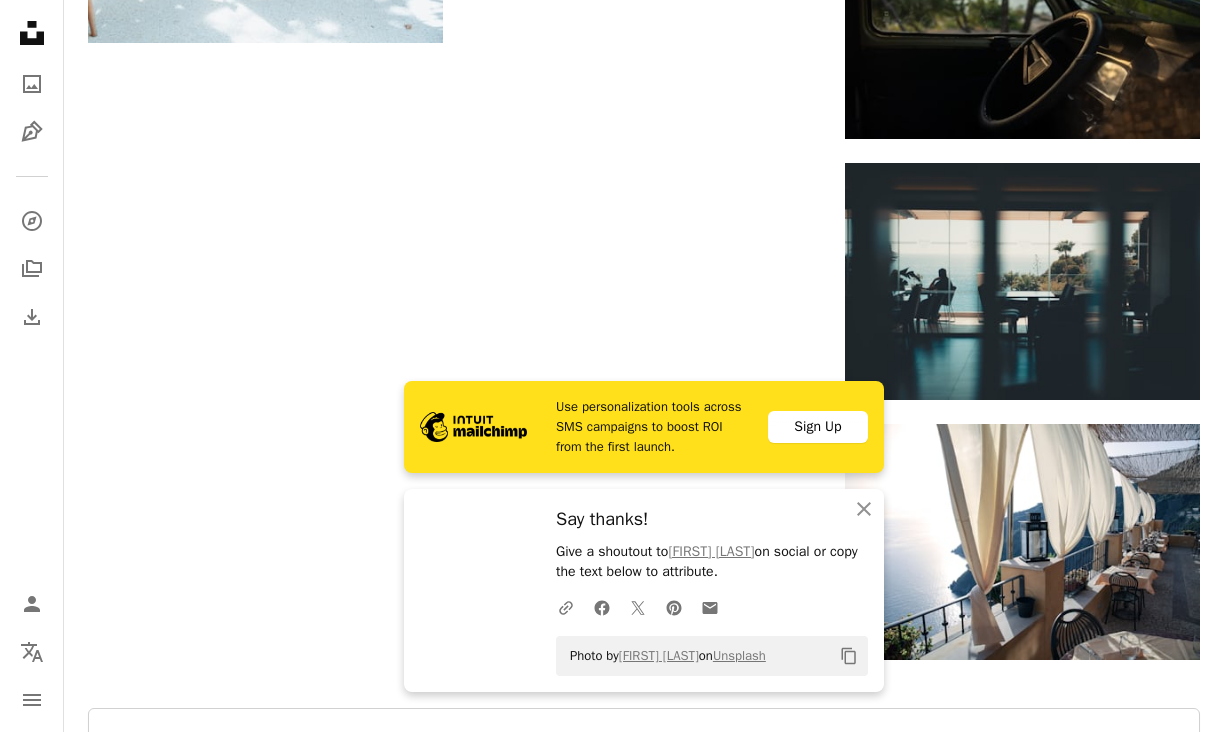 scroll, scrollTop: 3110, scrollLeft: 0, axis: vertical 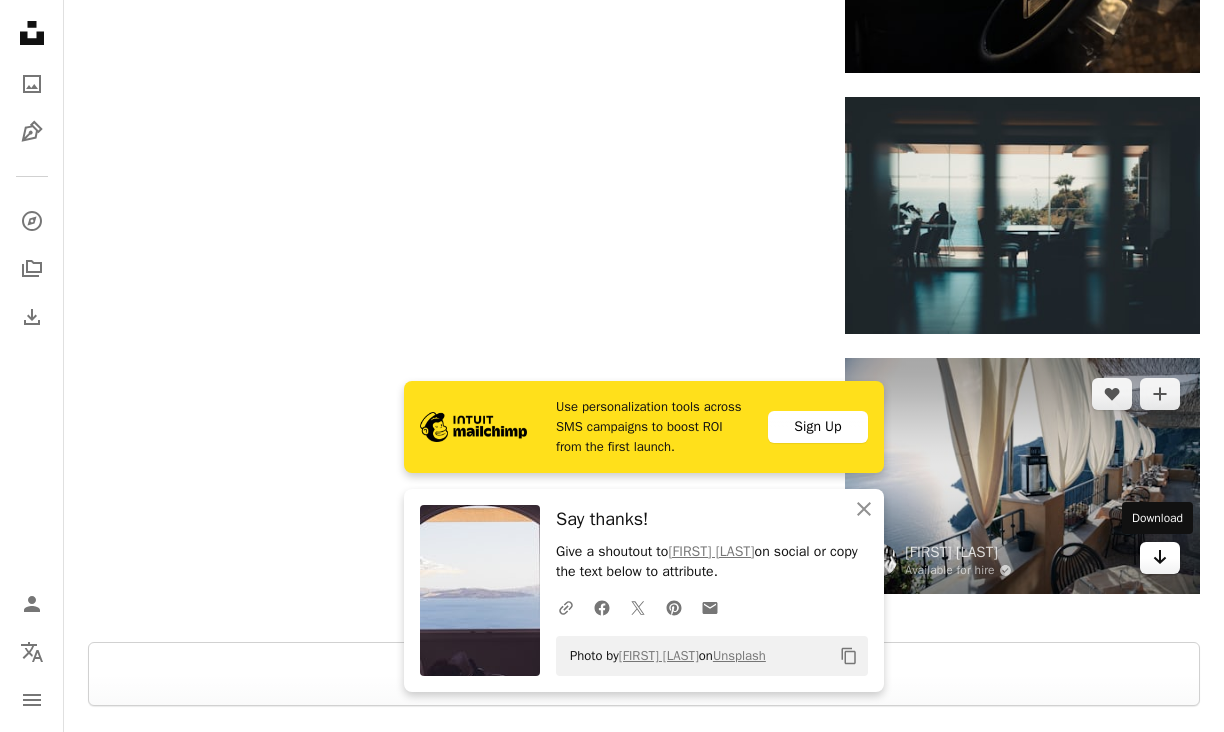 click on "Arrow pointing down" 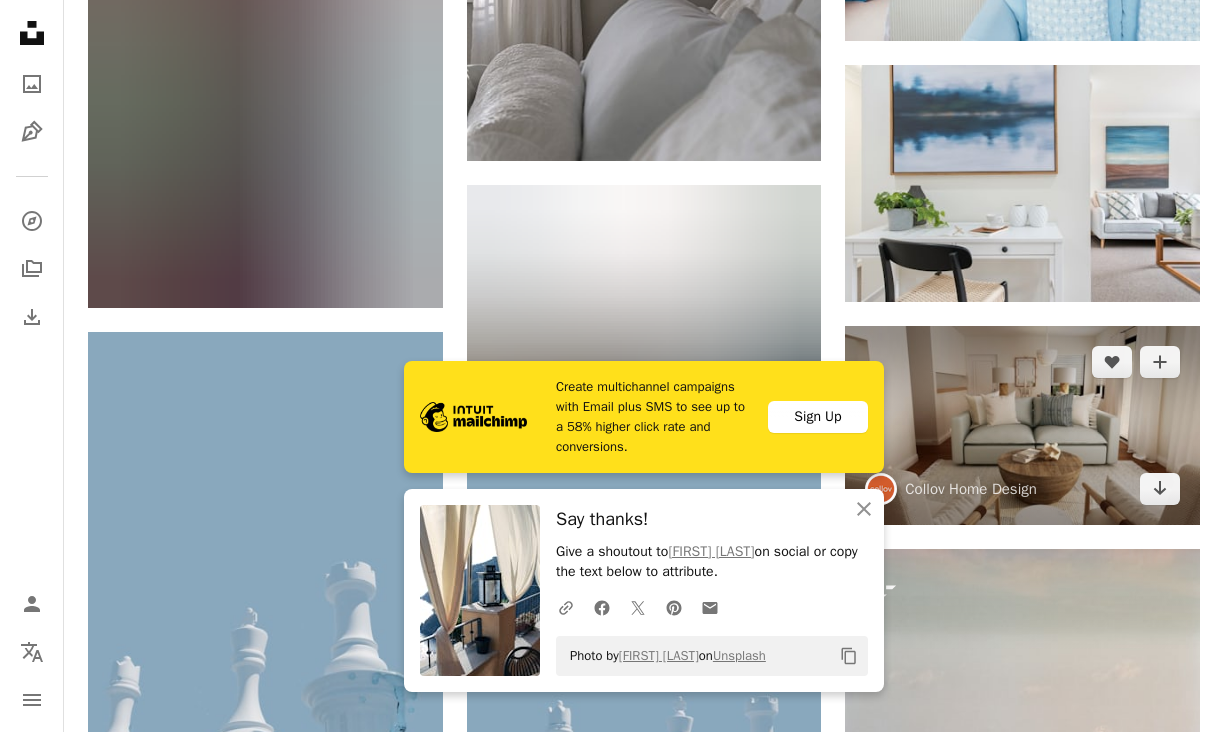 scroll, scrollTop: 1302, scrollLeft: 0, axis: vertical 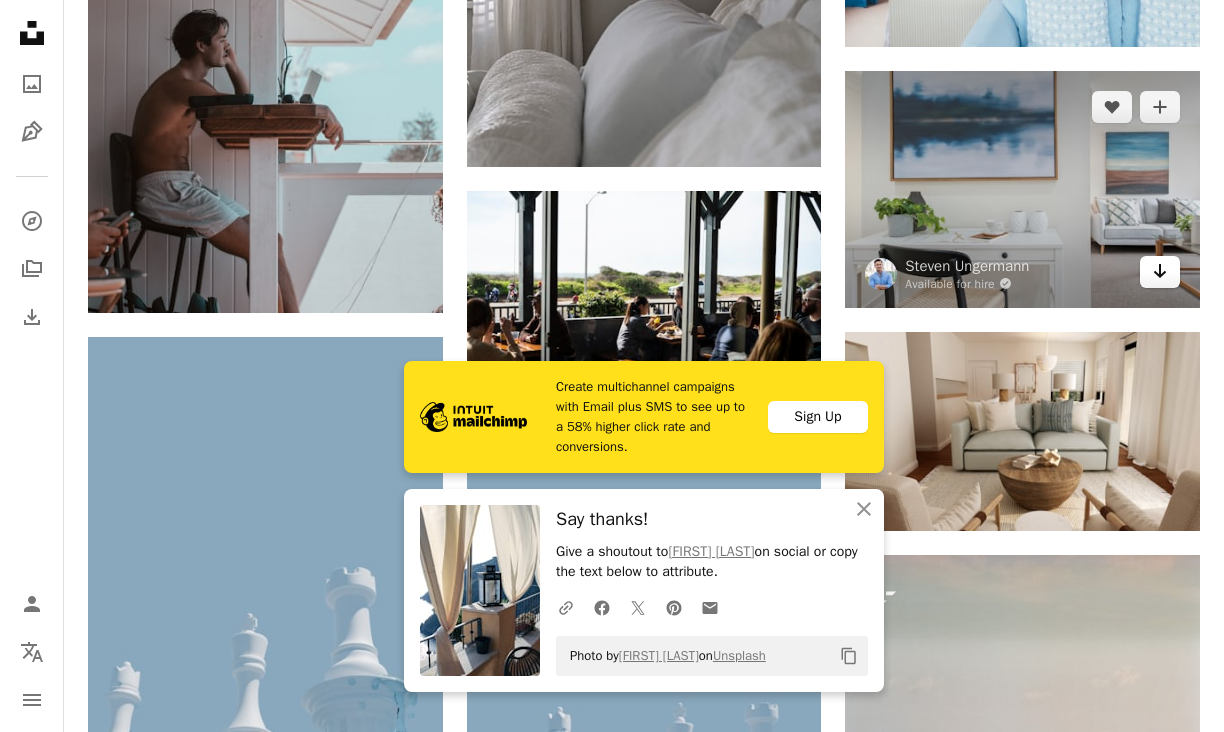 click 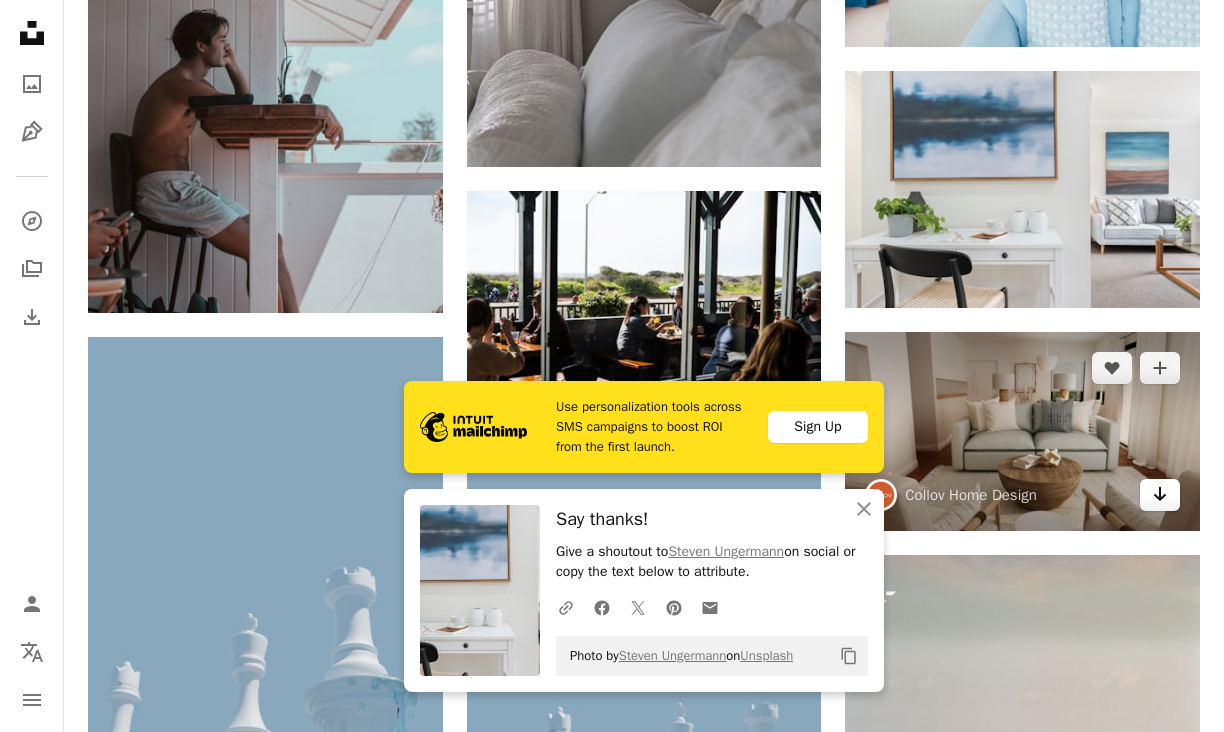 click 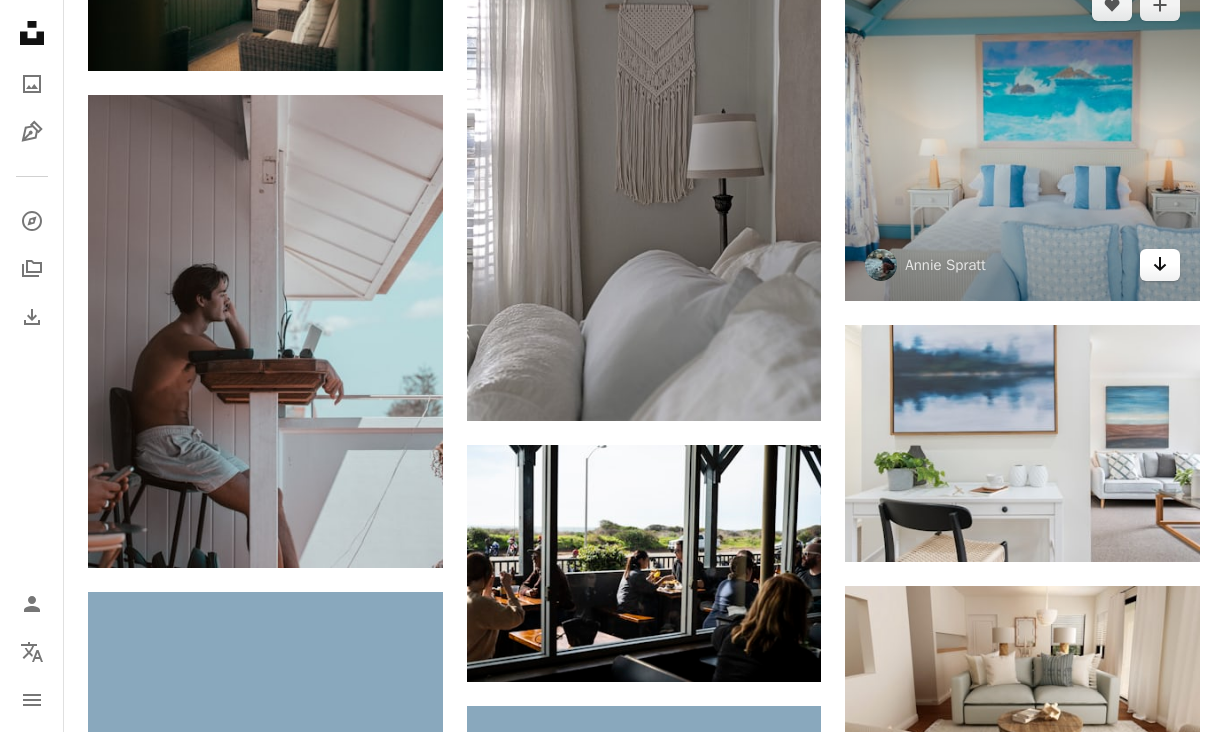 click on "Arrow pointing down" 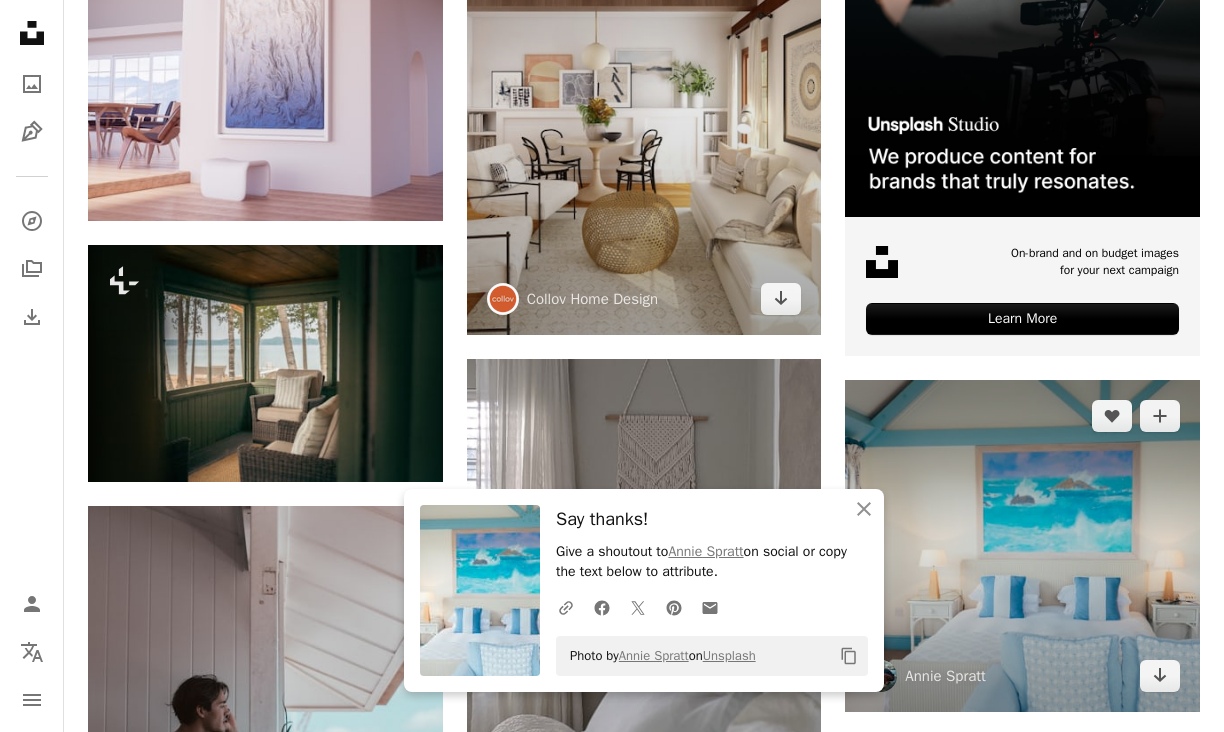 scroll, scrollTop: 640, scrollLeft: 0, axis: vertical 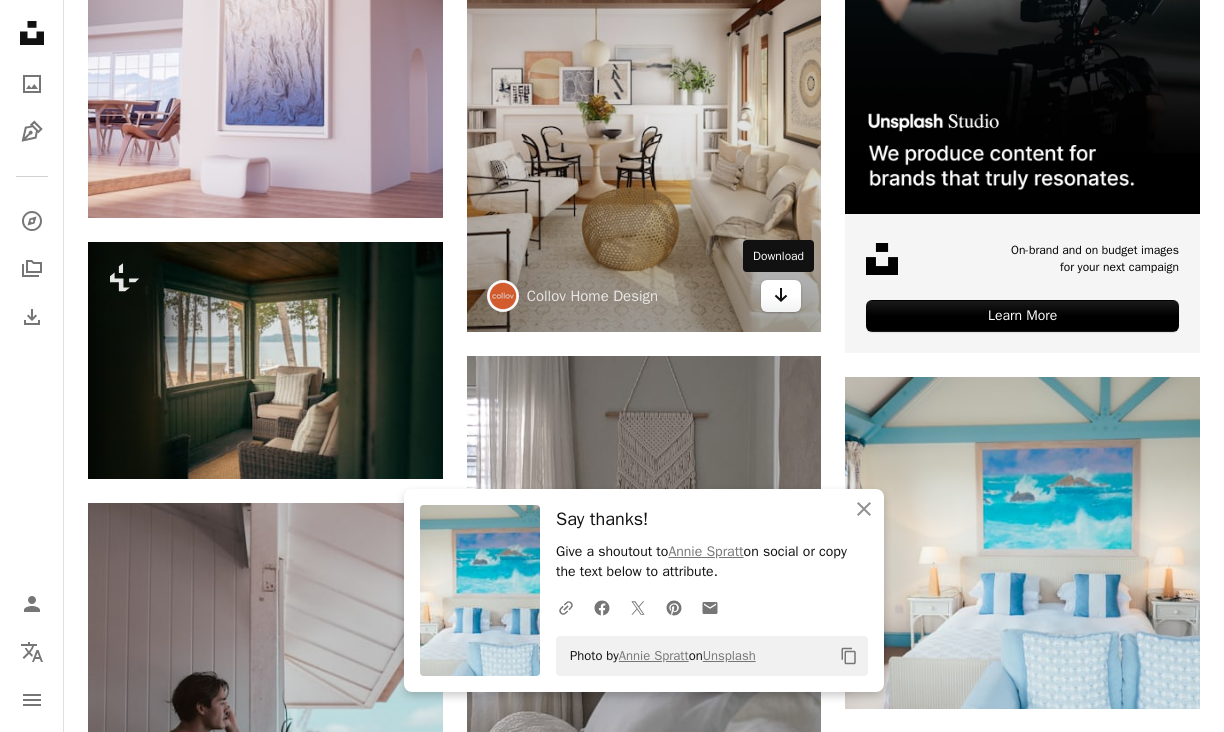 click on "Arrow pointing down" 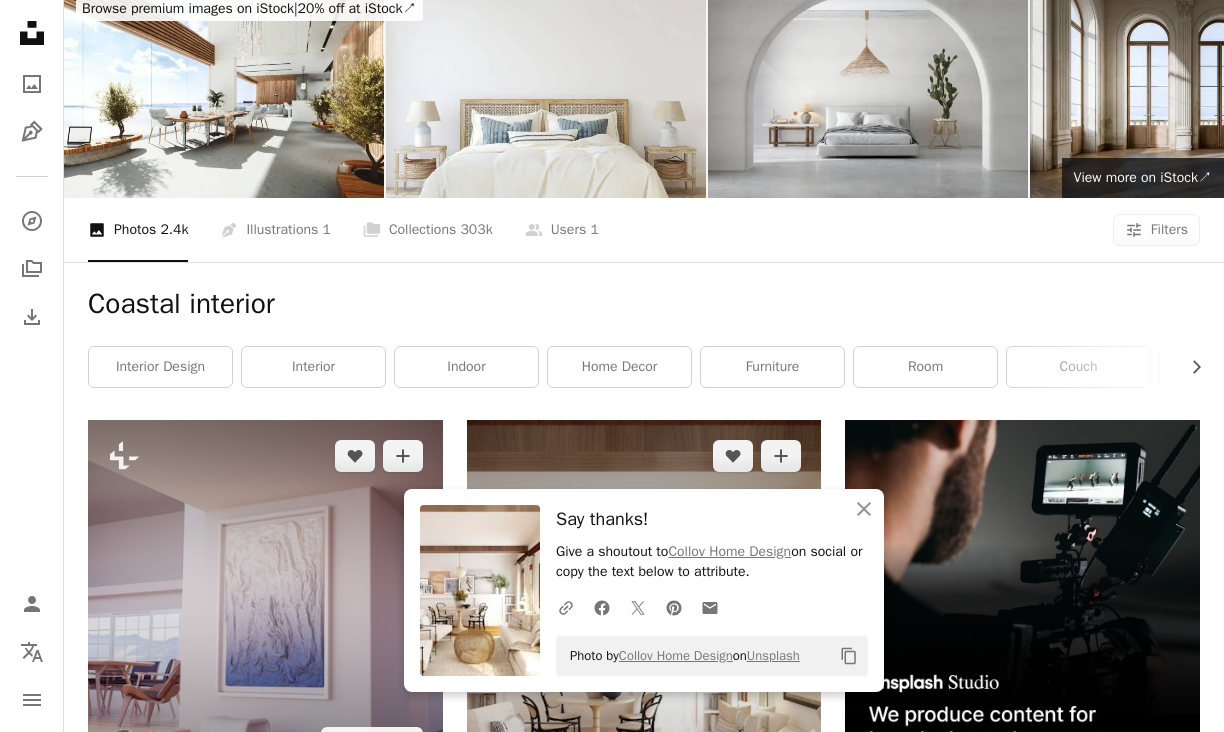 scroll, scrollTop: 0, scrollLeft: 0, axis: both 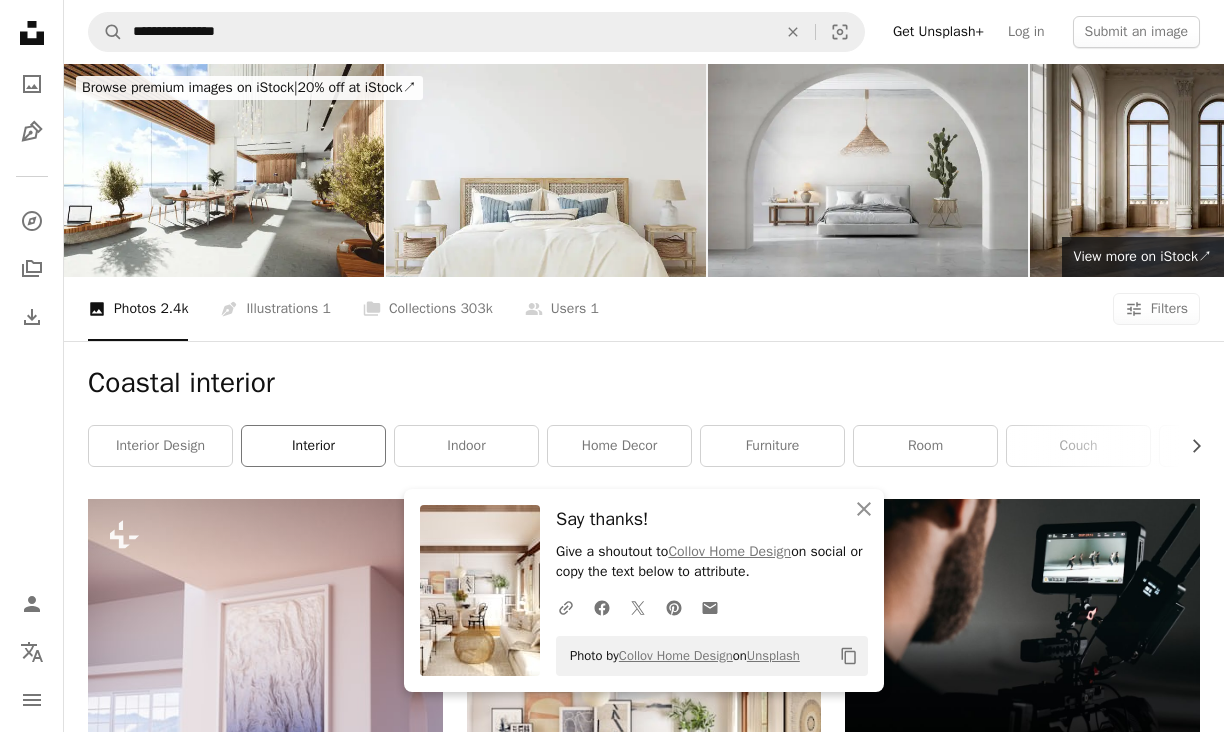 click on "interior" at bounding box center (313, 446) 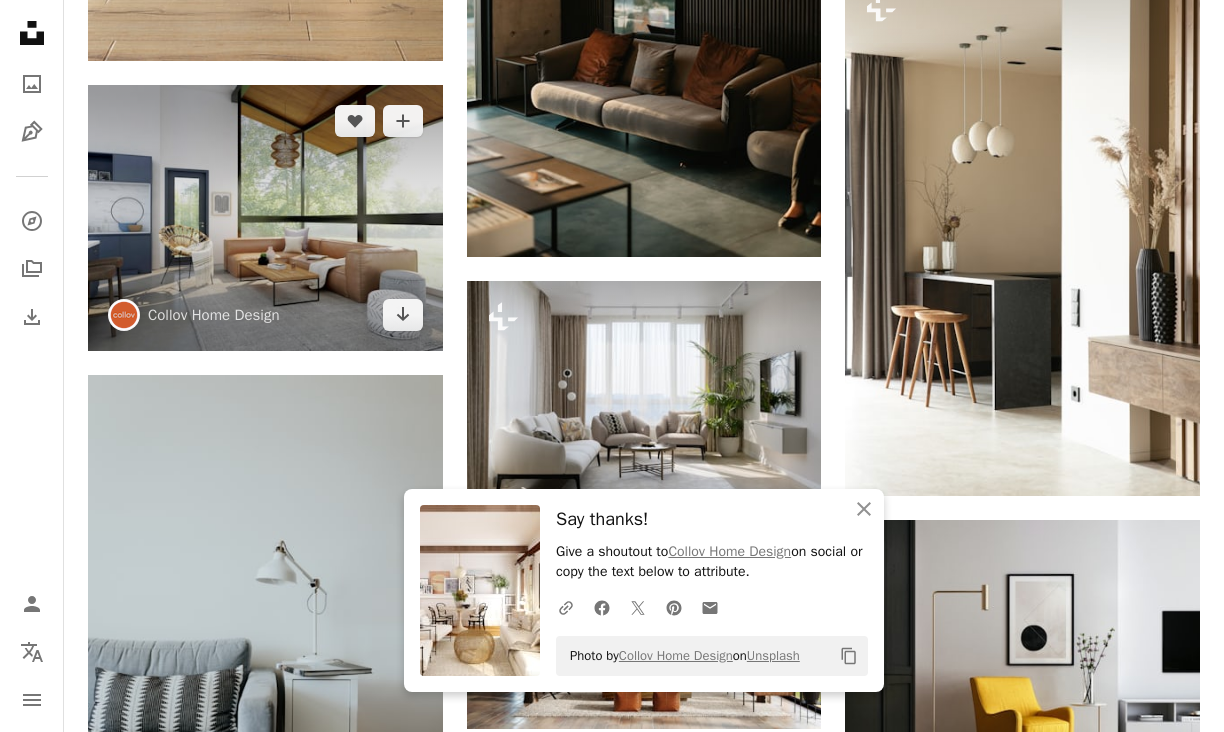 scroll, scrollTop: 1344, scrollLeft: 0, axis: vertical 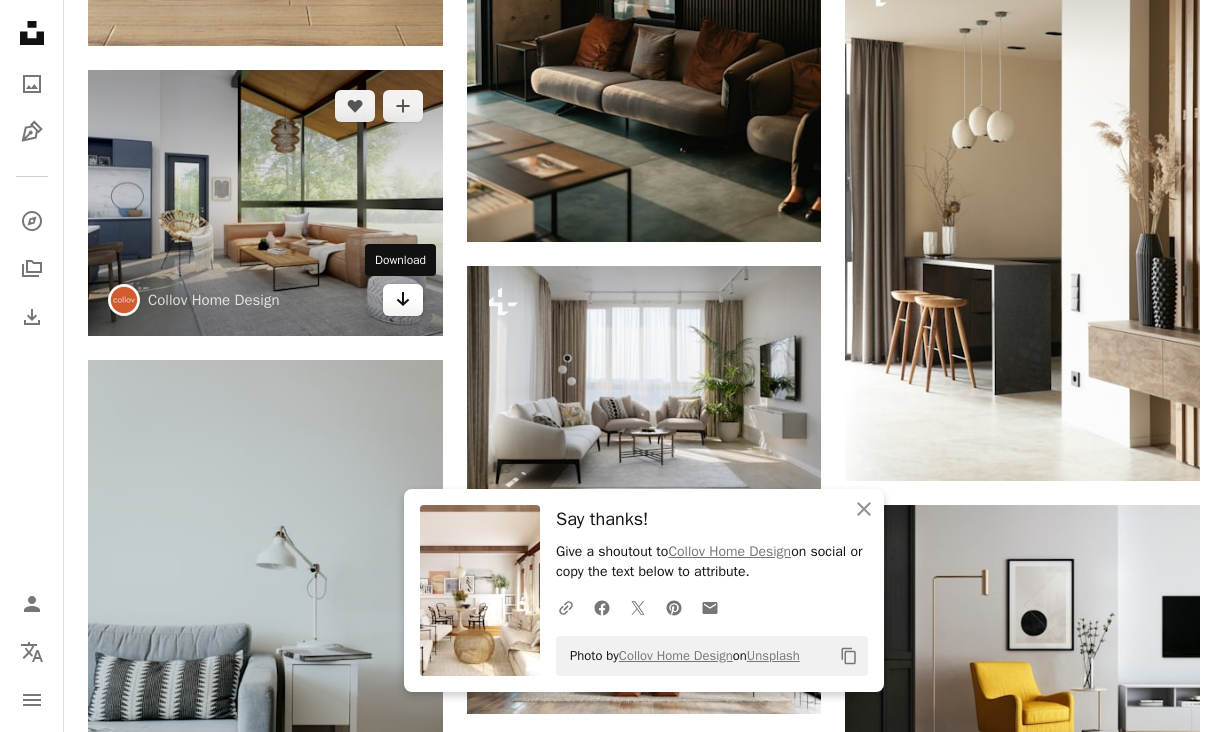 click on "Arrow pointing down" 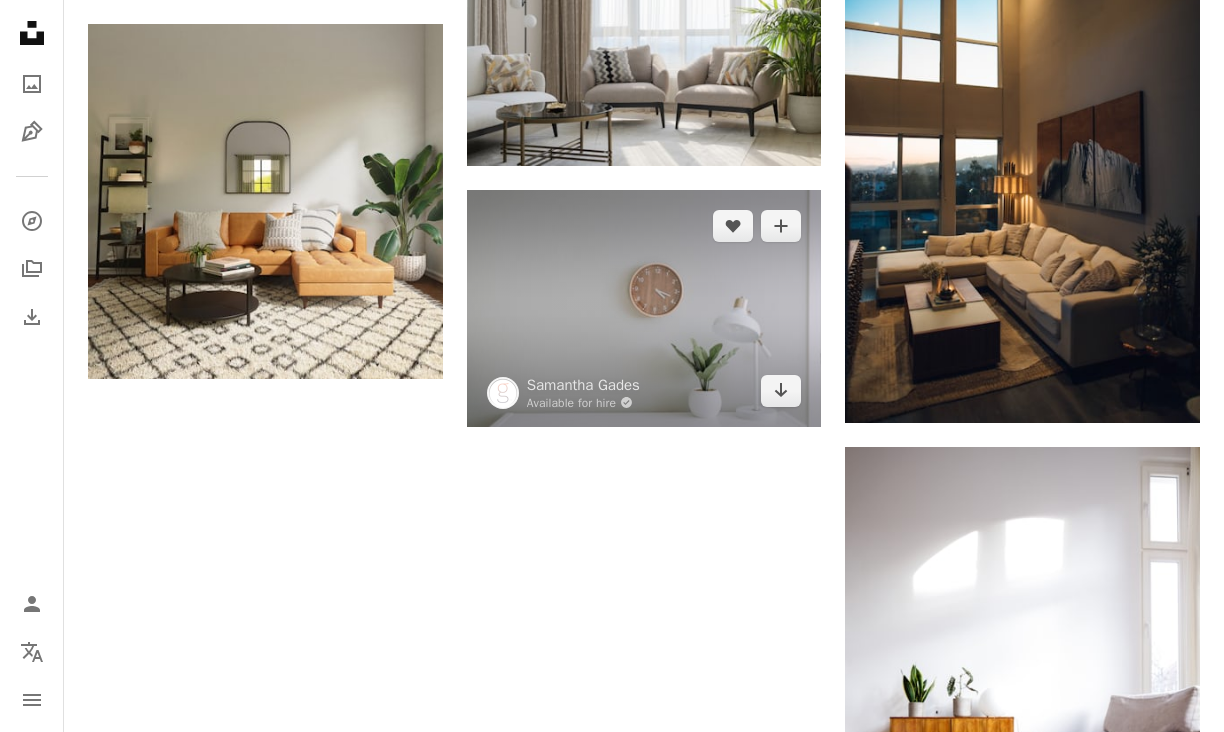 scroll, scrollTop: 2810, scrollLeft: 0, axis: vertical 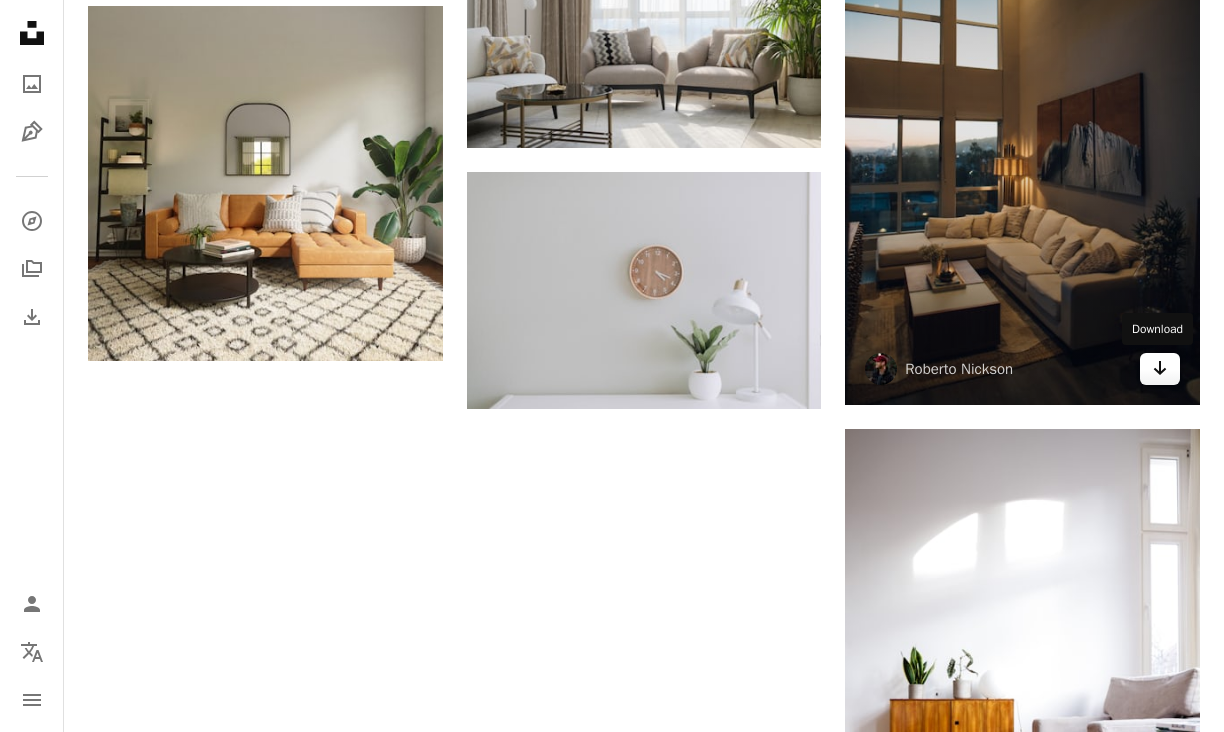click on "Arrow pointing down" at bounding box center [1160, 369] 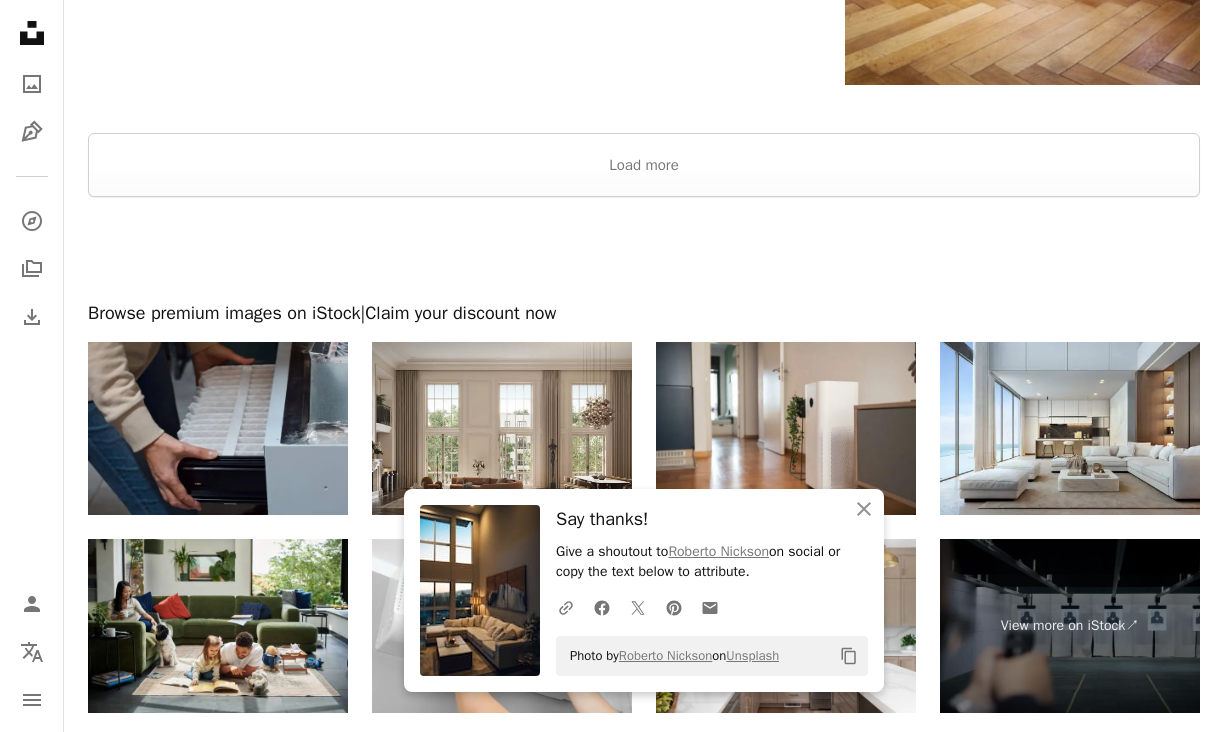 scroll, scrollTop: 3669, scrollLeft: 0, axis: vertical 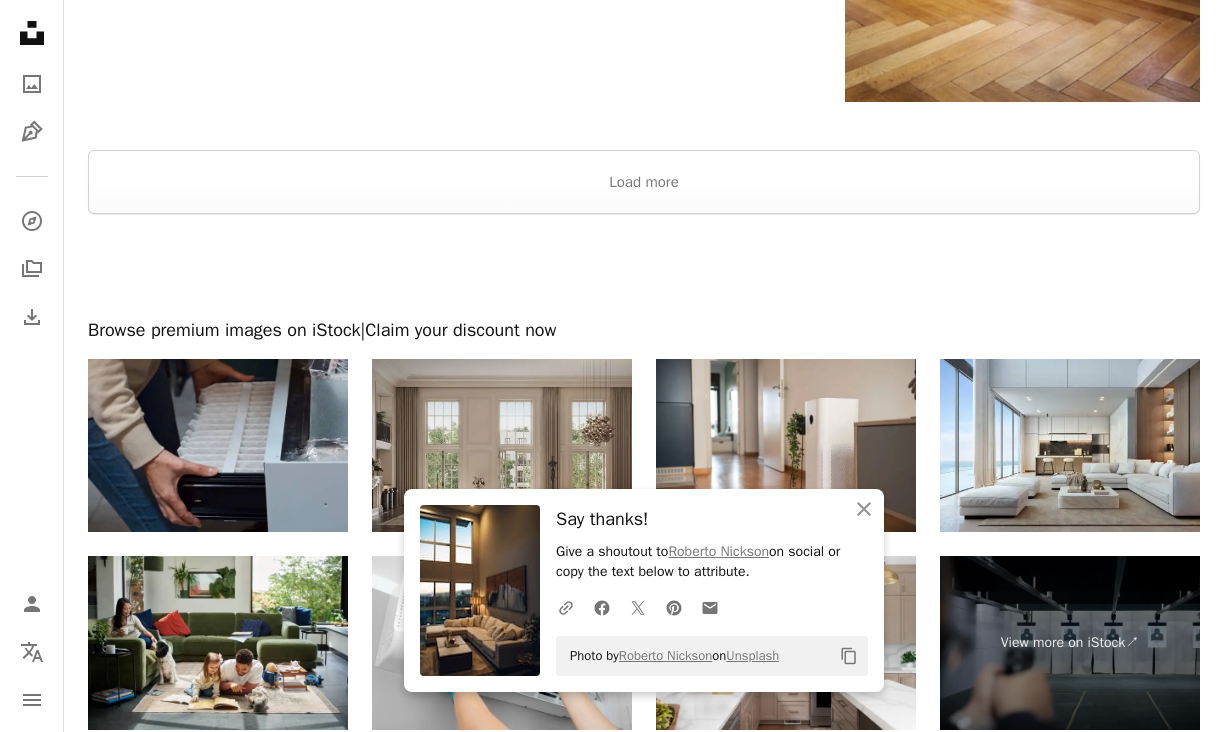click at bounding box center (502, 445) 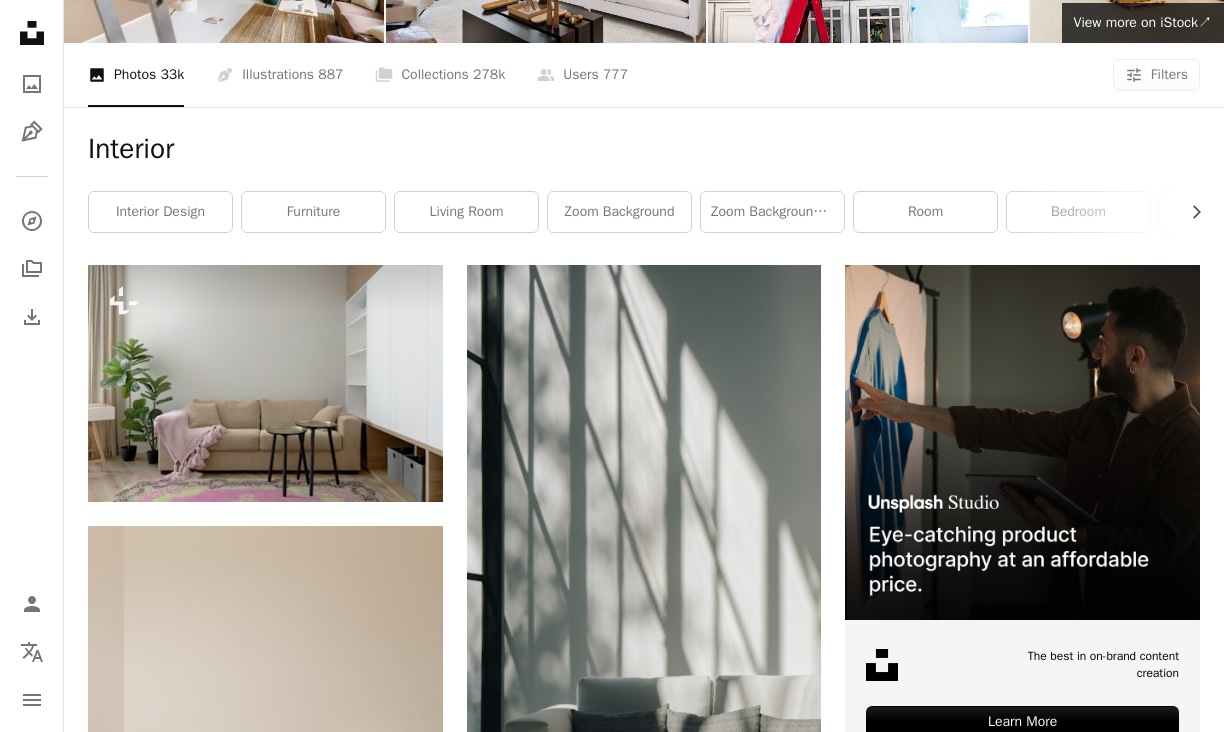 scroll, scrollTop: 0, scrollLeft: 0, axis: both 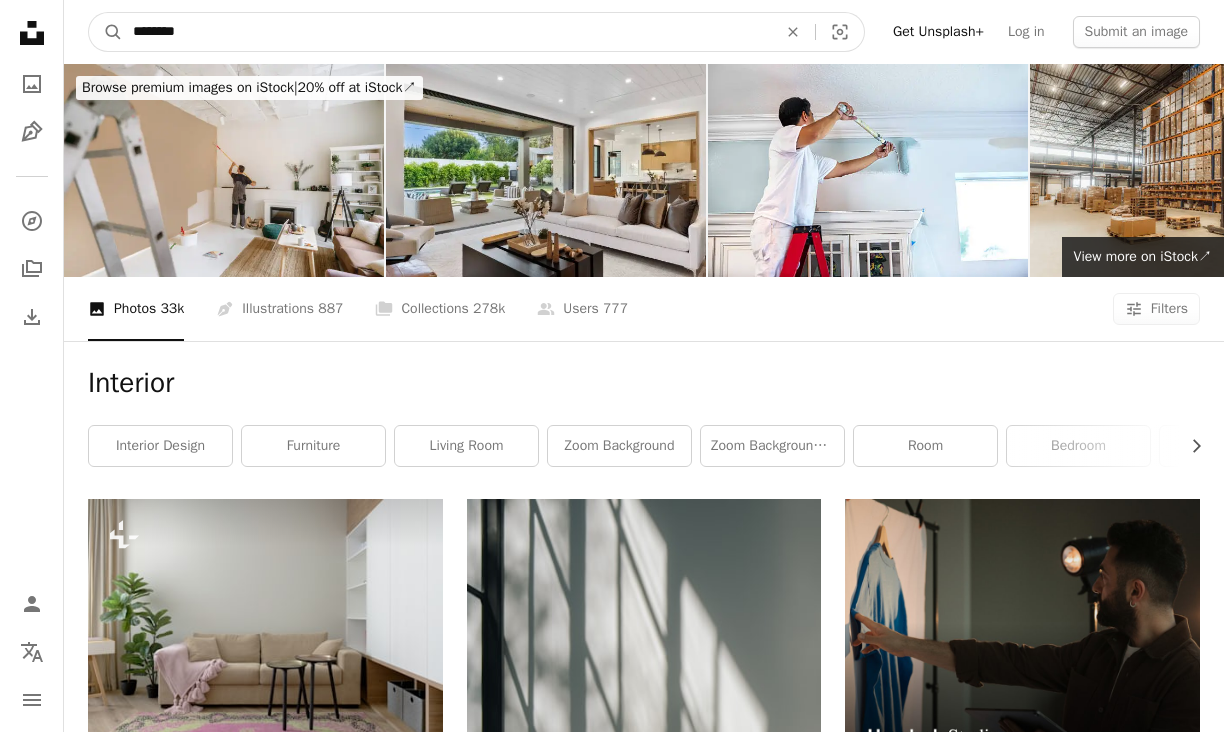 drag, startPoint x: 224, startPoint y: 30, endPoint x: 26, endPoint y: 35, distance: 198.06313 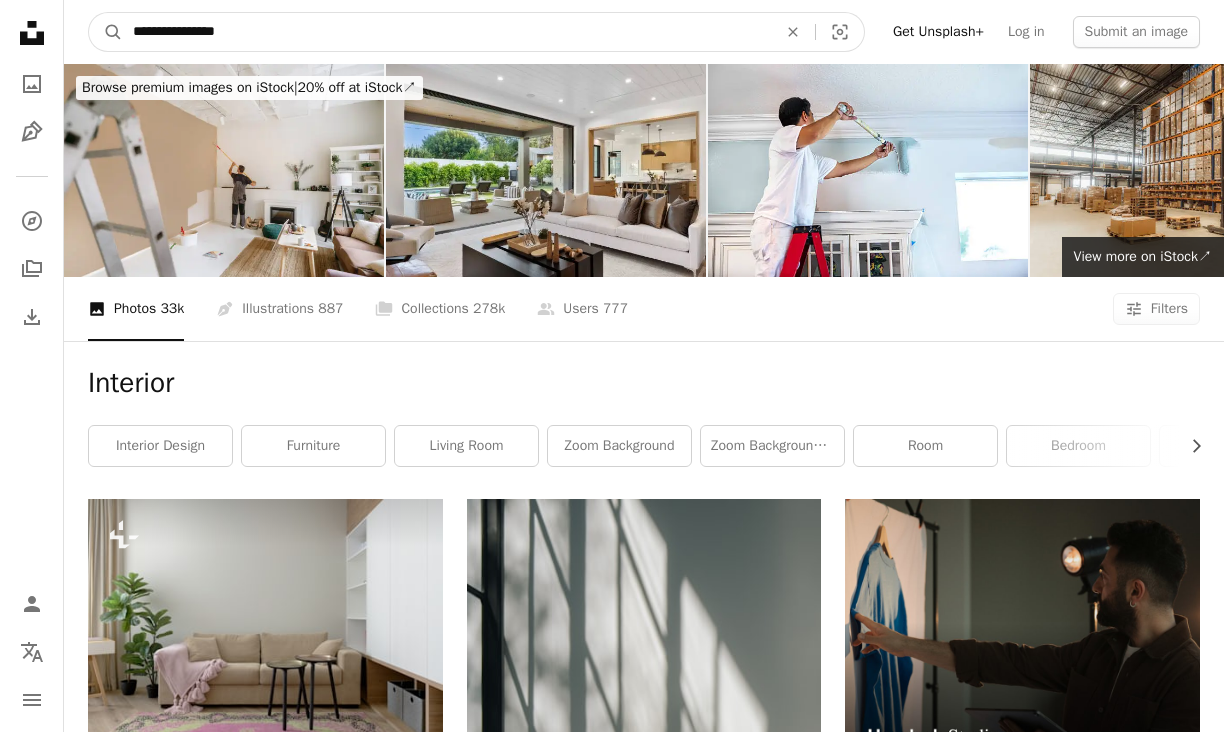 type on "**********" 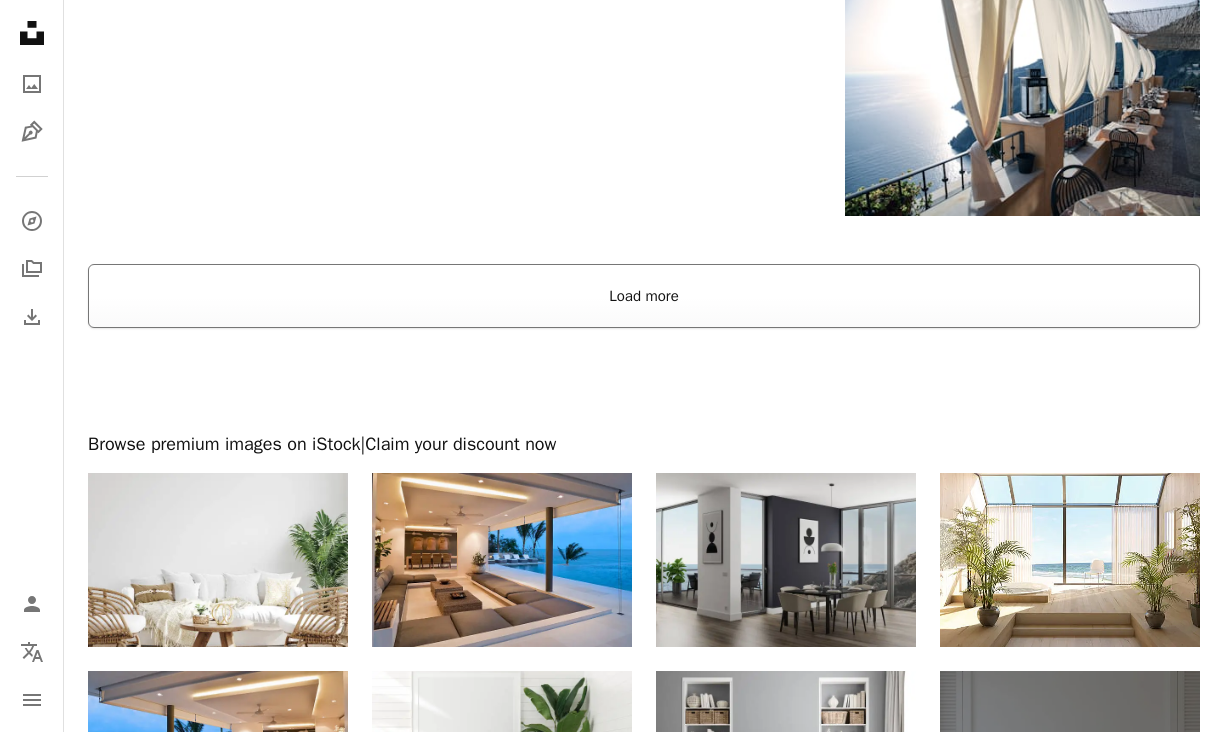 scroll, scrollTop: 3470, scrollLeft: 0, axis: vertical 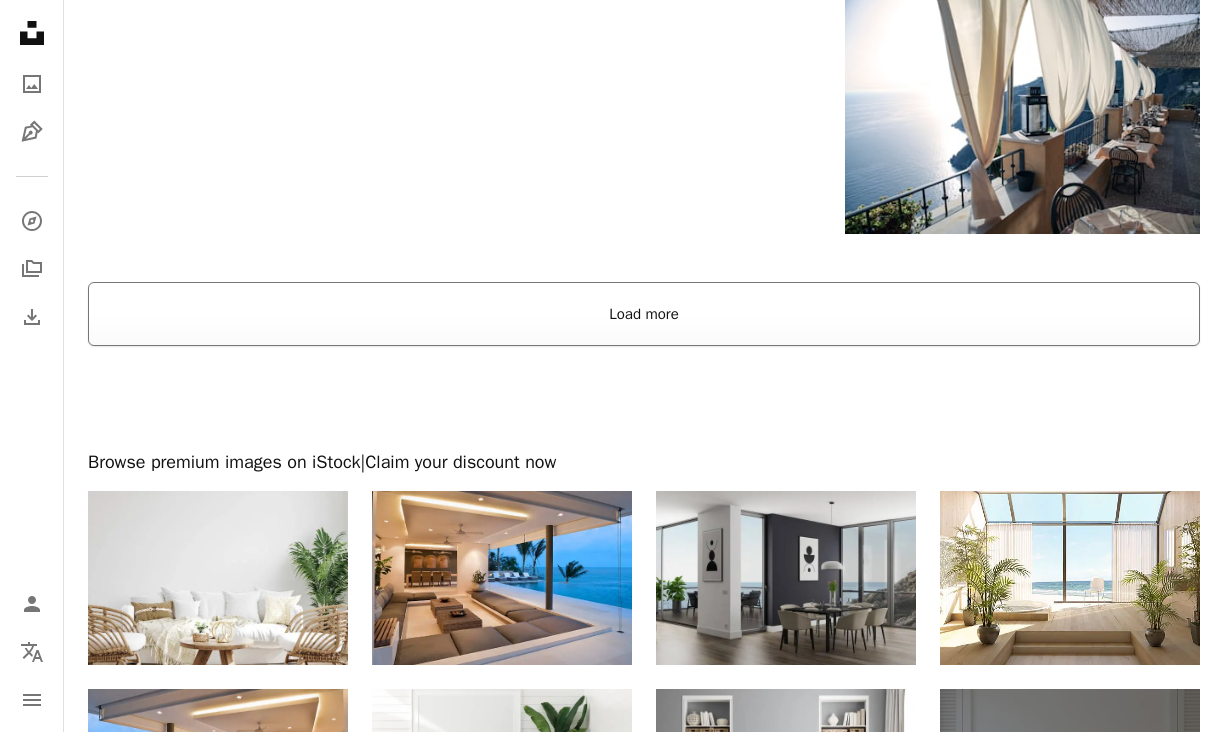click on "Load more" at bounding box center [644, 314] 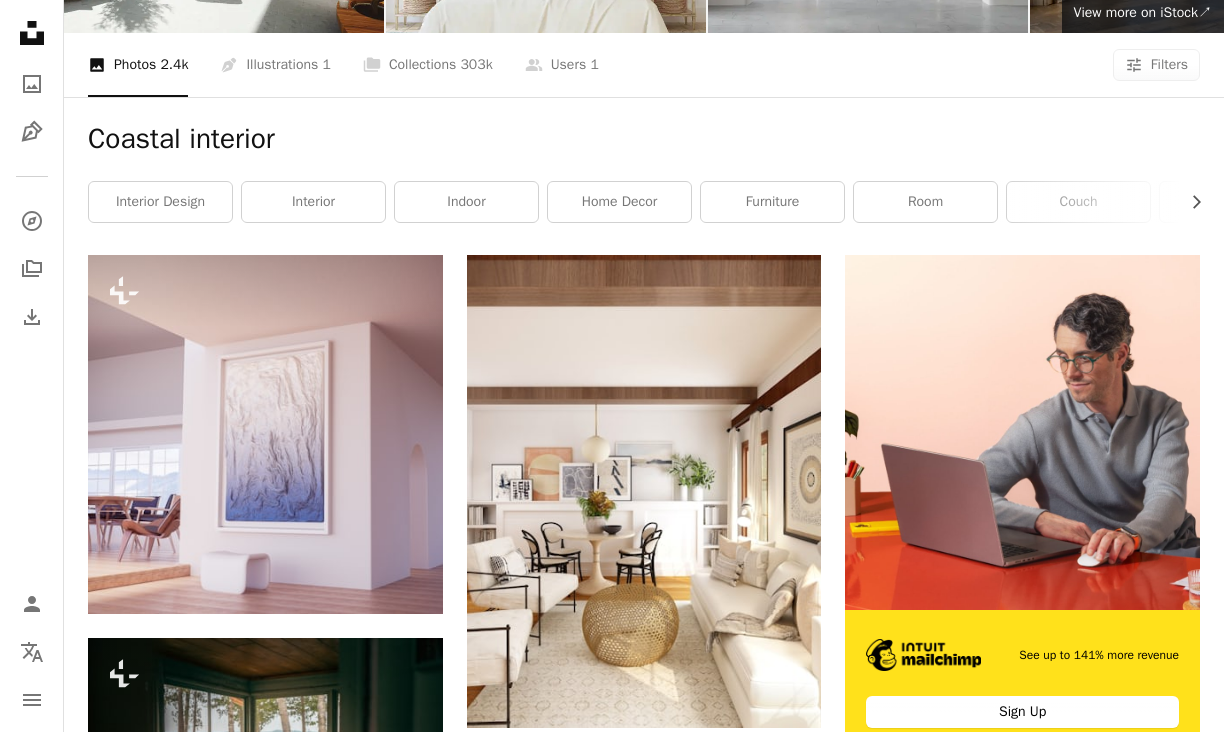 scroll, scrollTop: 0, scrollLeft: 0, axis: both 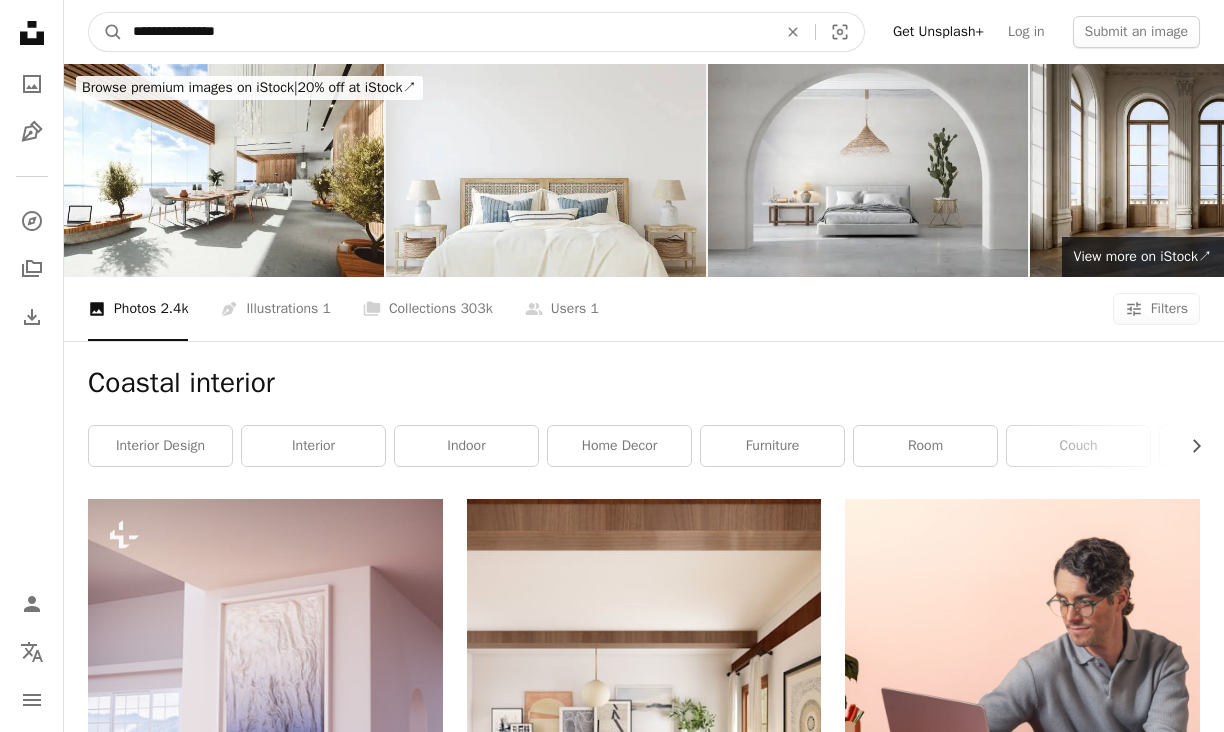 click on "**********" at bounding box center (447, 32) 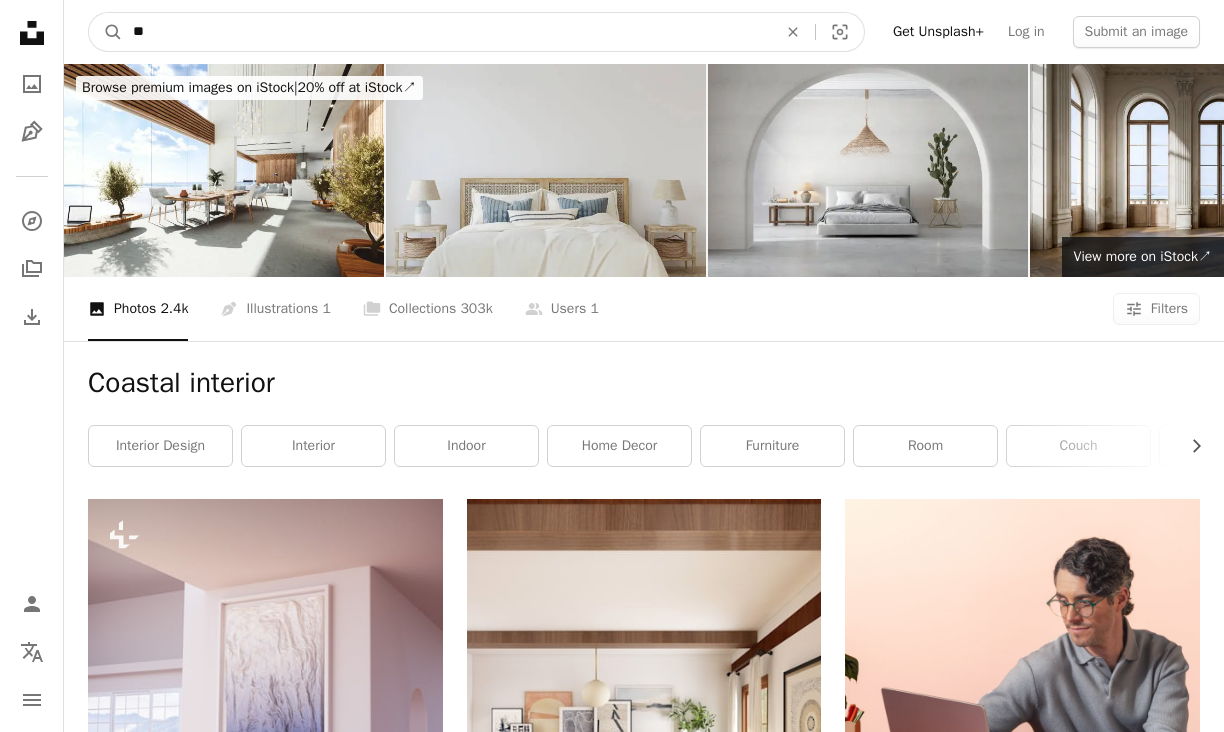 type on "*" 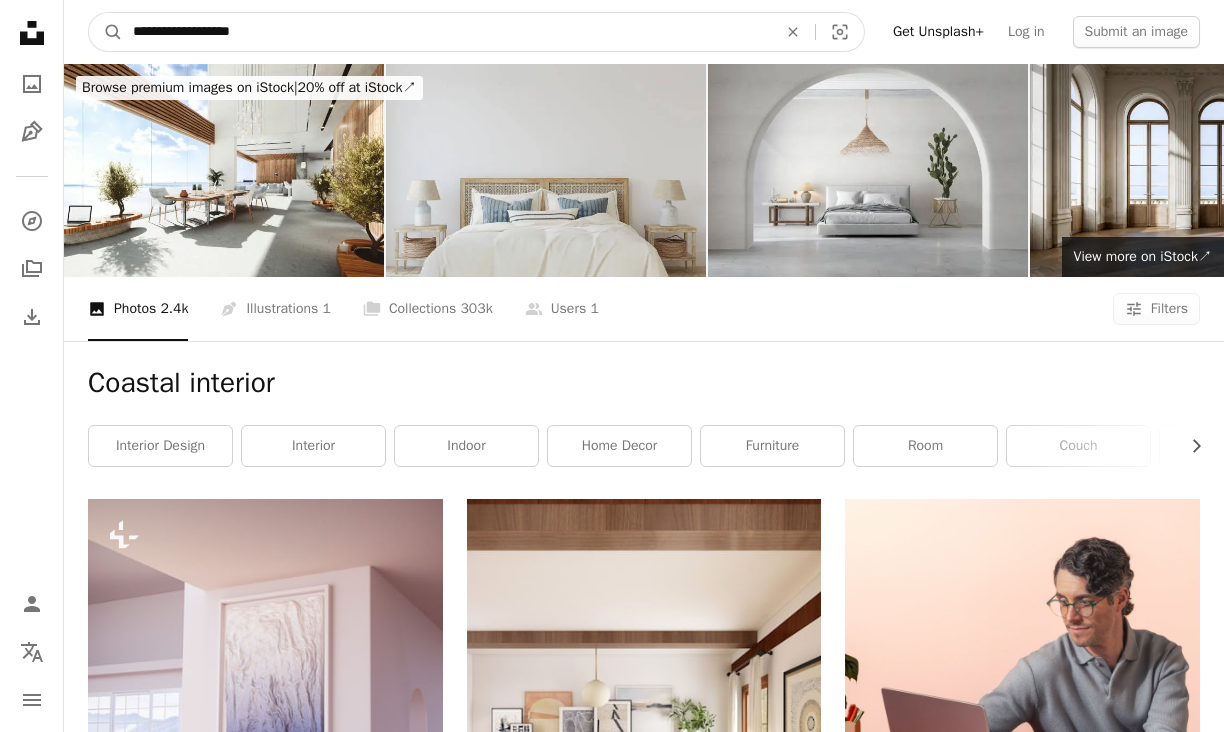 type on "**********" 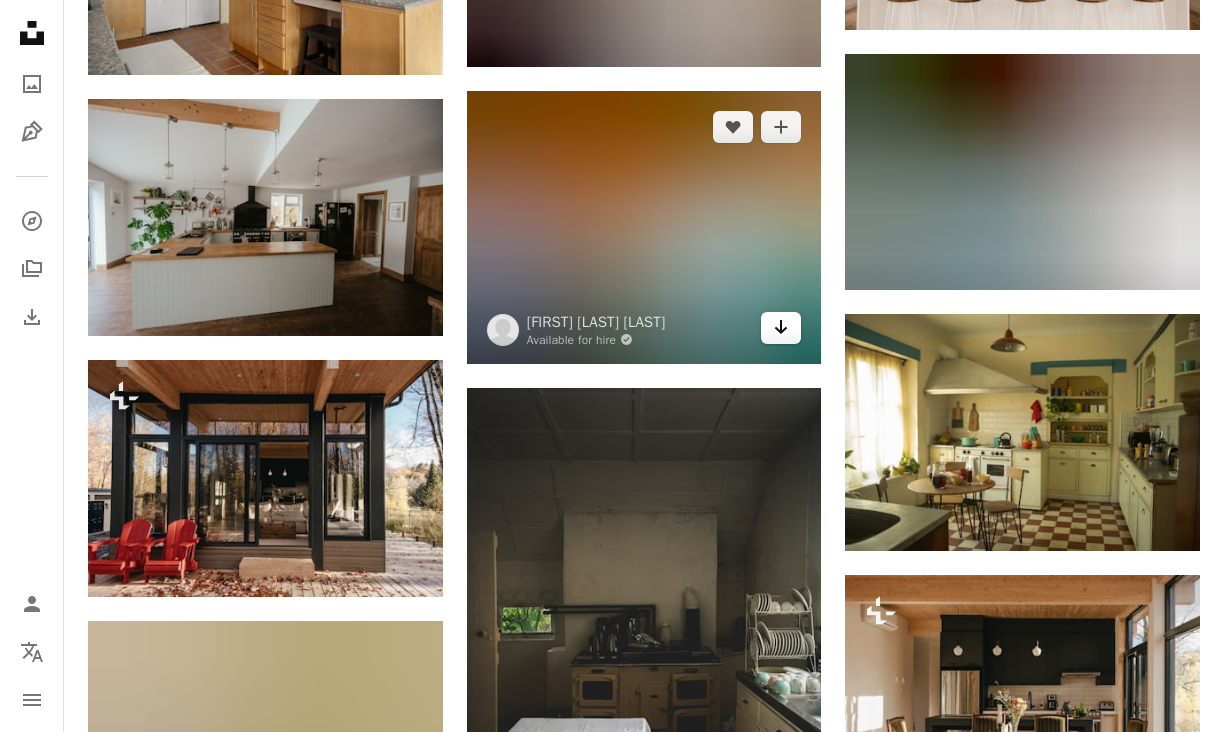 scroll, scrollTop: 1977, scrollLeft: 0, axis: vertical 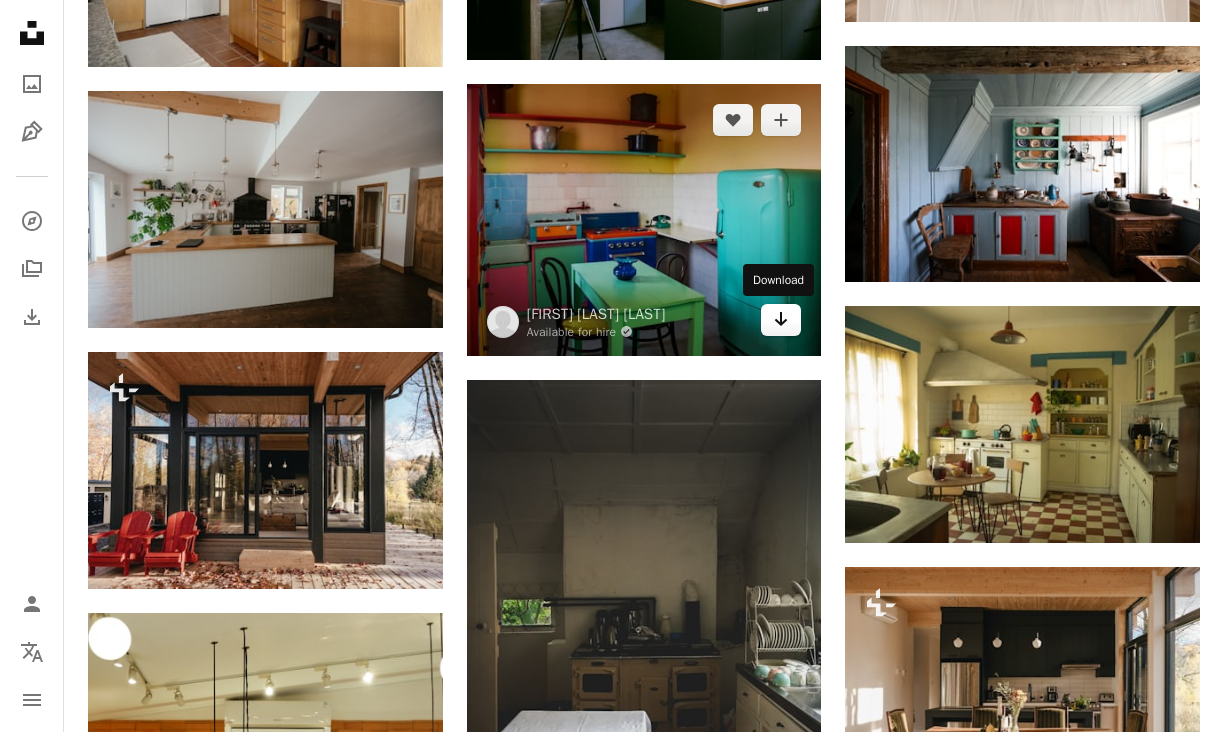 click on "Arrow pointing down" 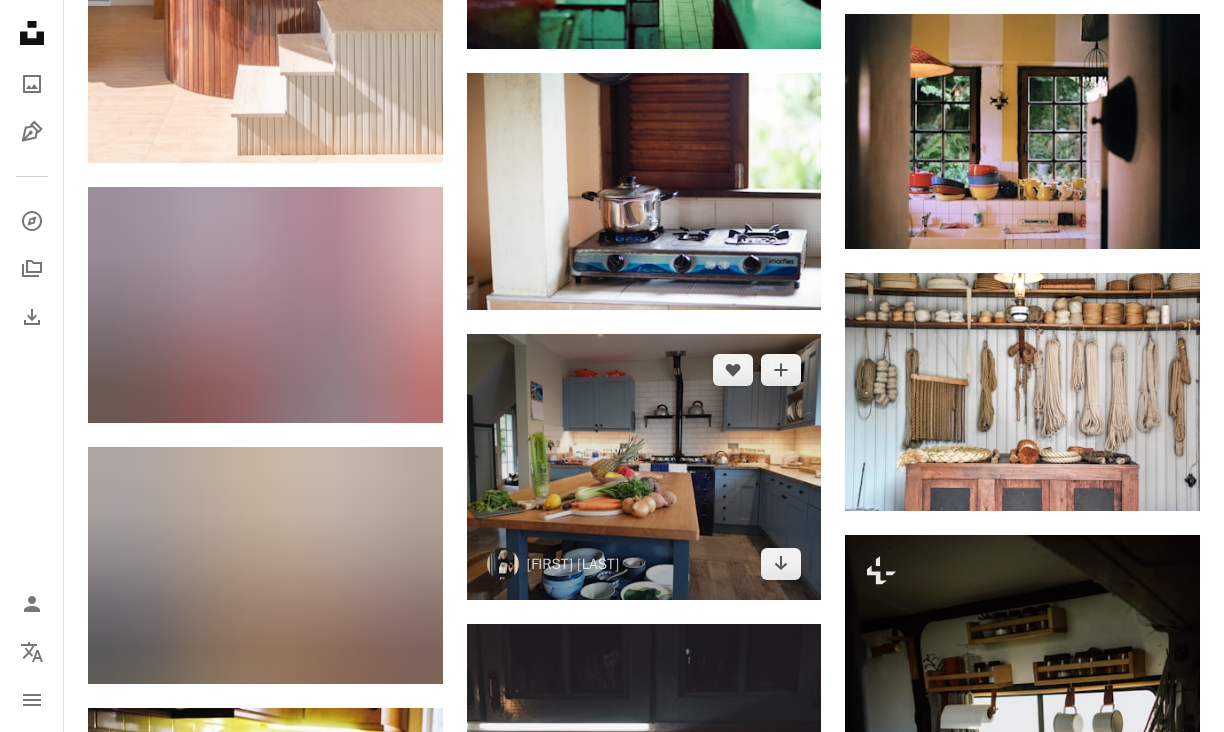scroll, scrollTop: 7541, scrollLeft: 0, axis: vertical 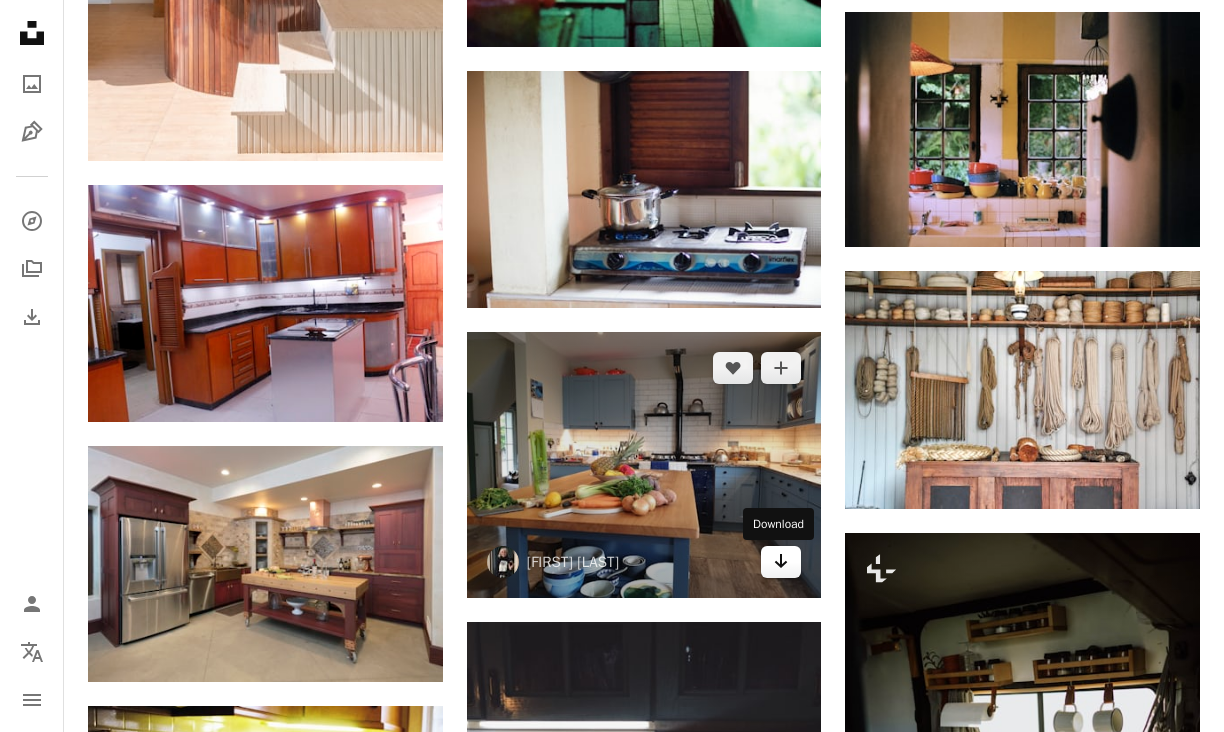 click on "Arrow pointing down" at bounding box center [781, 562] 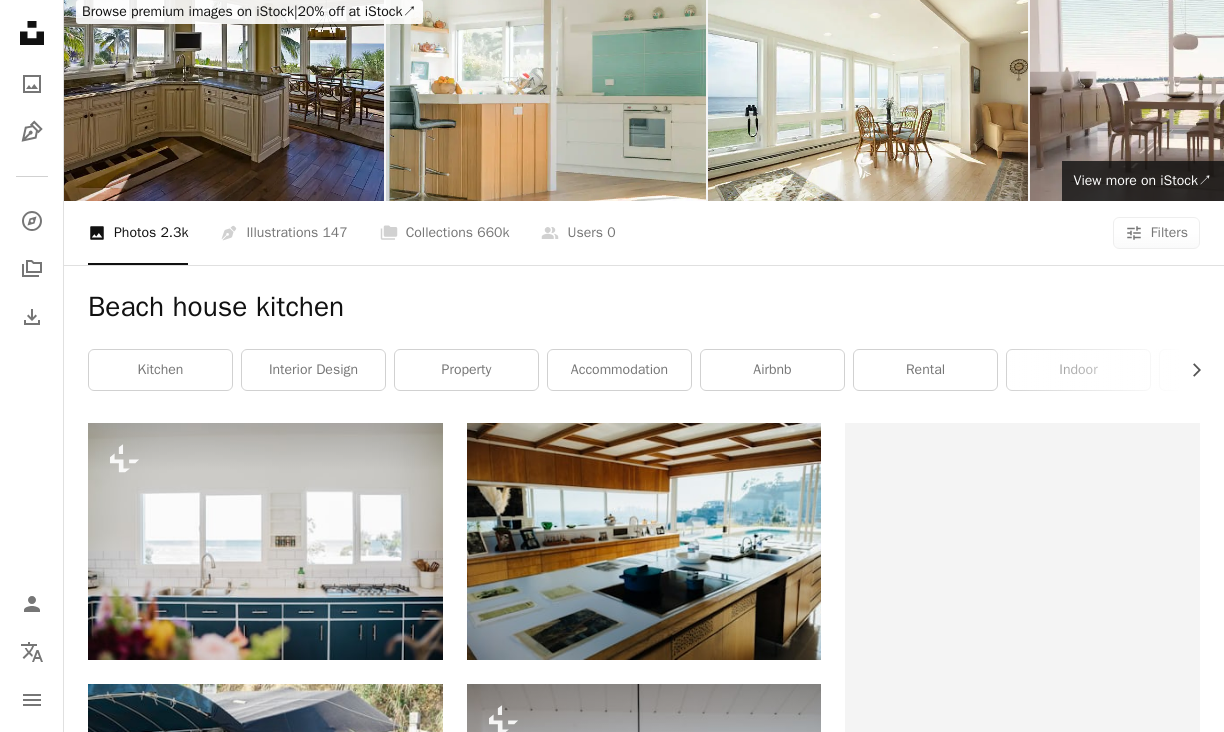 scroll, scrollTop: 0, scrollLeft: 0, axis: both 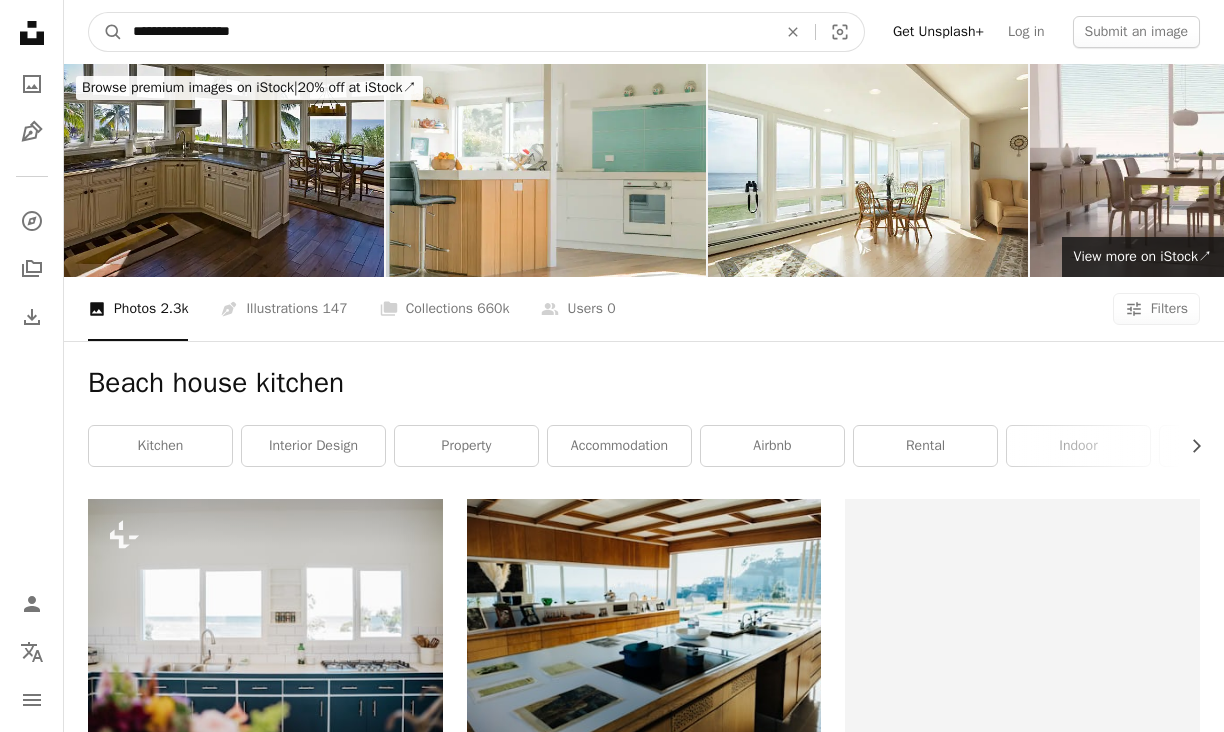 drag, startPoint x: 298, startPoint y: 34, endPoint x: -11, endPoint y: 16, distance: 309.52383 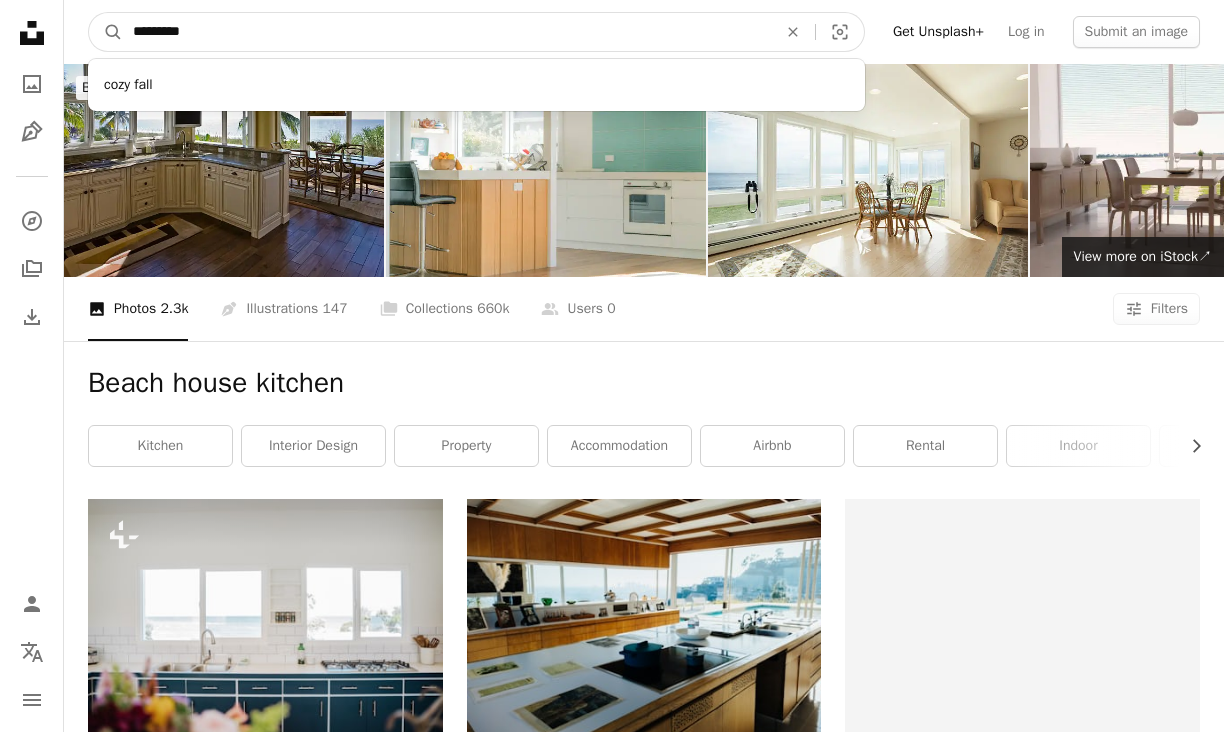 type on "**********" 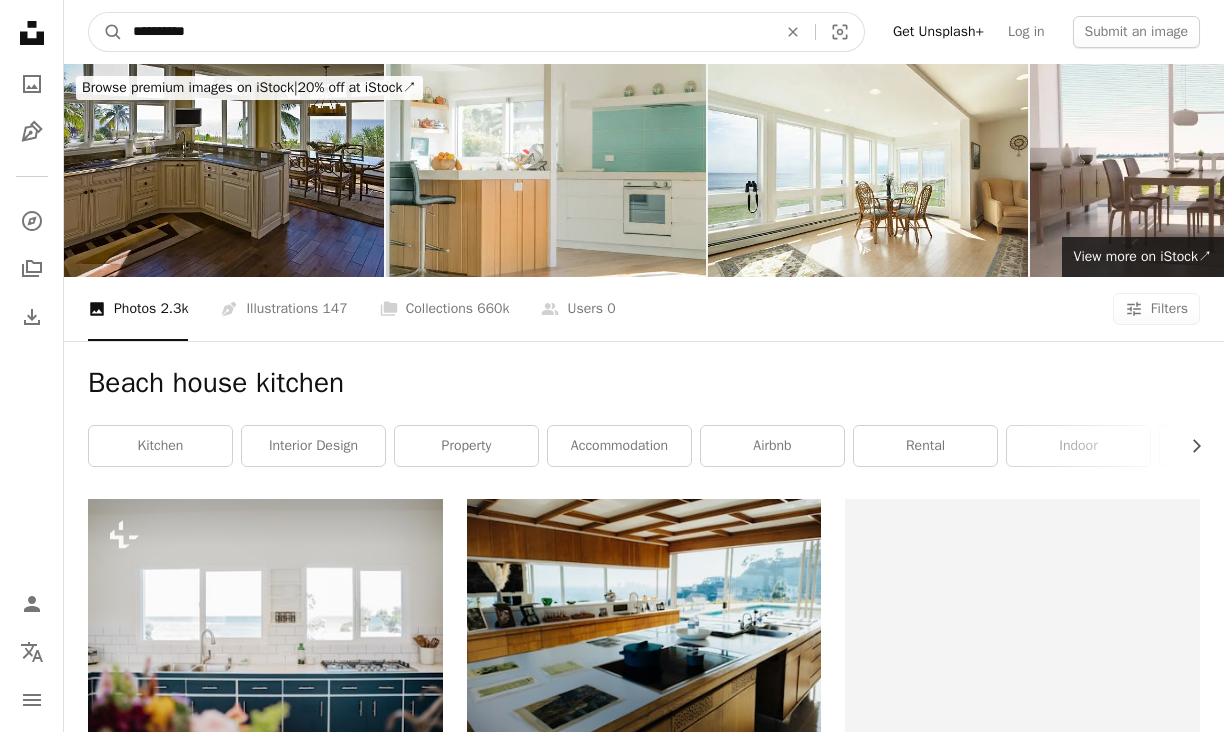 click on "A magnifying glass" at bounding box center [106, 32] 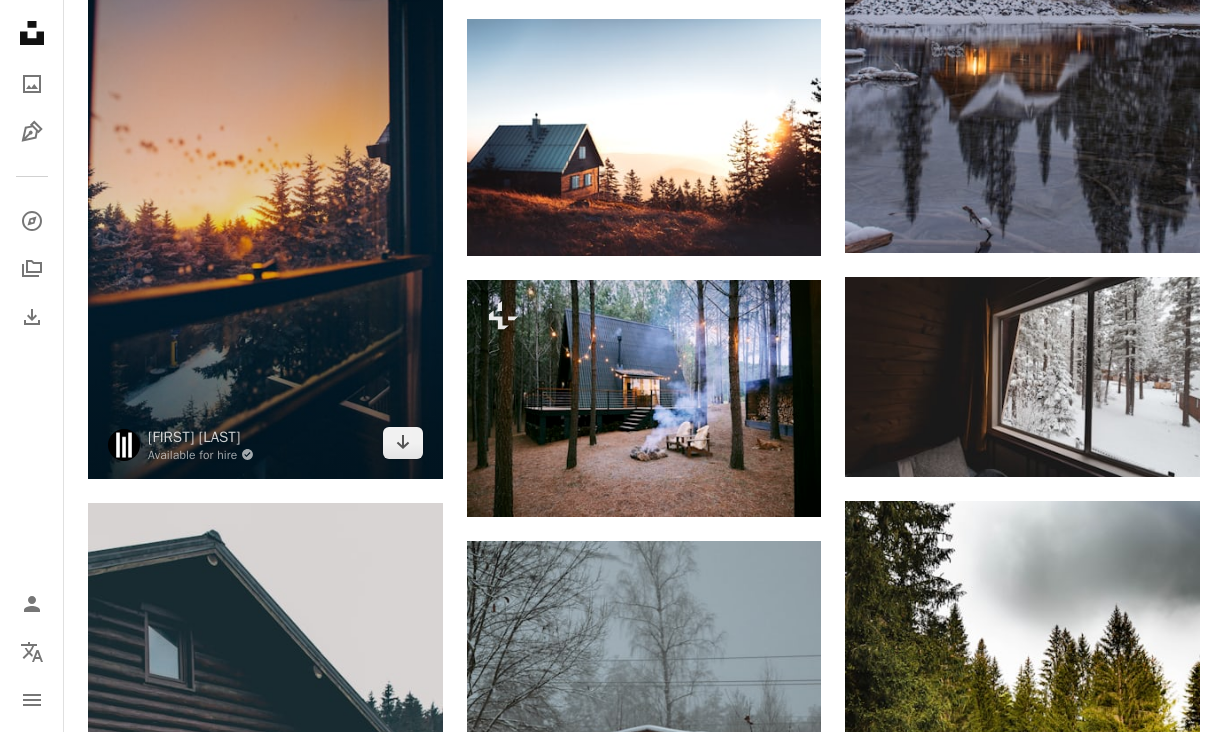 scroll, scrollTop: 1628, scrollLeft: 0, axis: vertical 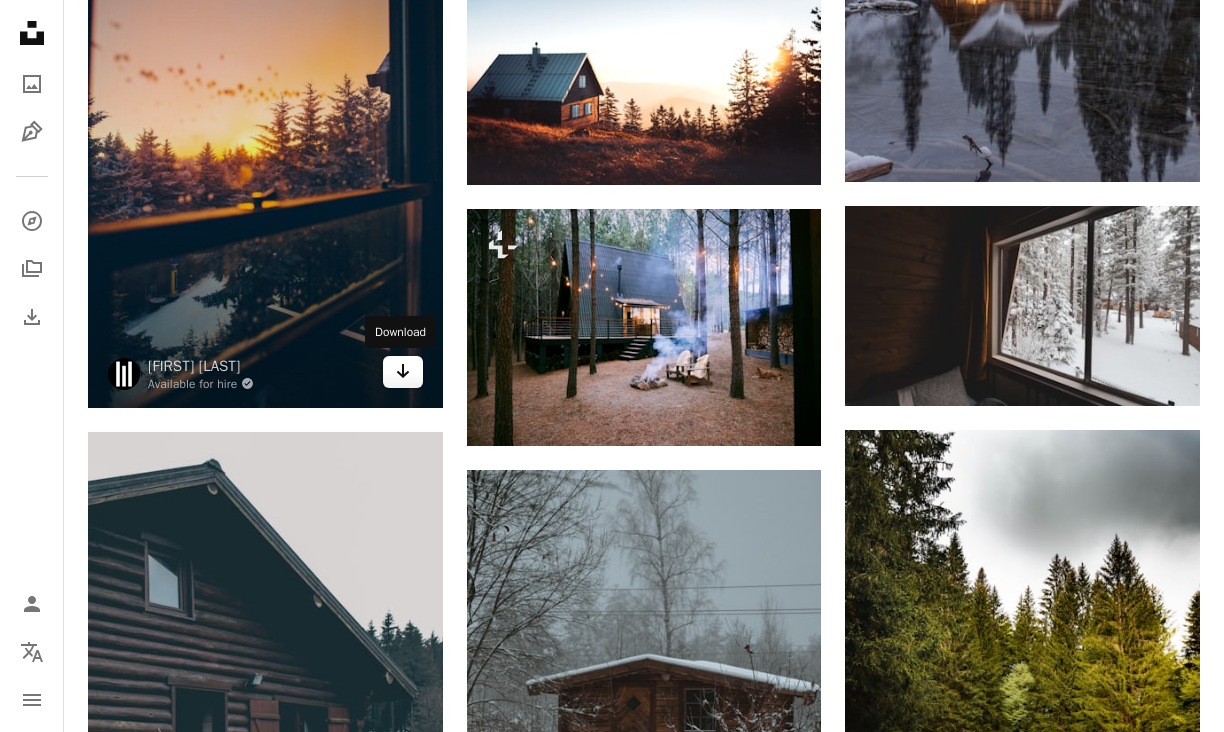 click 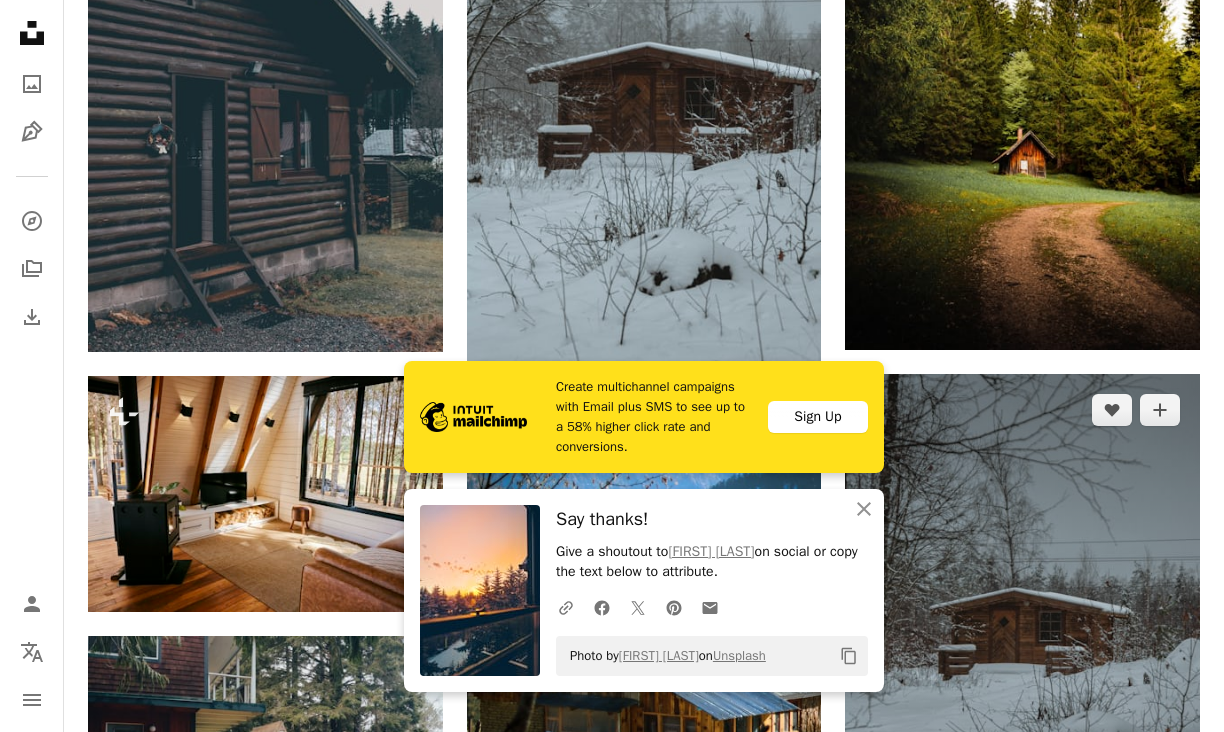 scroll, scrollTop: 2365, scrollLeft: 0, axis: vertical 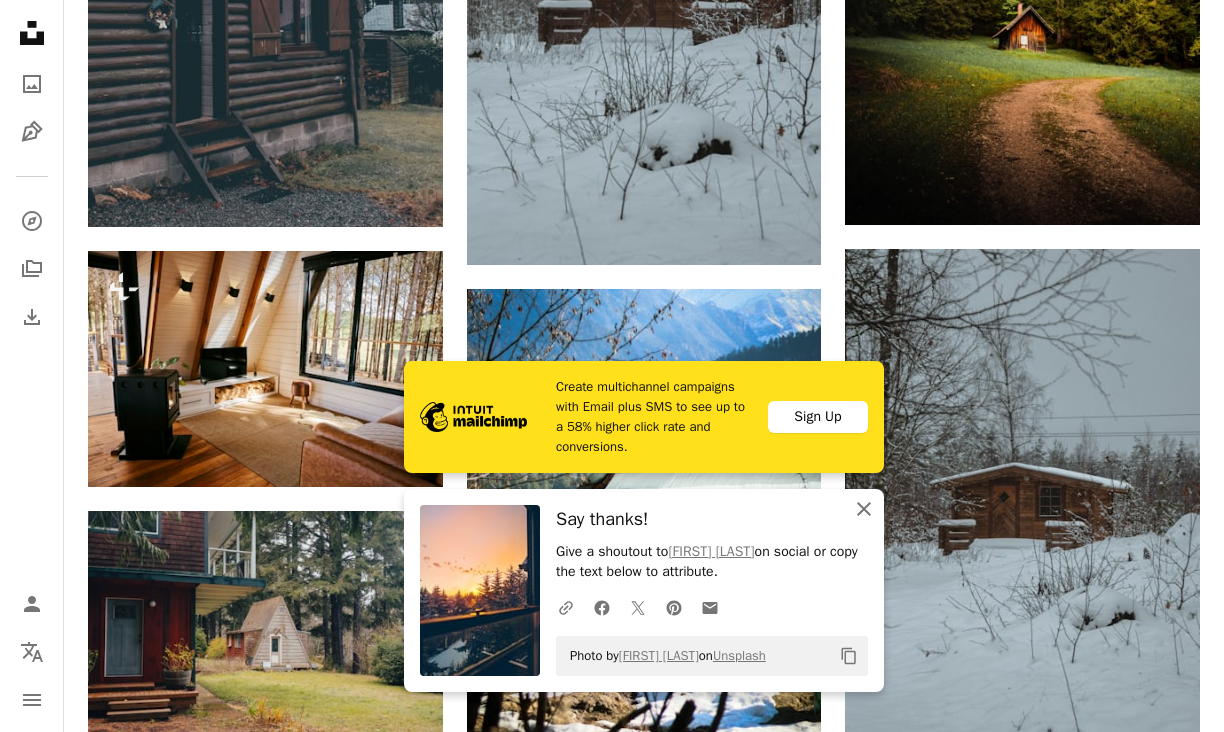 click on "An X shape" 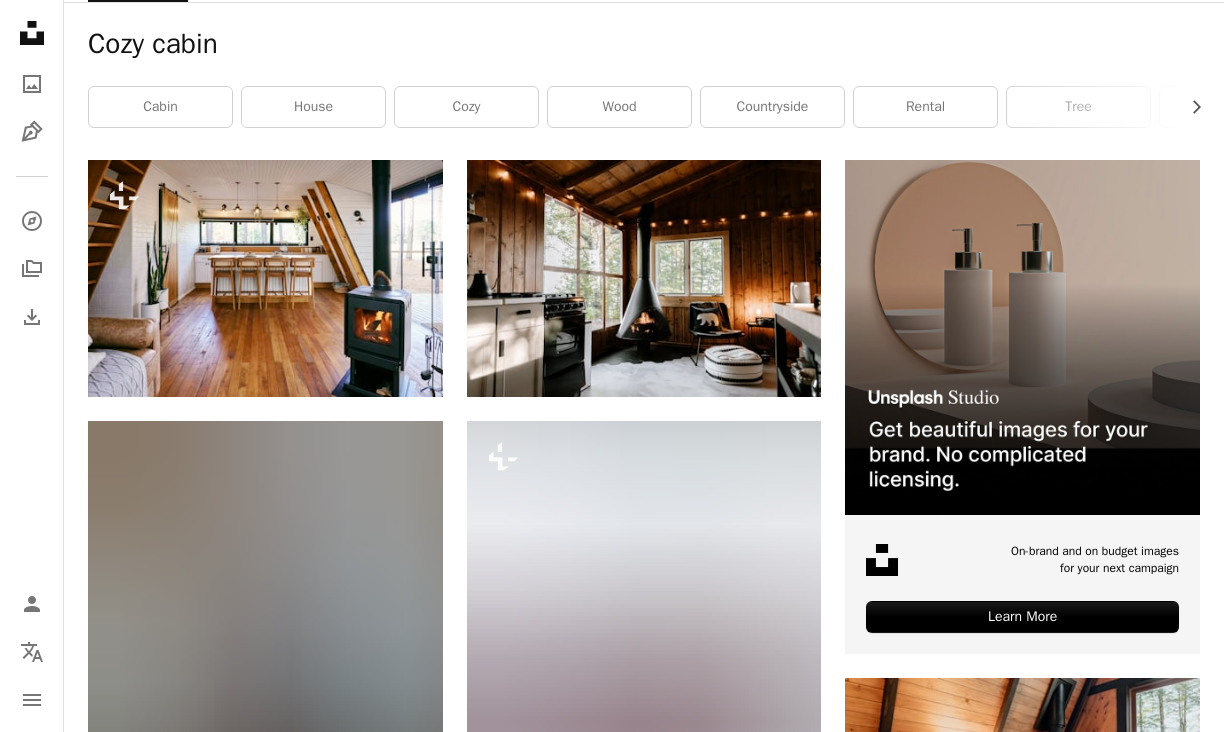 scroll, scrollTop: 0, scrollLeft: 0, axis: both 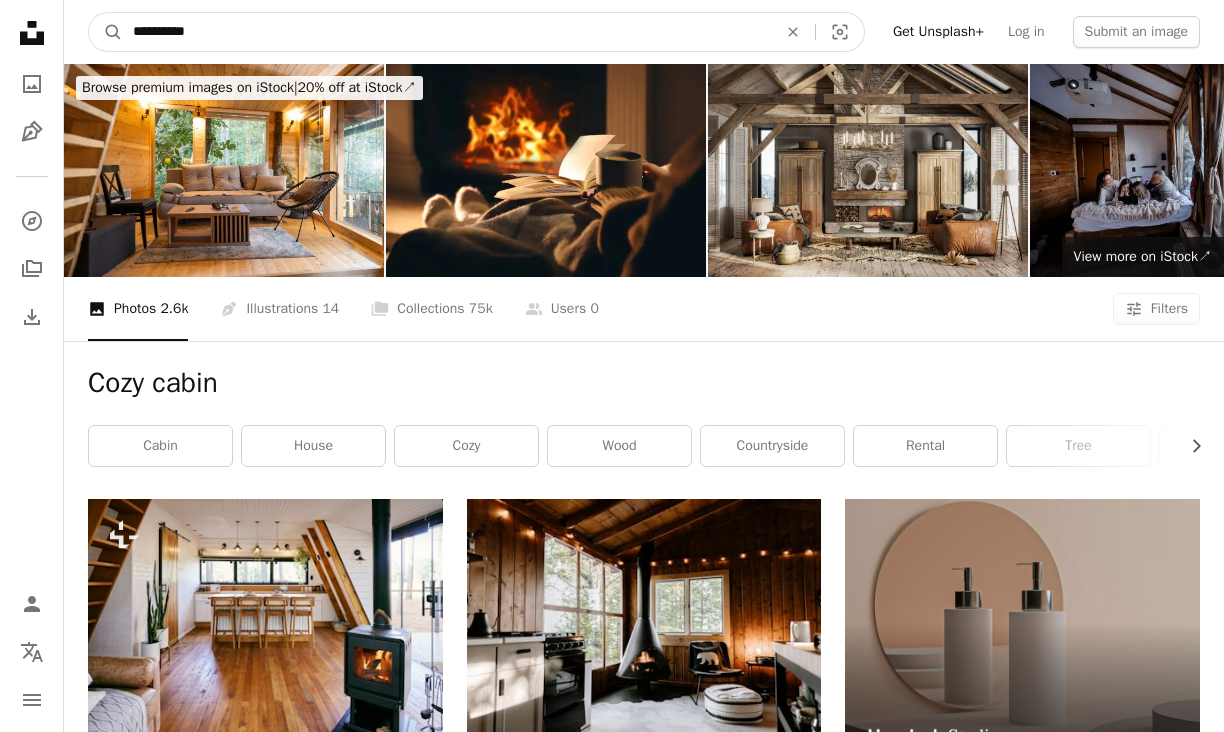 click on "**********" at bounding box center [447, 32] 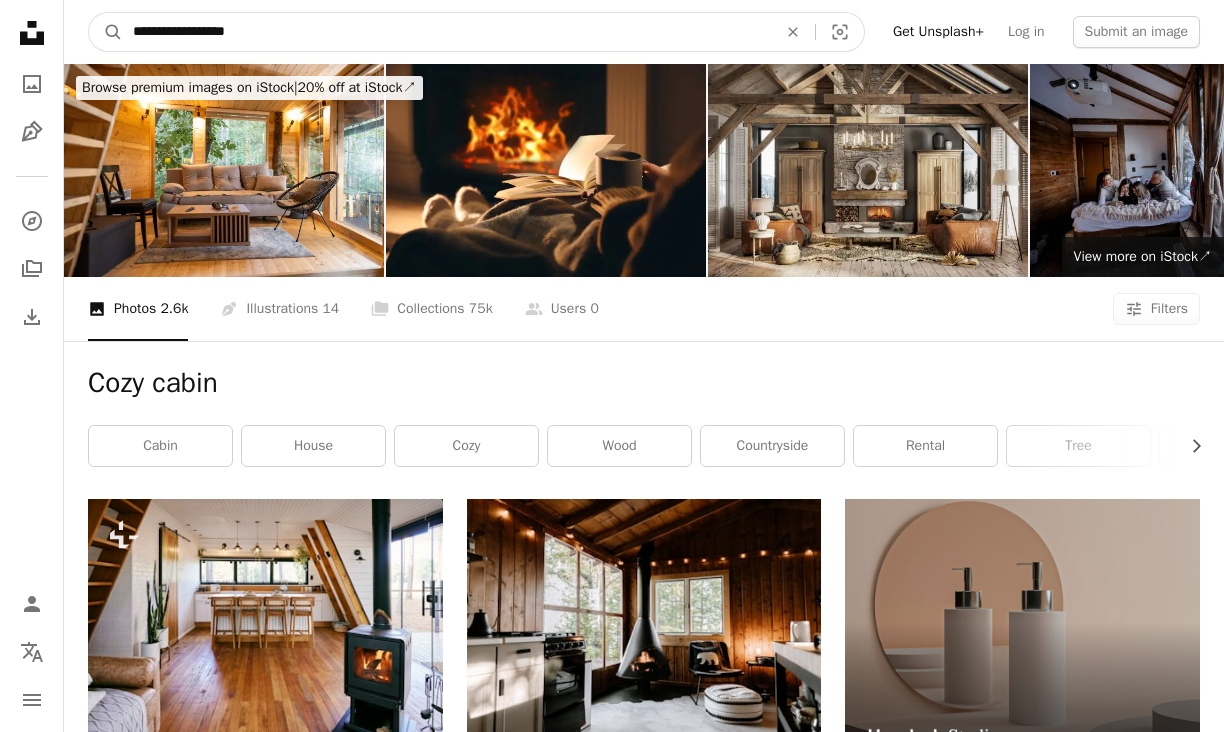 type on "**********" 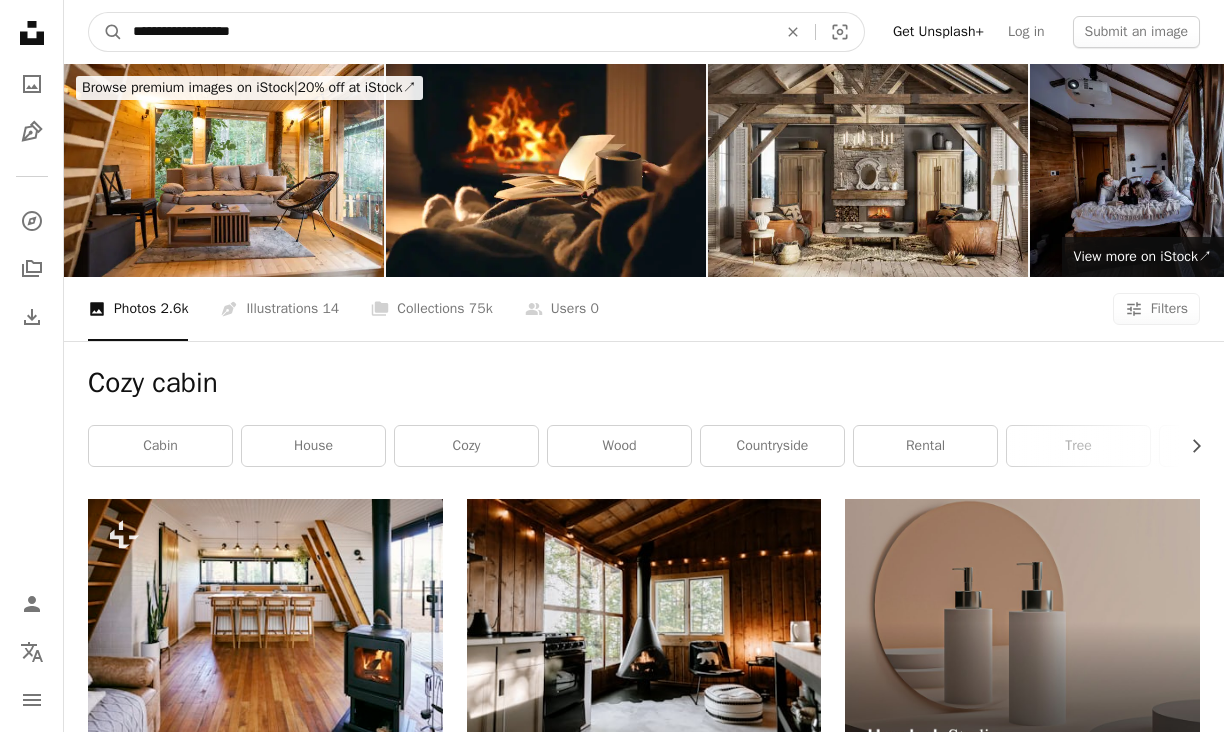 click on "A magnifying glass" at bounding box center [106, 32] 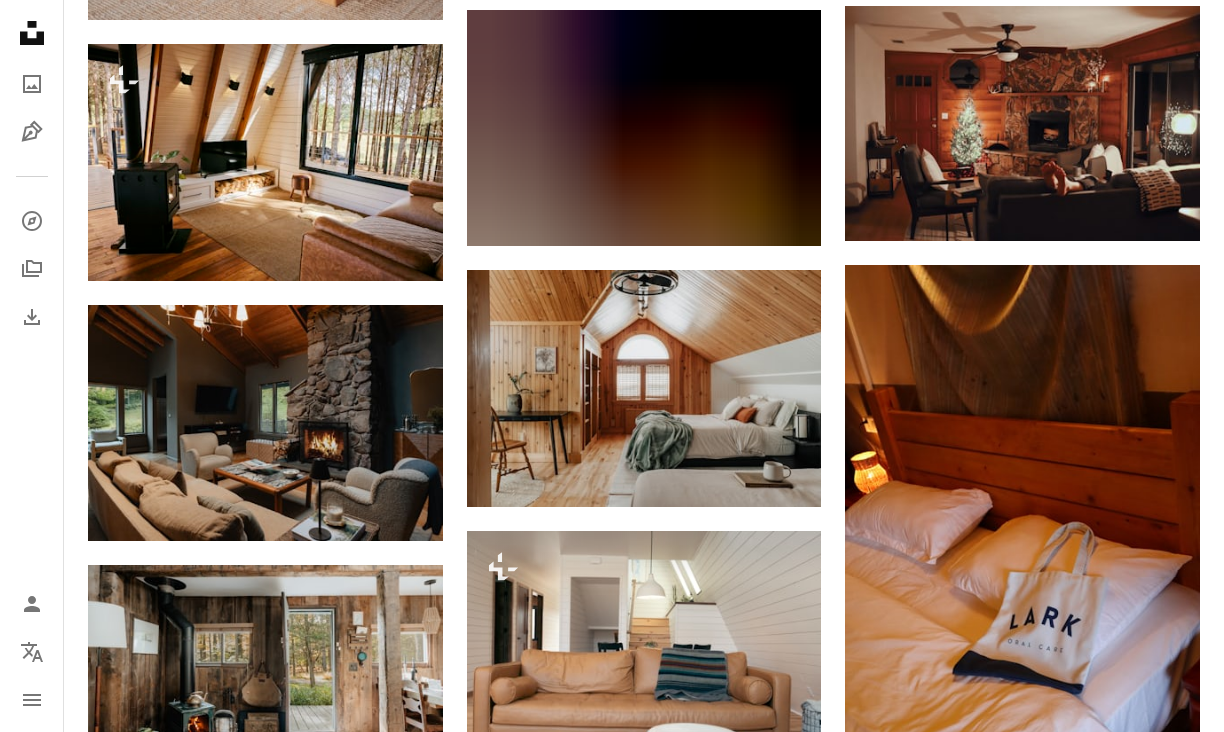 scroll, scrollTop: 1920, scrollLeft: 0, axis: vertical 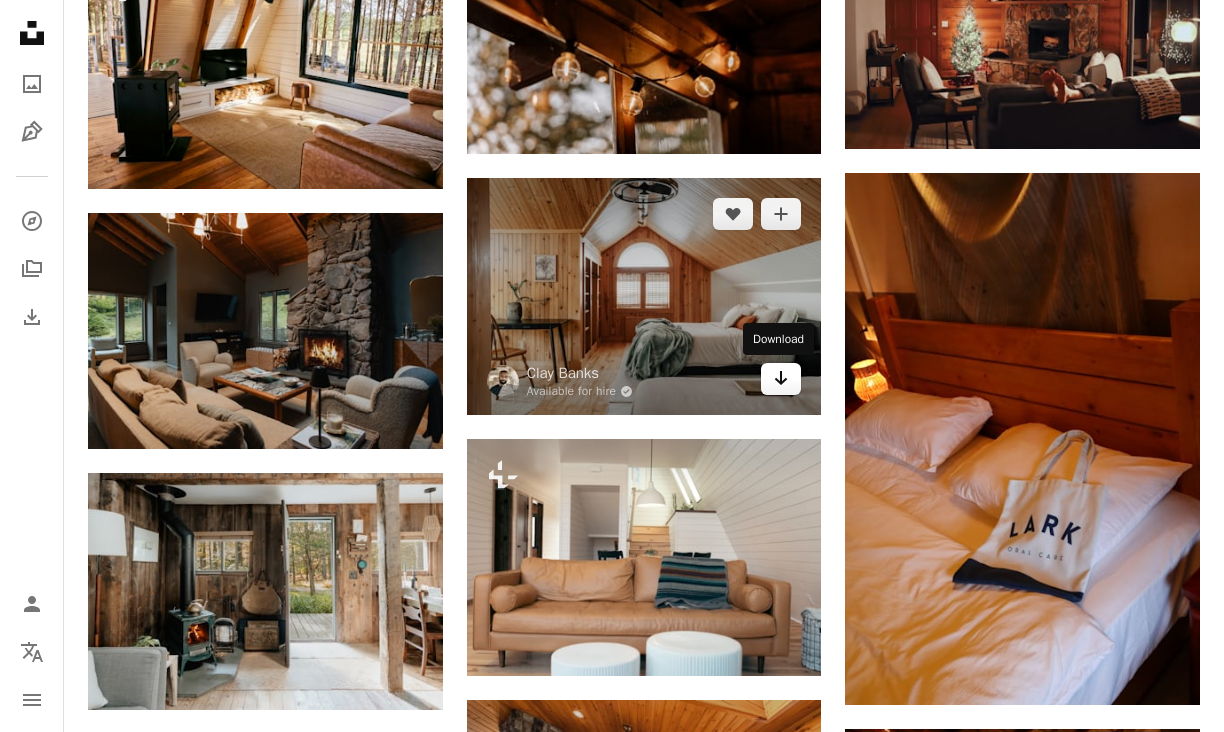 click on "Arrow pointing down" 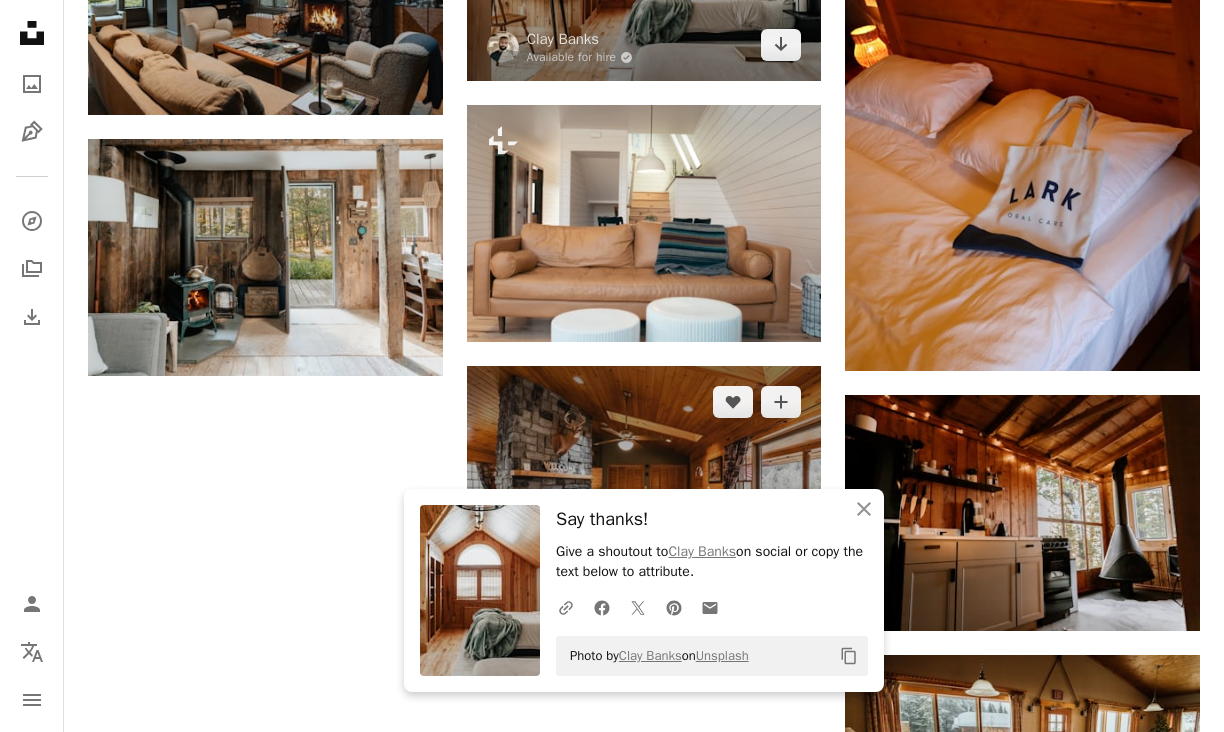scroll, scrollTop: 2270, scrollLeft: 0, axis: vertical 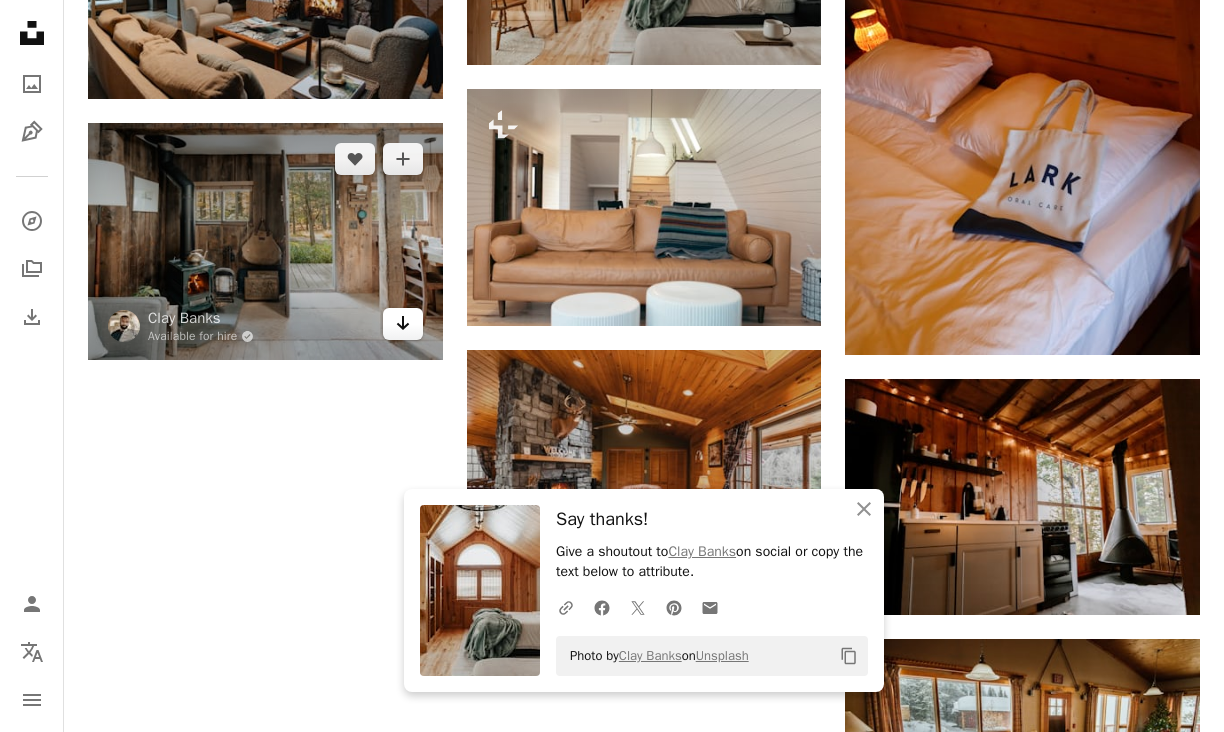 click on "Arrow pointing down" 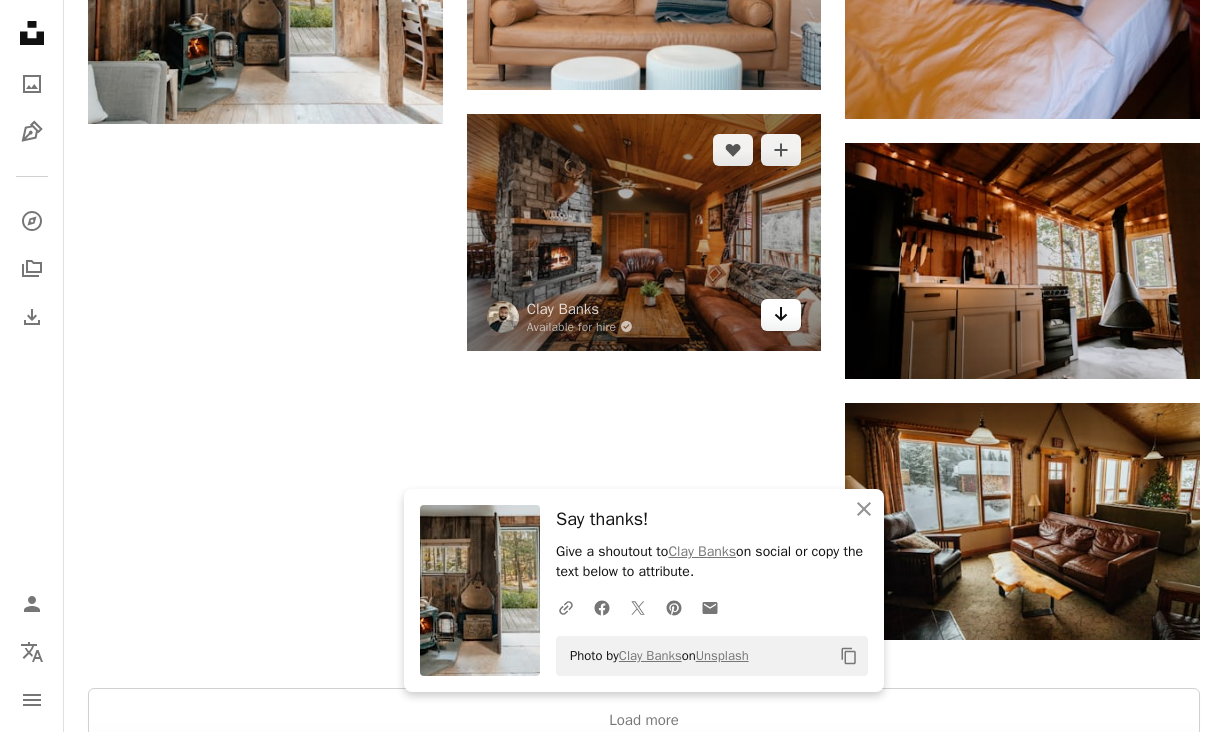 drag, startPoint x: 773, startPoint y: 314, endPoint x: 975, endPoint y: 336, distance: 203.19449 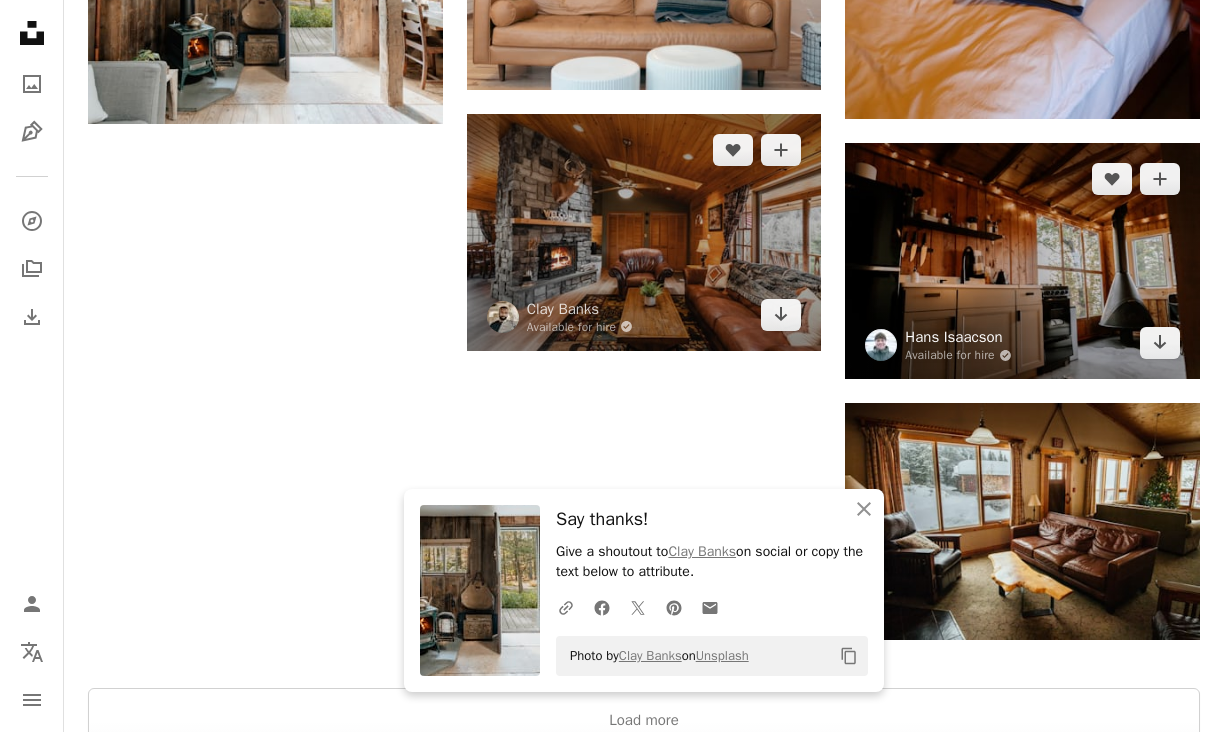 scroll, scrollTop: 2504, scrollLeft: 0, axis: vertical 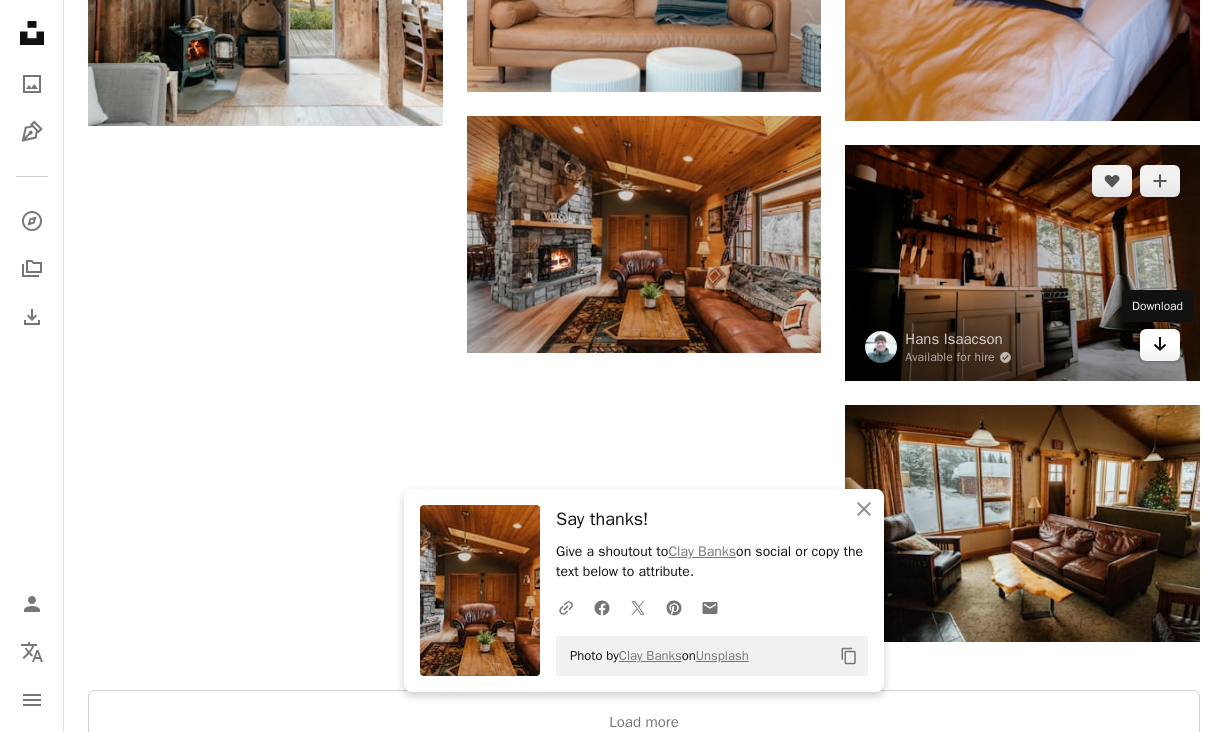 drag, startPoint x: 1157, startPoint y: 347, endPoint x: 1143, endPoint y: 349, distance: 14.142136 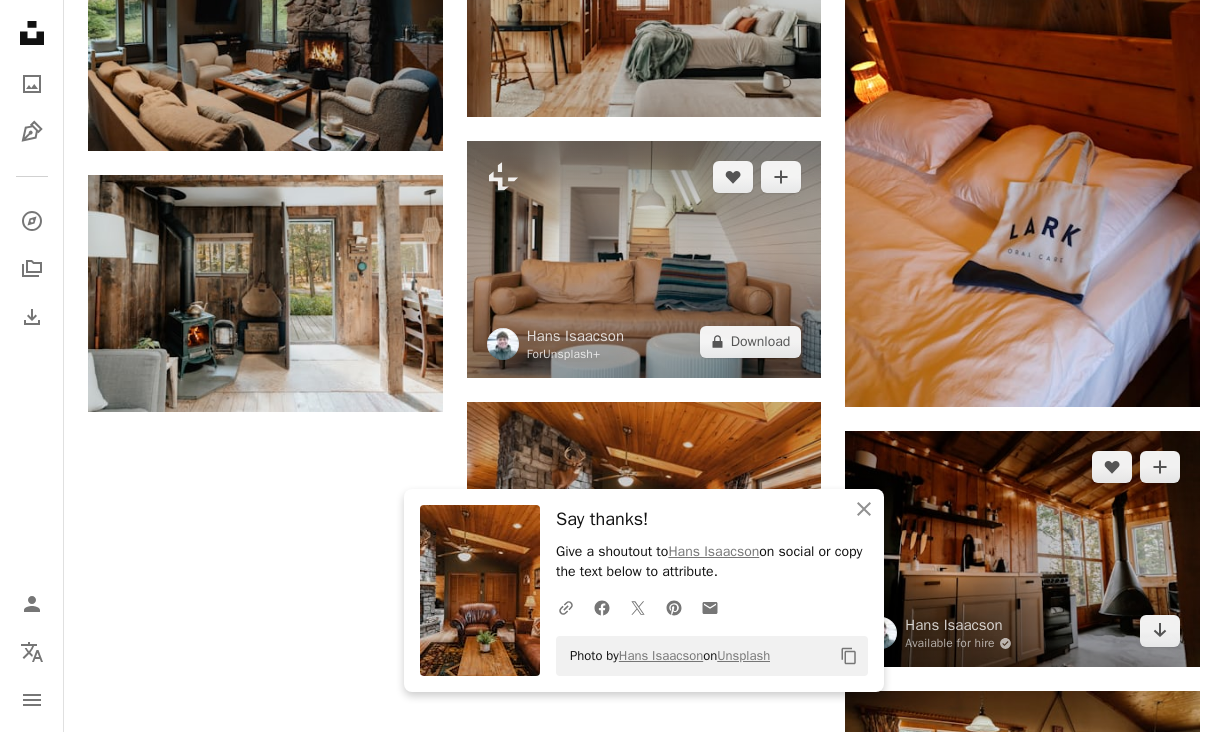 scroll, scrollTop: 2171, scrollLeft: 0, axis: vertical 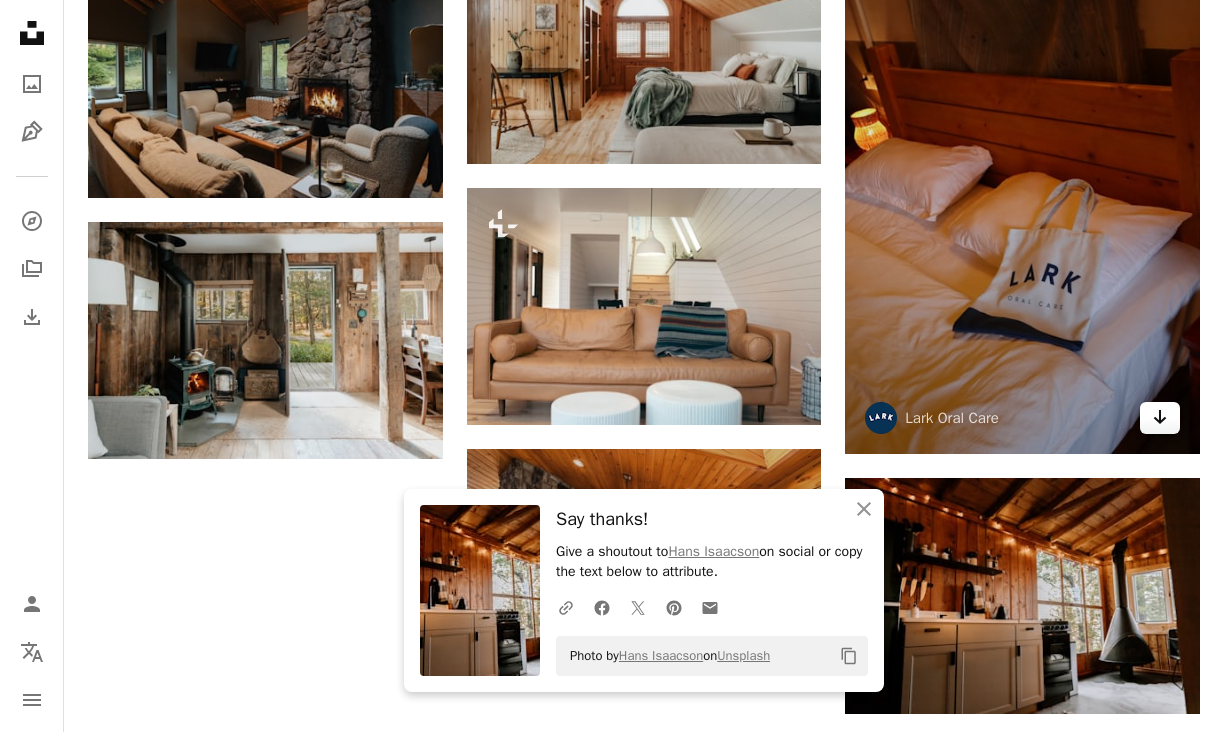 drag, startPoint x: 1163, startPoint y: 424, endPoint x: 971, endPoint y: 402, distance: 193.2563 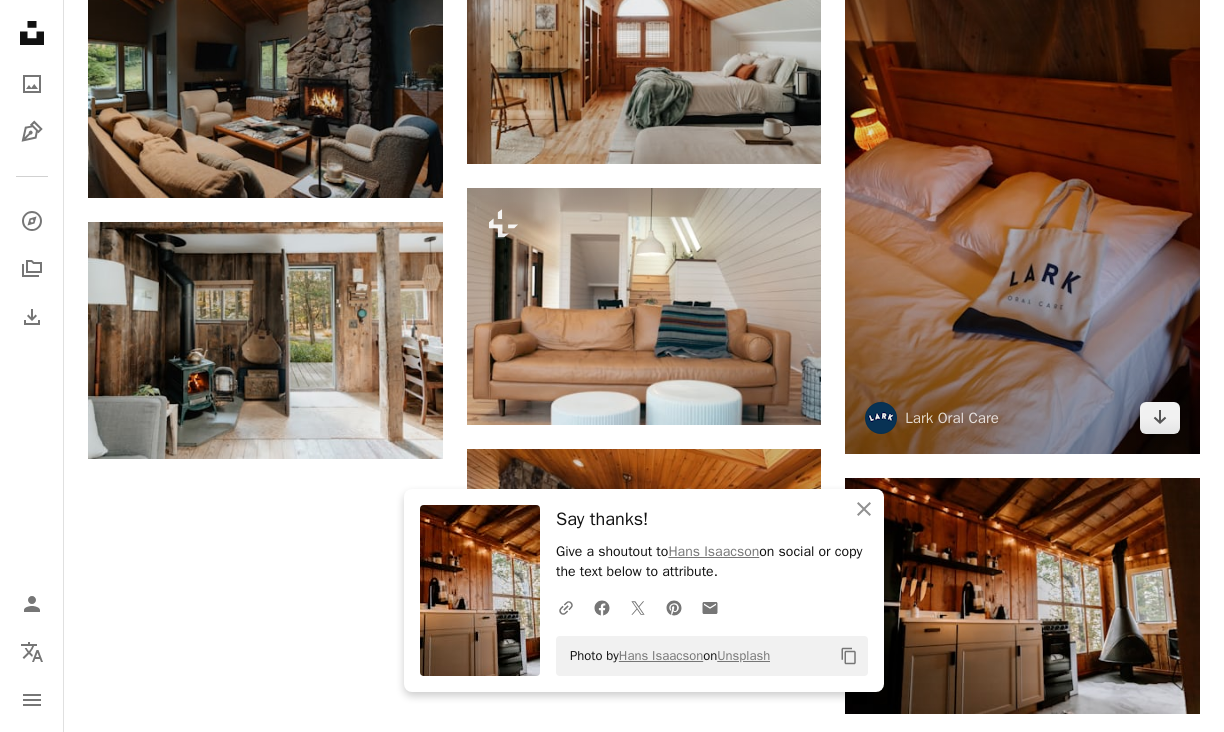 click on "Arrow pointing down" 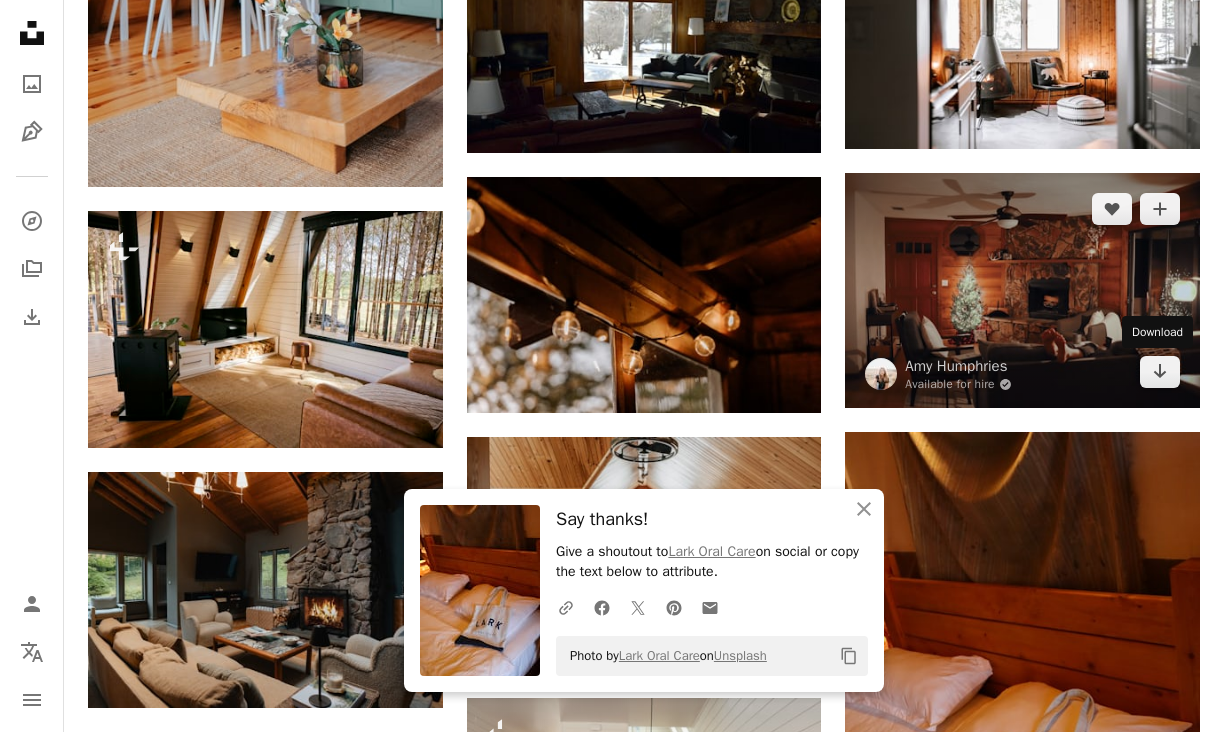 drag, startPoint x: 1157, startPoint y: 359, endPoint x: 1118, endPoint y: 360, distance: 39.012817 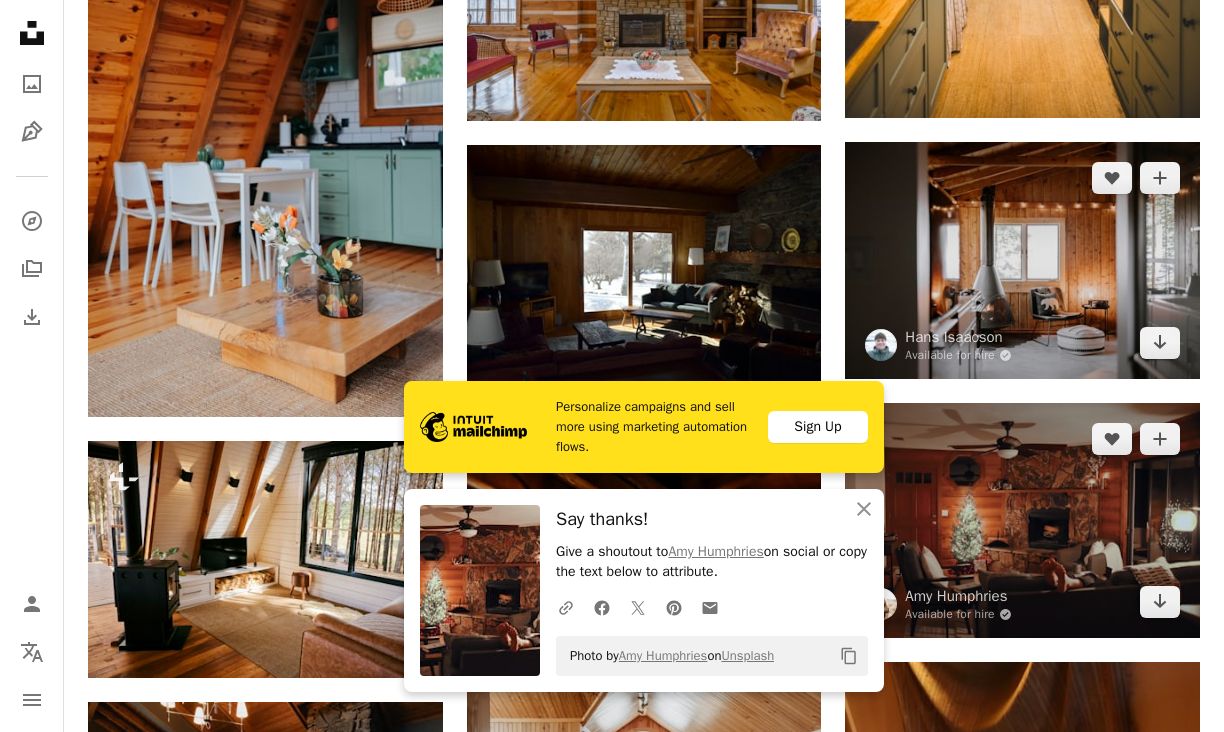 scroll, scrollTop: 1390, scrollLeft: 0, axis: vertical 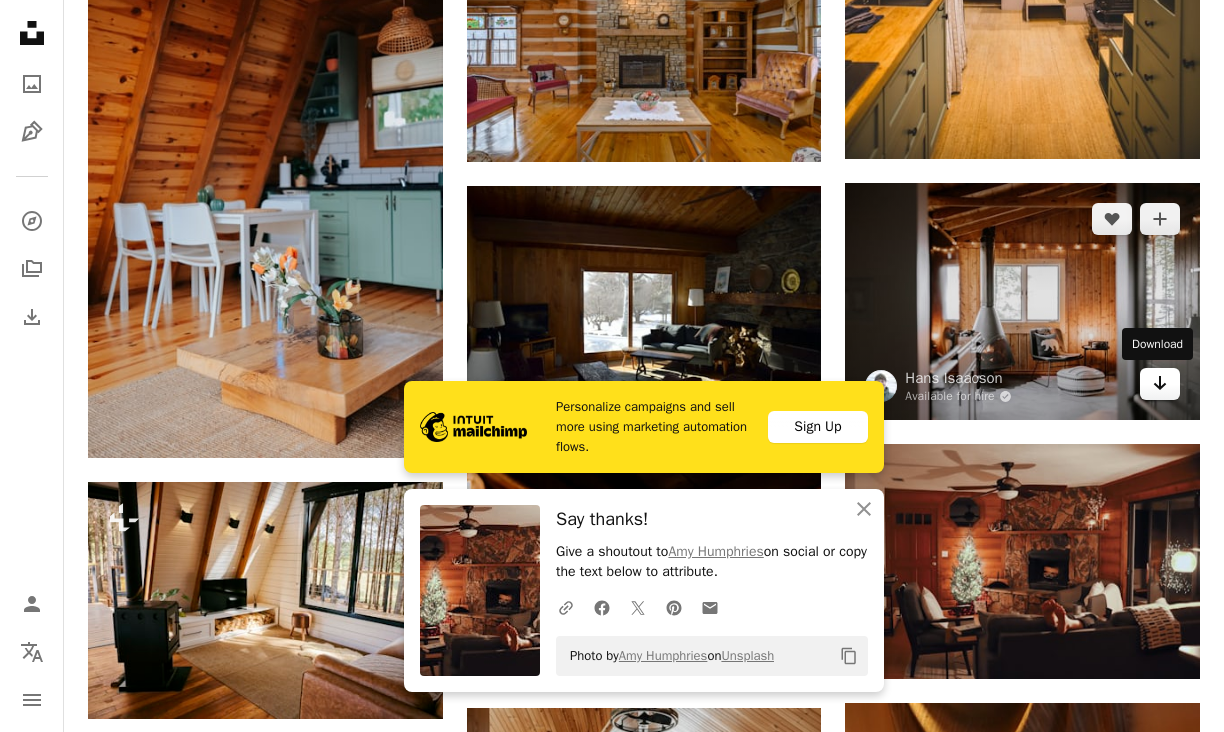 click on "Arrow pointing down" 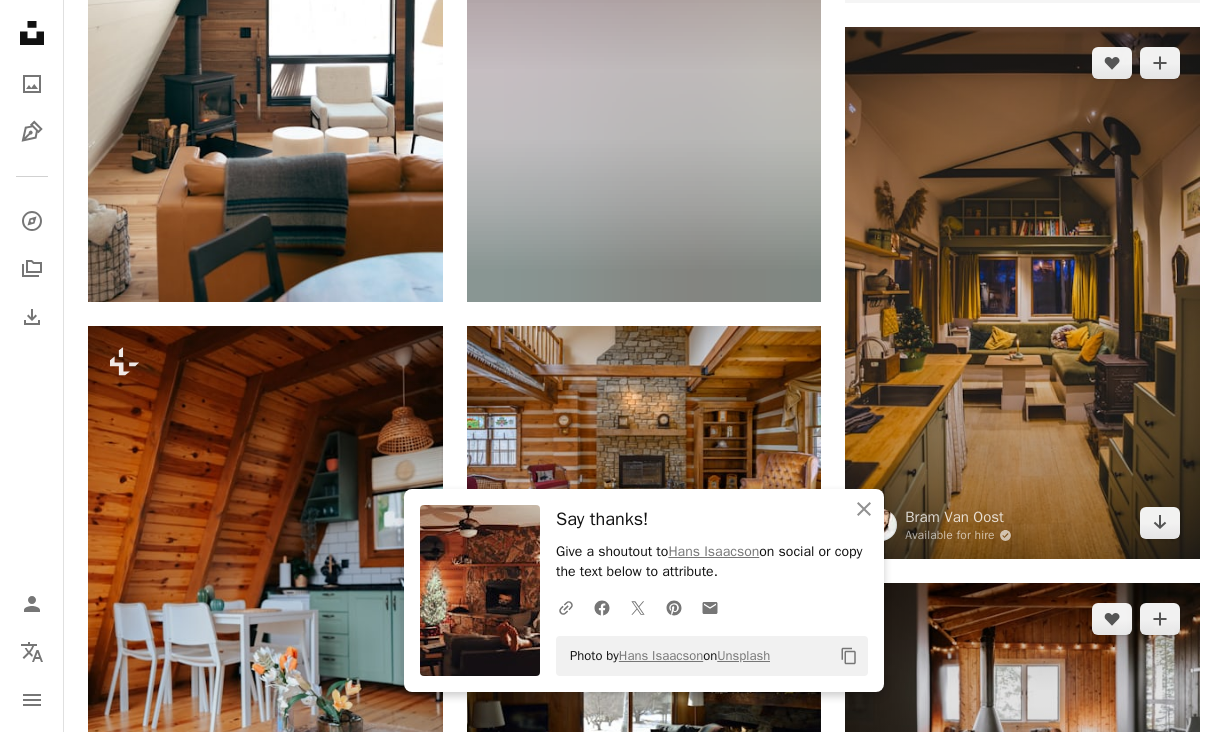 scroll, scrollTop: 978, scrollLeft: 0, axis: vertical 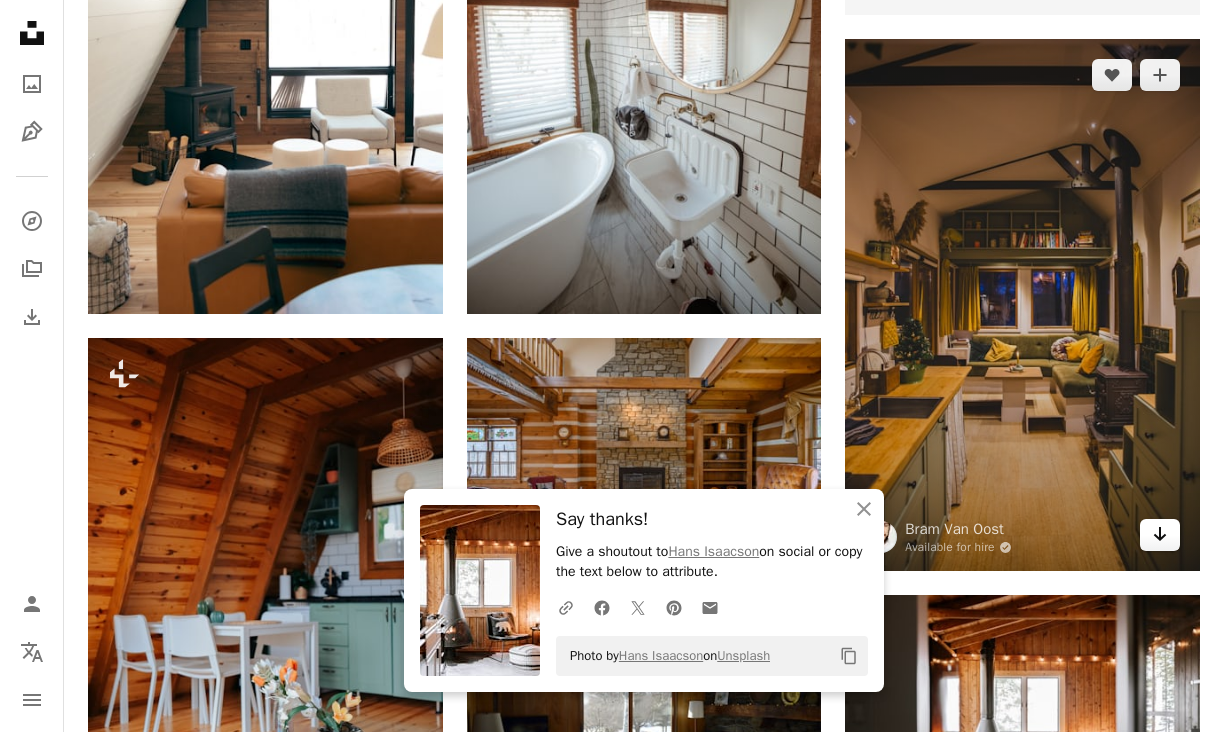 click on "Arrow pointing down" 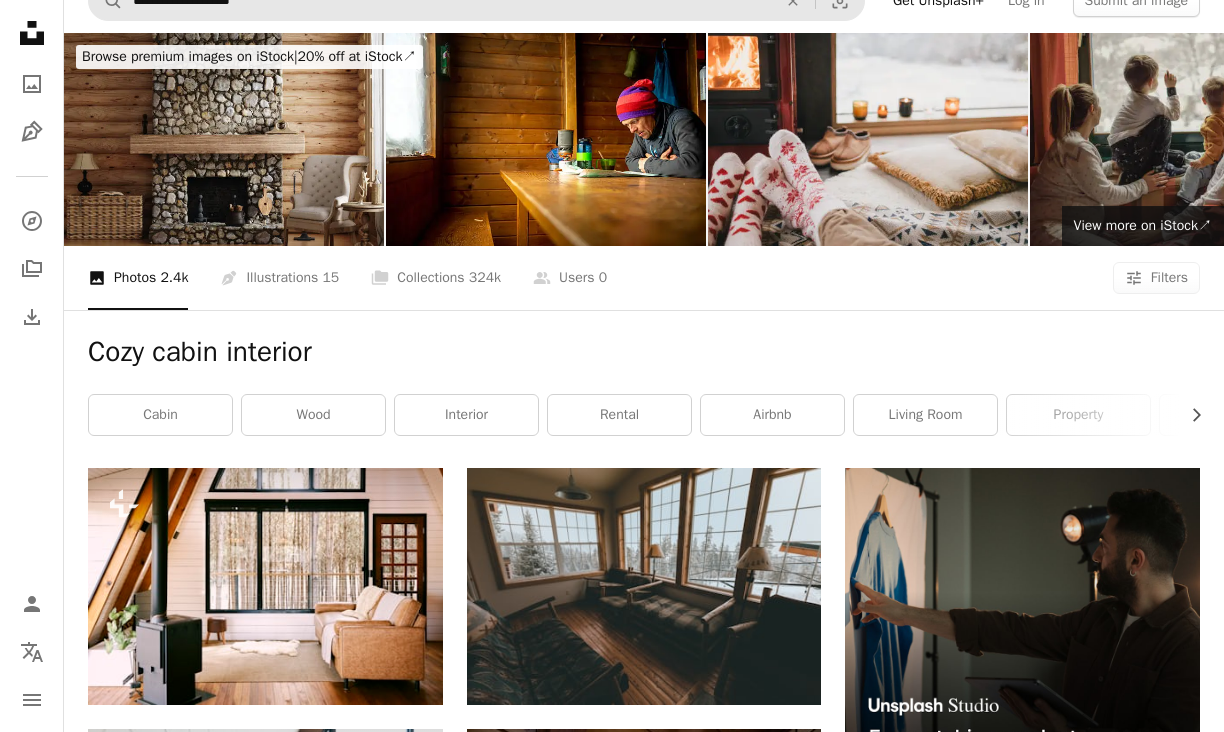 scroll, scrollTop: 0, scrollLeft: 0, axis: both 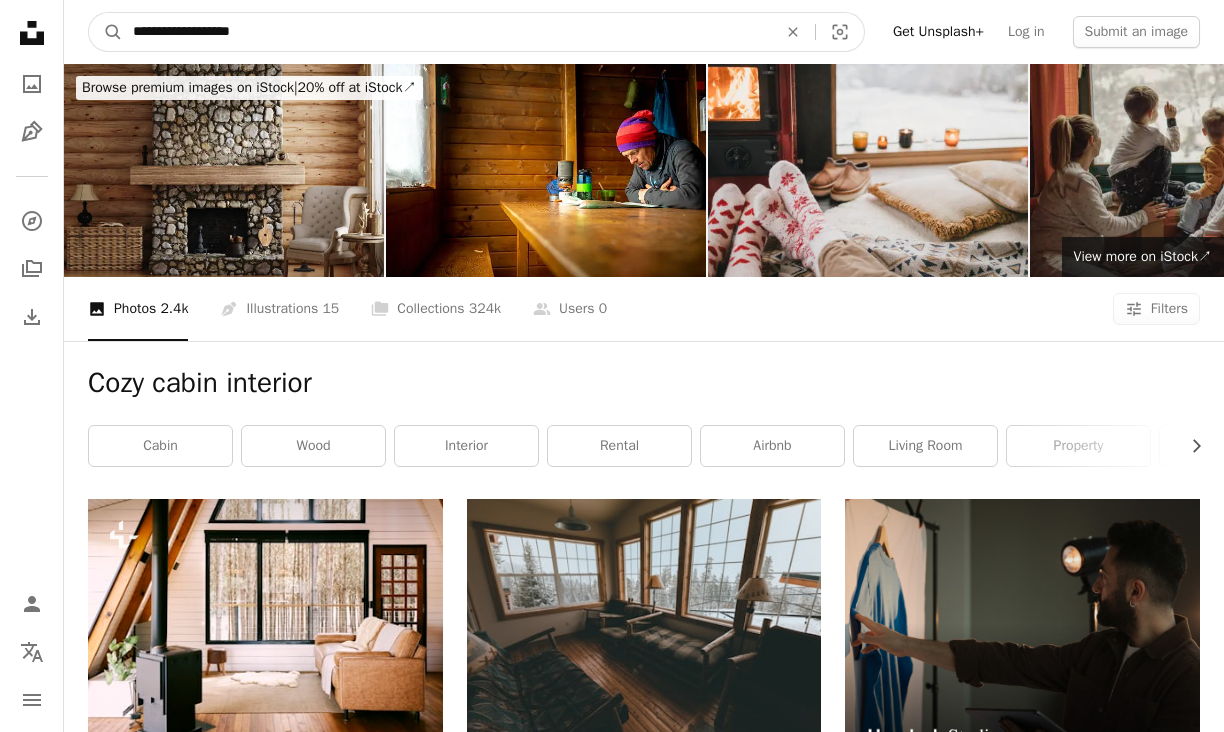 drag, startPoint x: 313, startPoint y: 35, endPoint x: 272, endPoint y: 30, distance: 41.303753 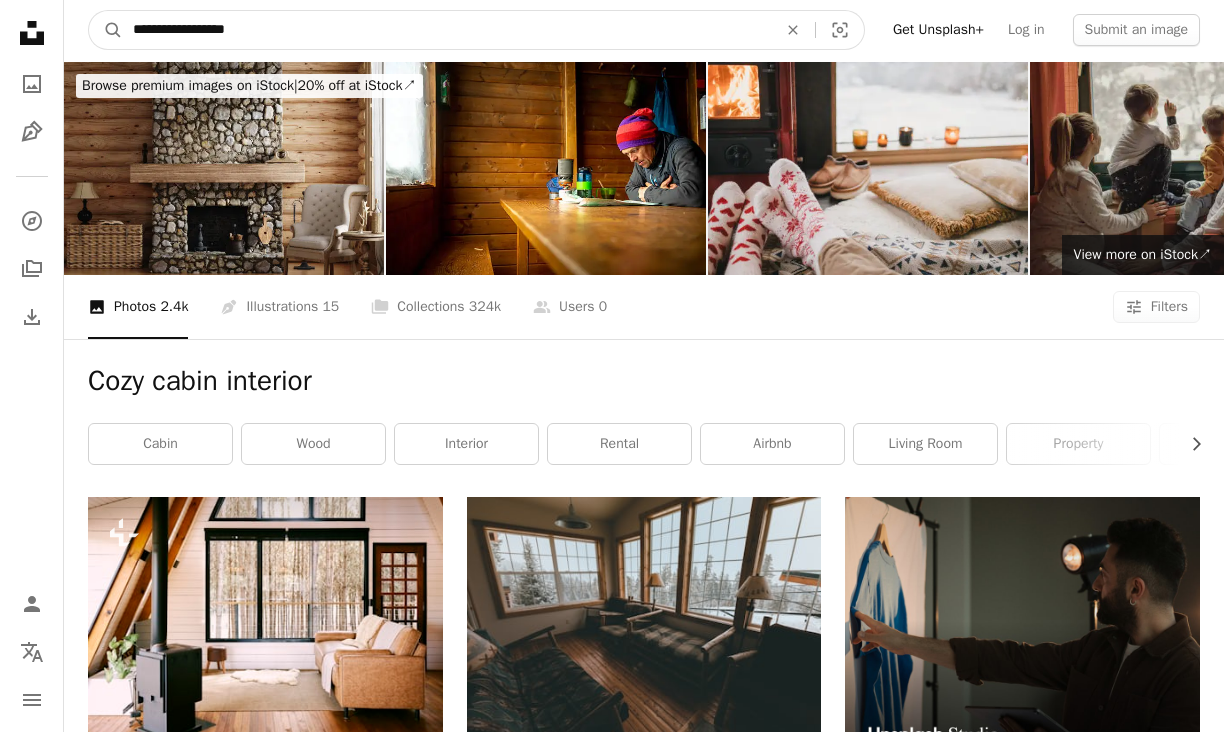 type on "**********" 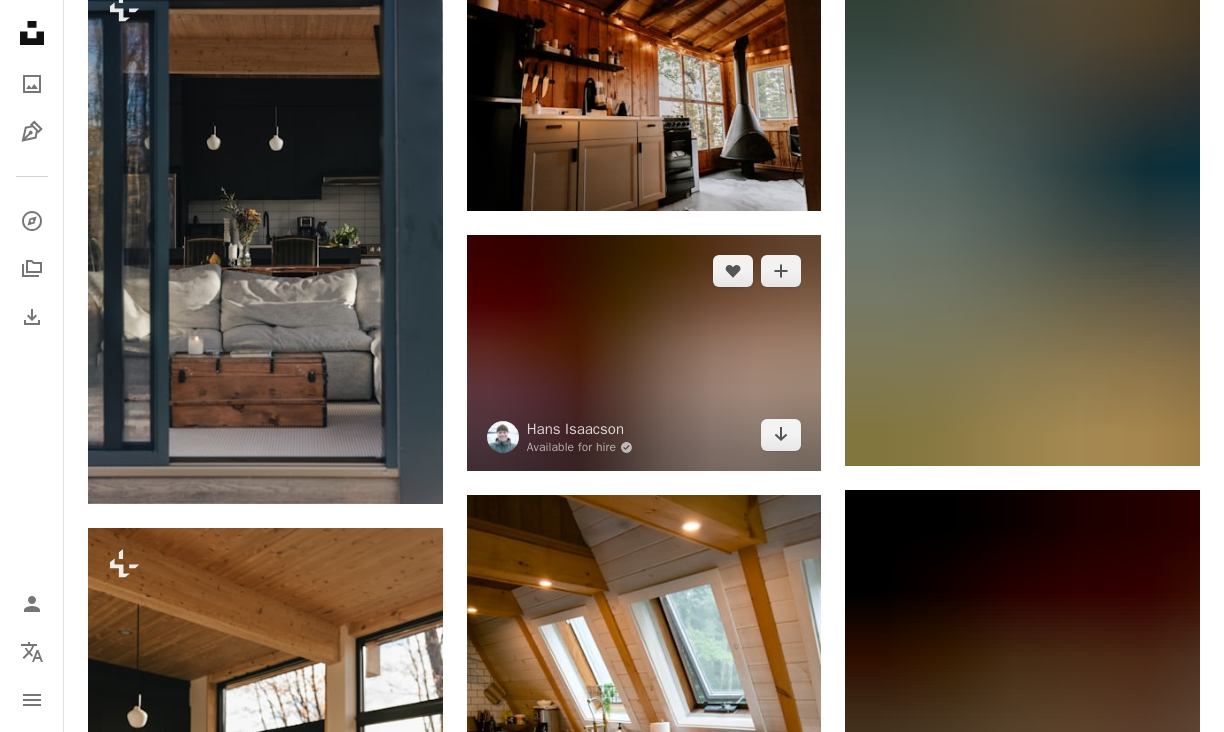 scroll, scrollTop: 967, scrollLeft: 0, axis: vertical 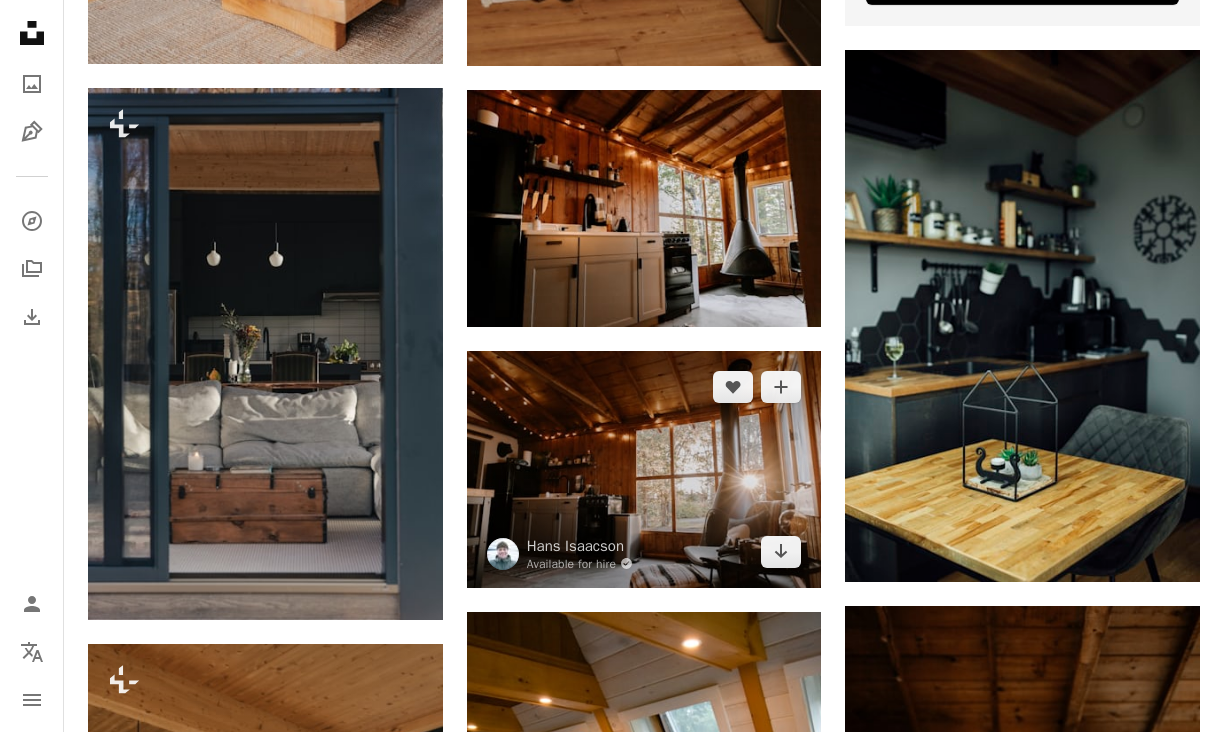 drag, startPoint x: 772, startPoint y: 548, endPoint x: 707, endPoint y: 374, distance: 185.74445 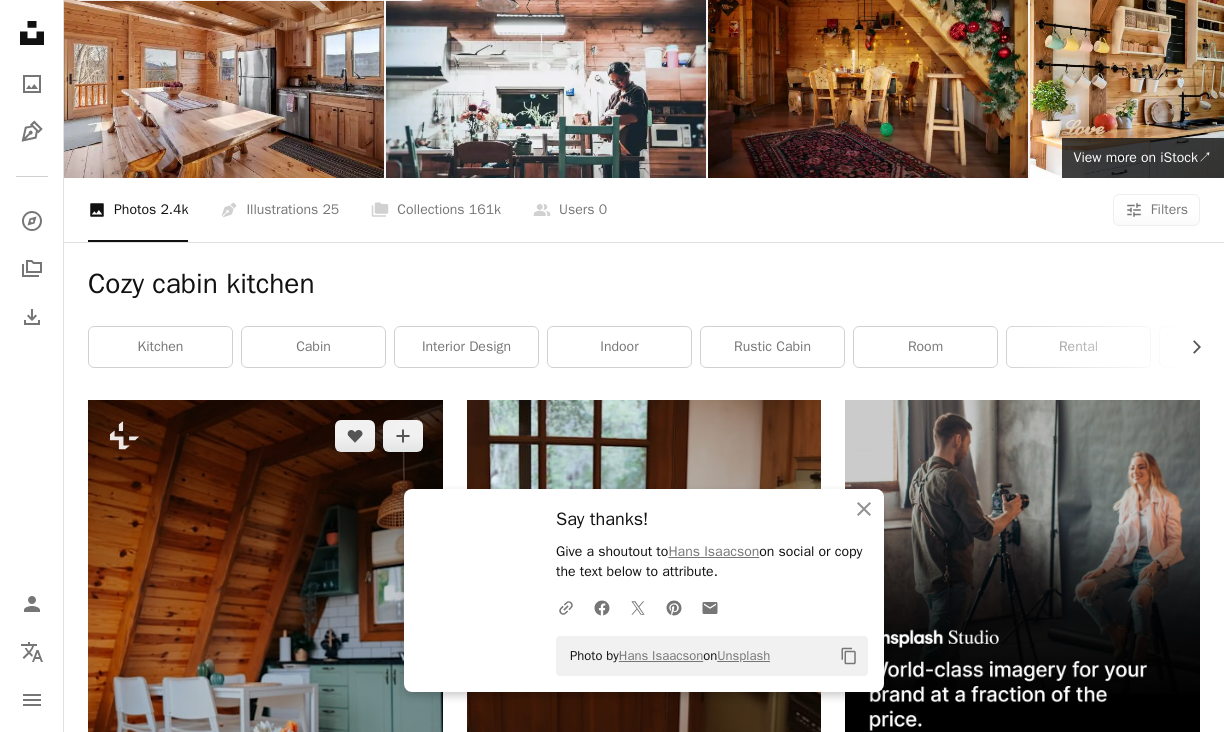 scroll, scrollTop: 0, scrollLeft: 0, axis: both 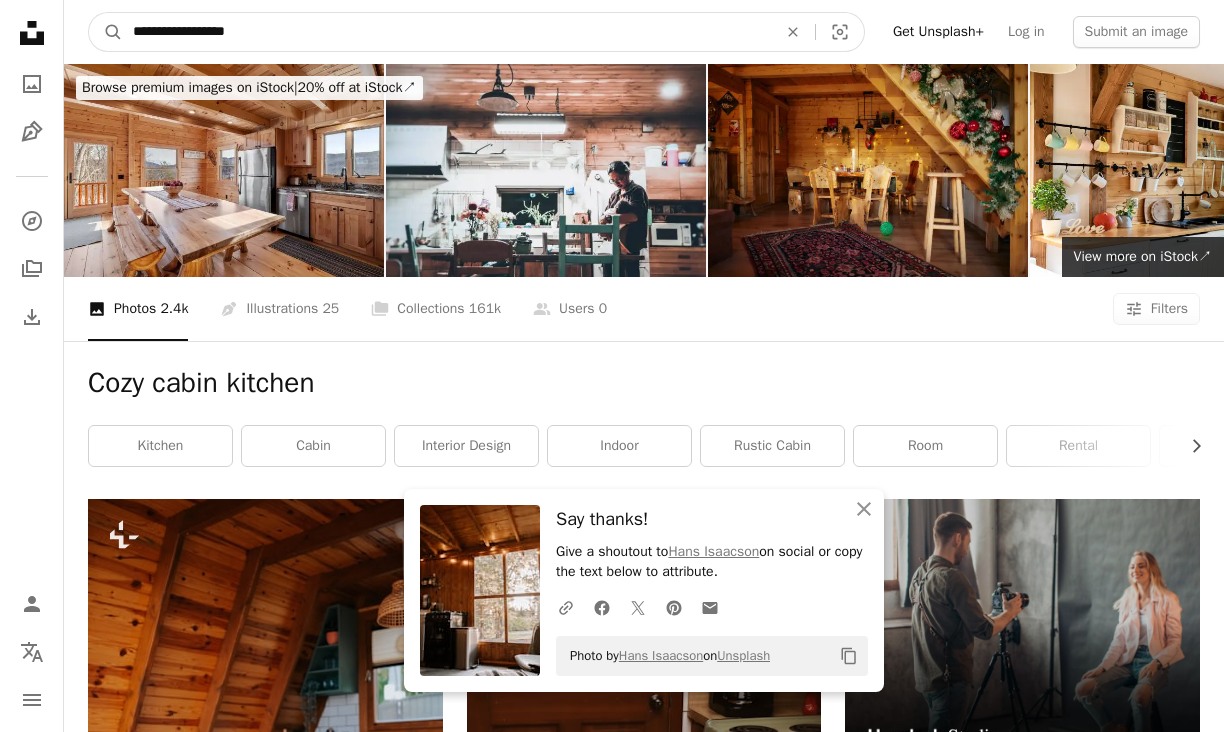 drag, startPoint x: 312, startPoint y: 41, endPoint x: -23, endPoint y: 30, distance: 335.18054 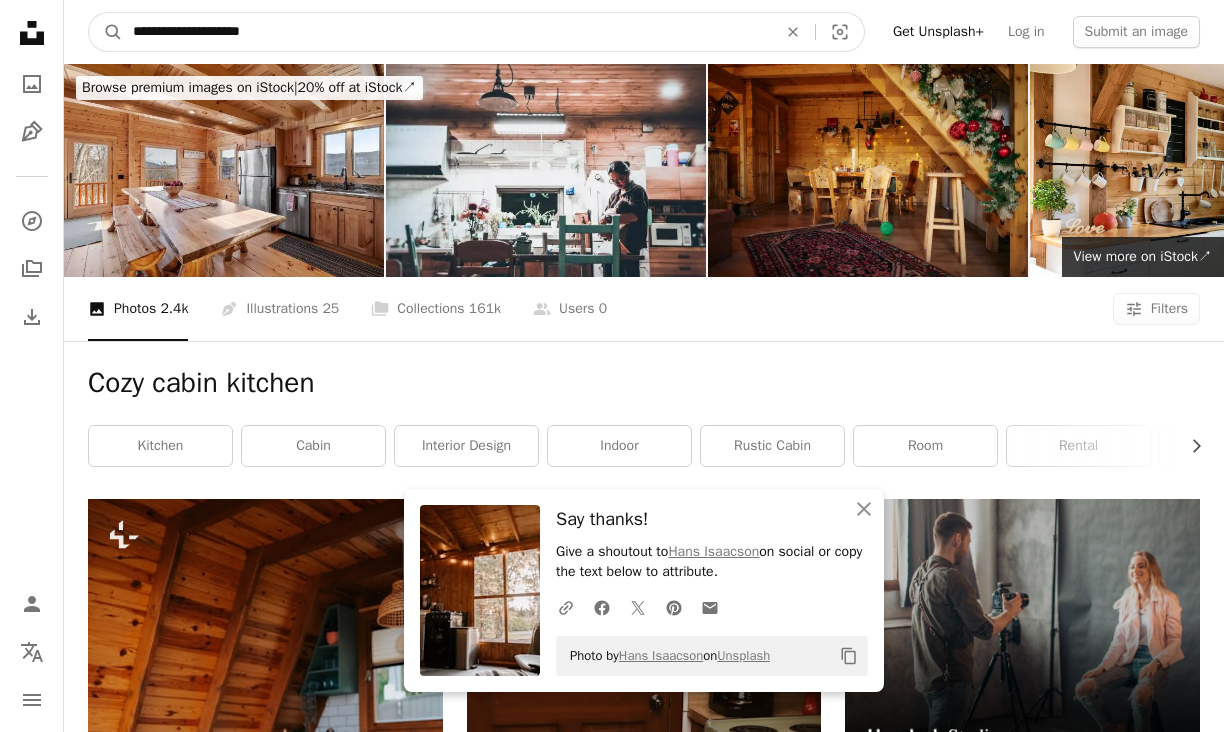 type on "**********" 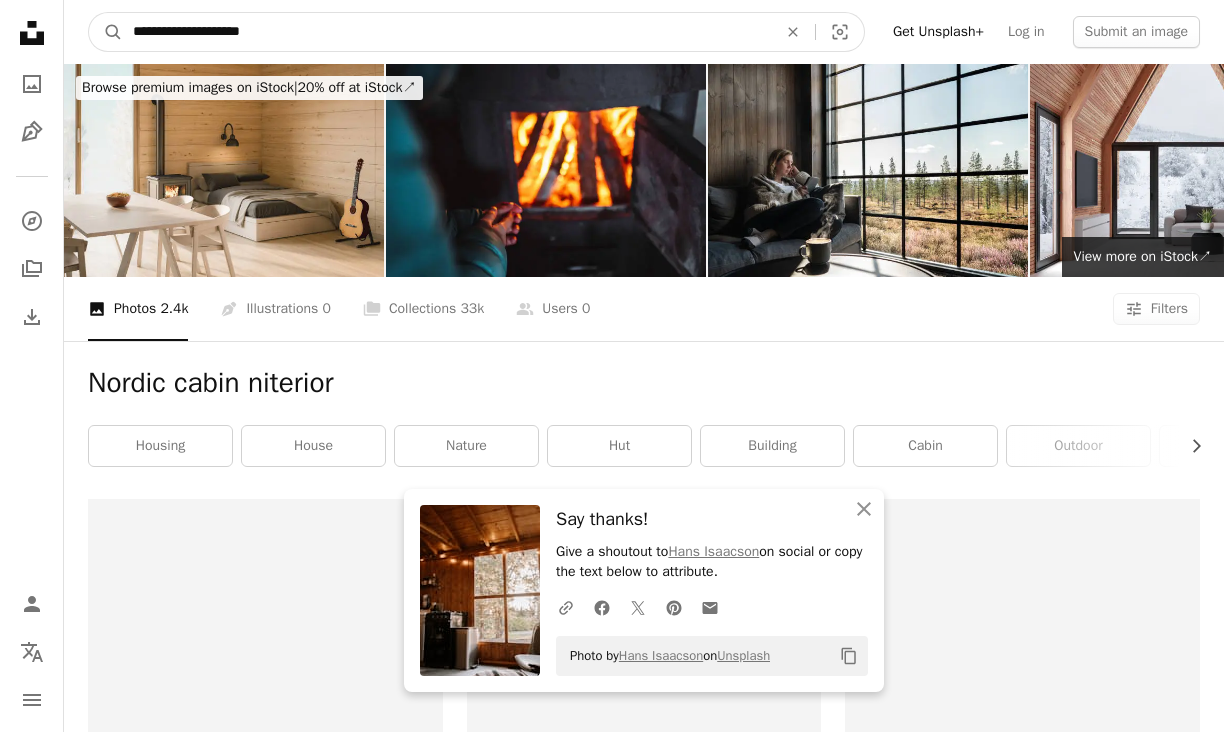 click on "**********" at bounding box center [447, 32] 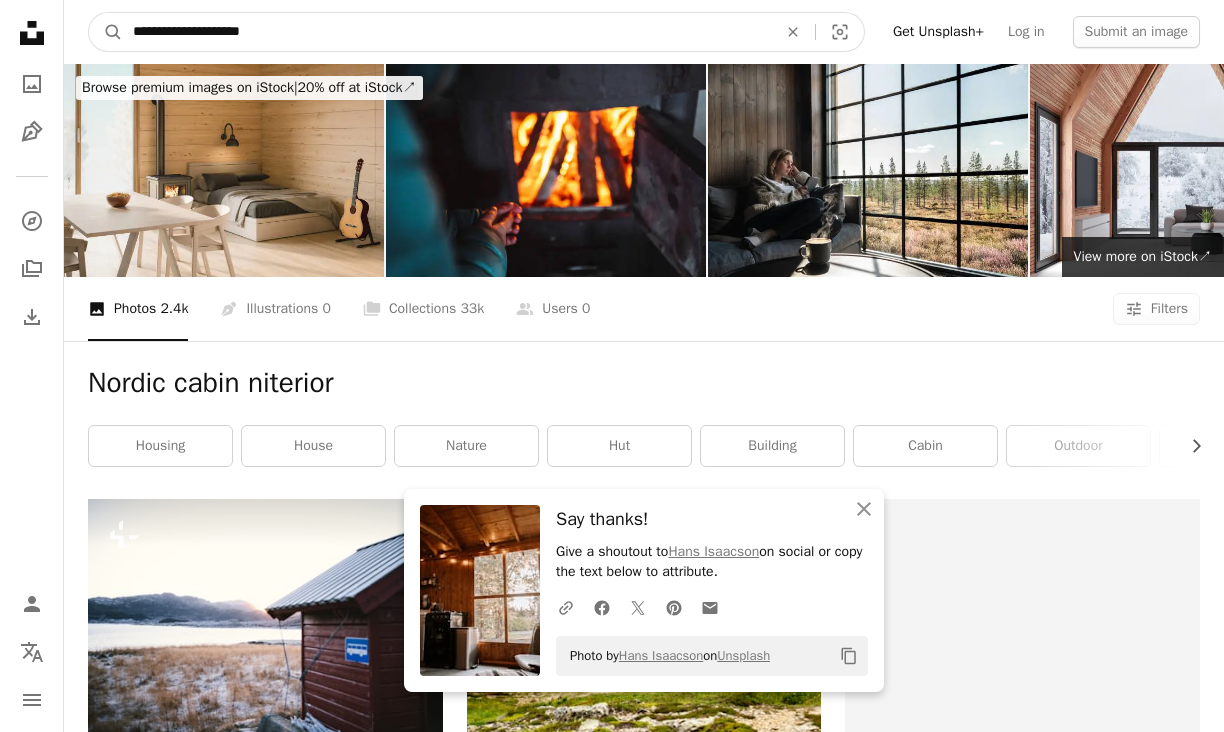 click on "**********" at bounding box center (447, 32) 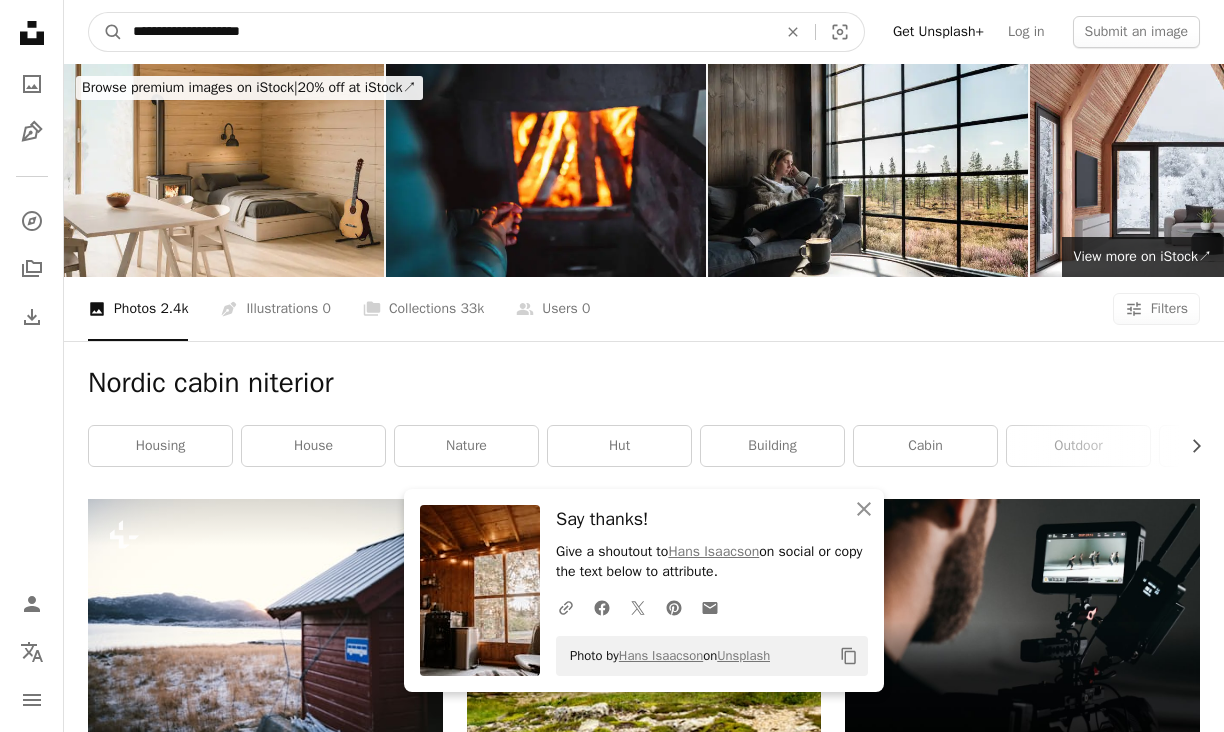 type on "**********" 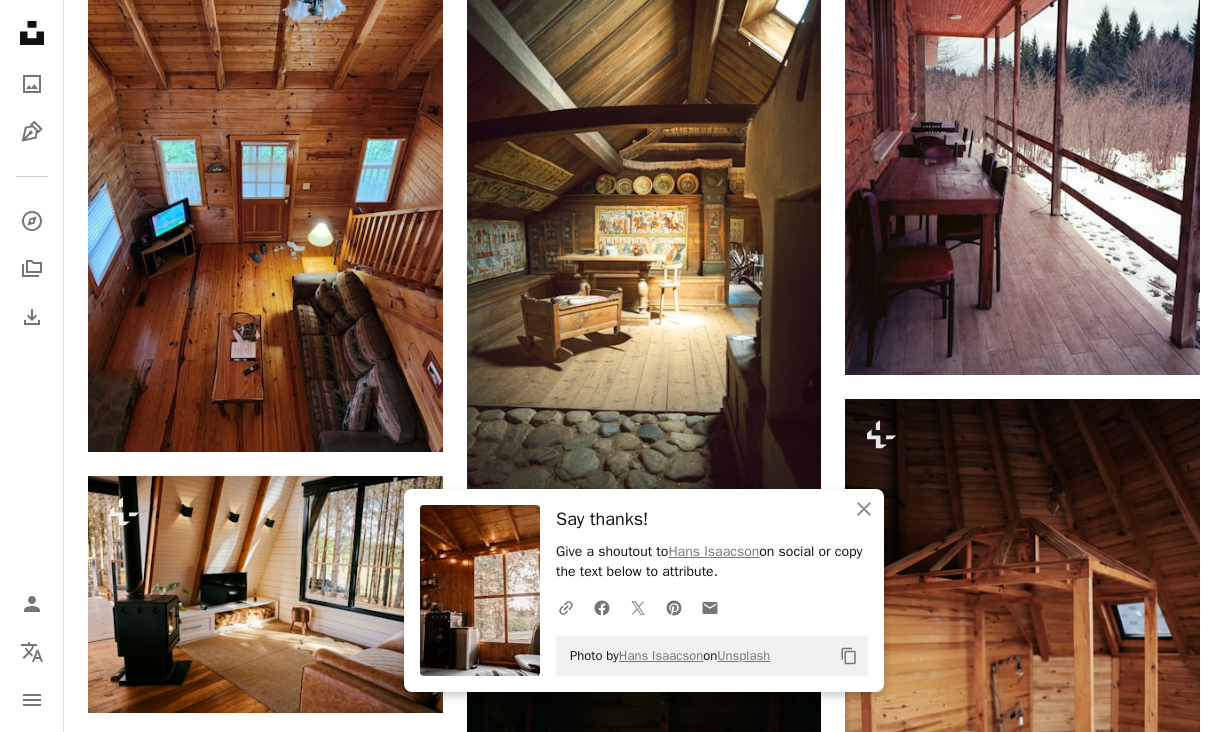 scroll, scrollTop: 1663, scrollLeft: 0, axis: vertical 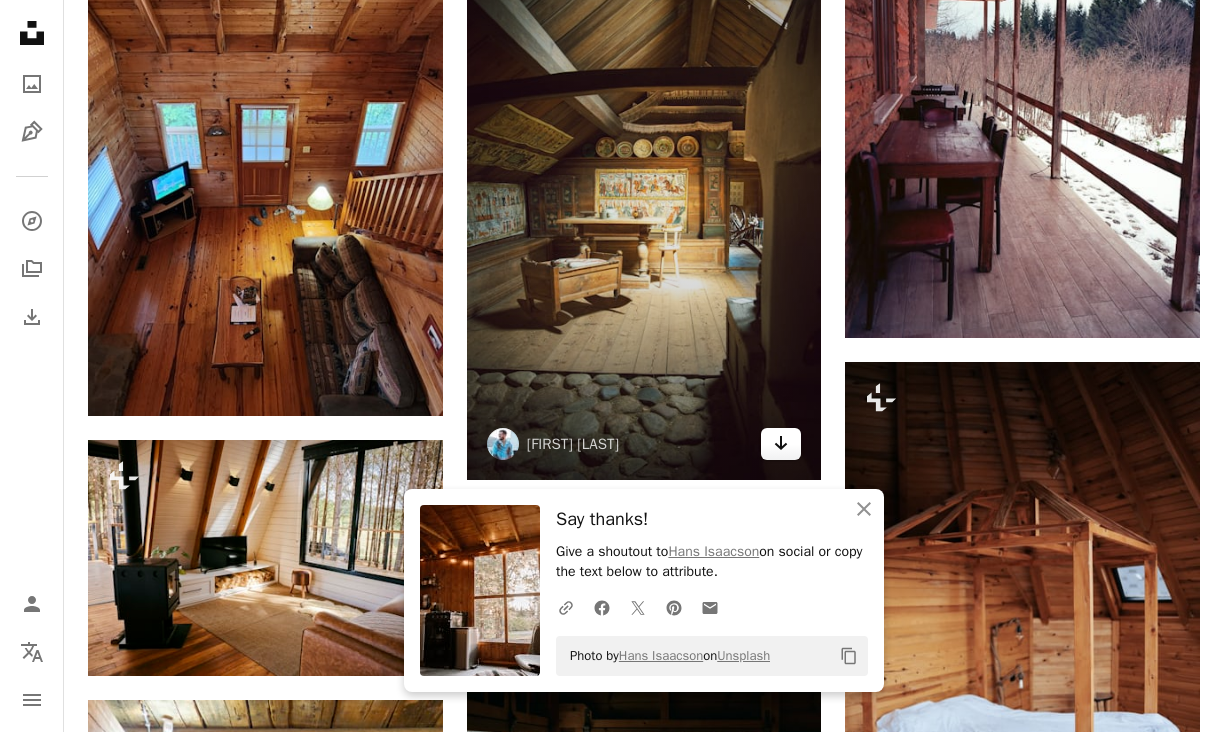 click 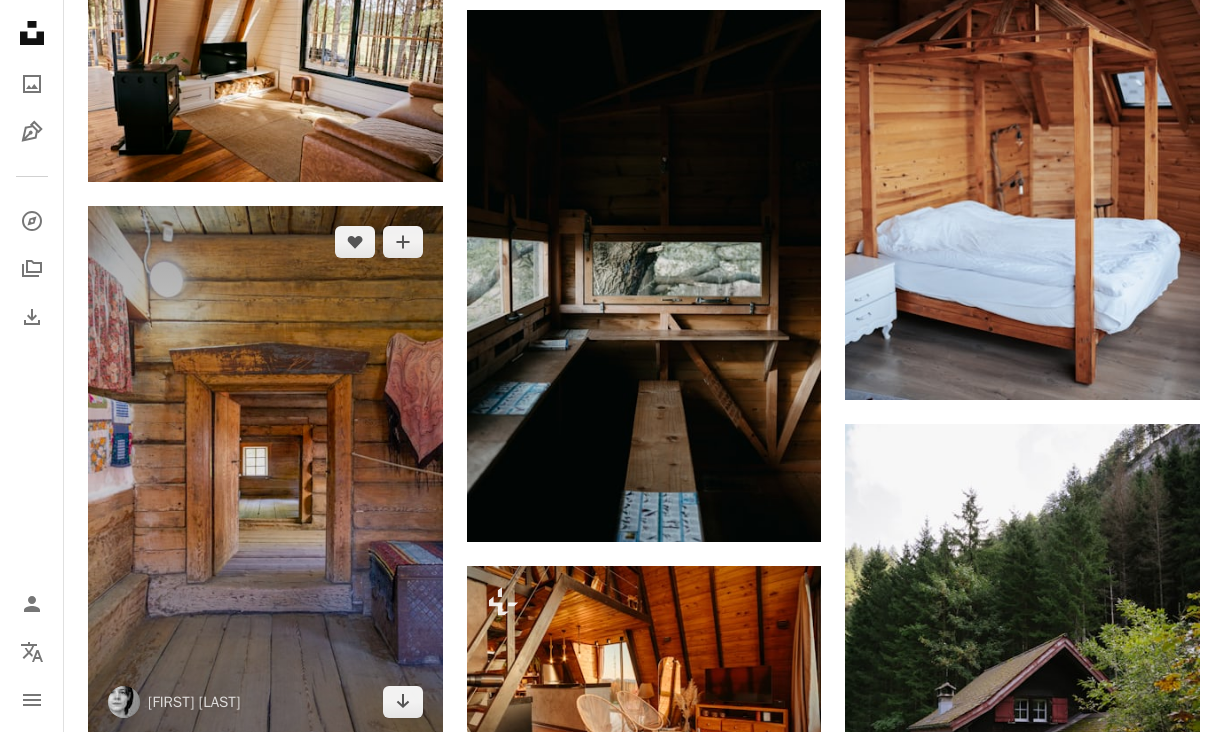 scroll, scrollTop: 2236, scrollLeft: 0, axis: vertical 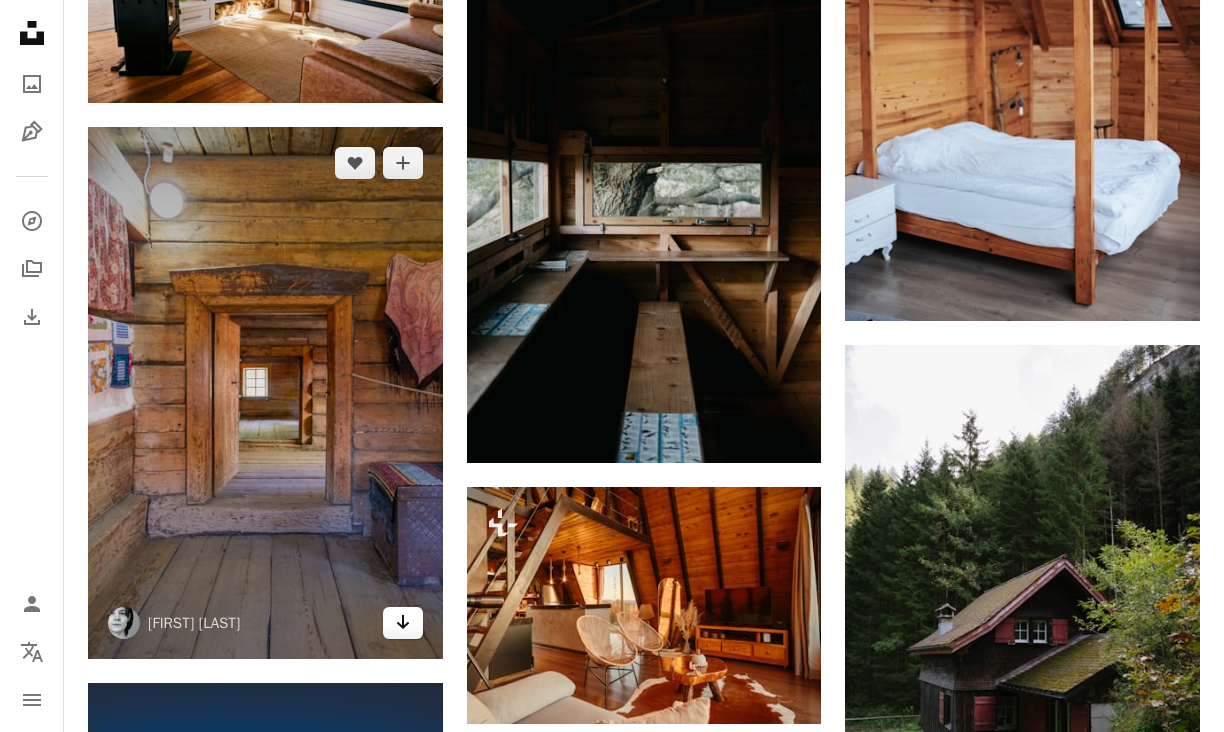 click on "Arrow pointing down" 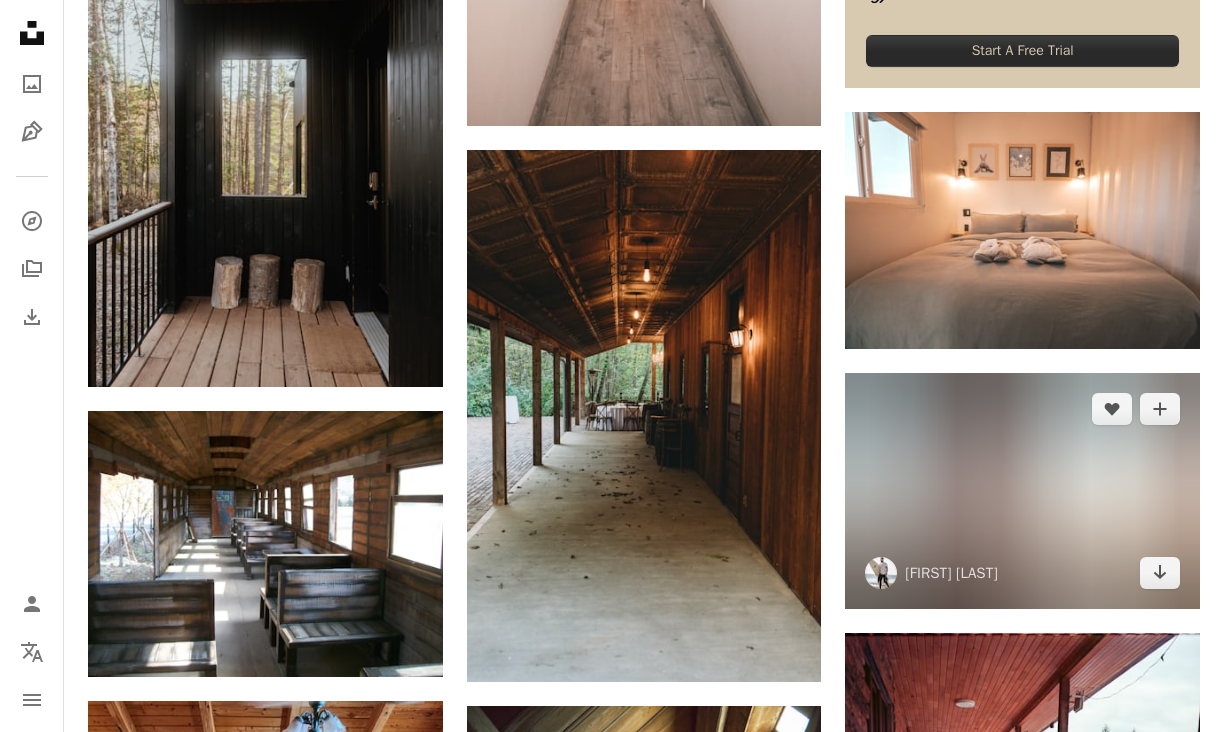 scroll, scrollTop: 930, scrollLeft: 0, axis: vertical 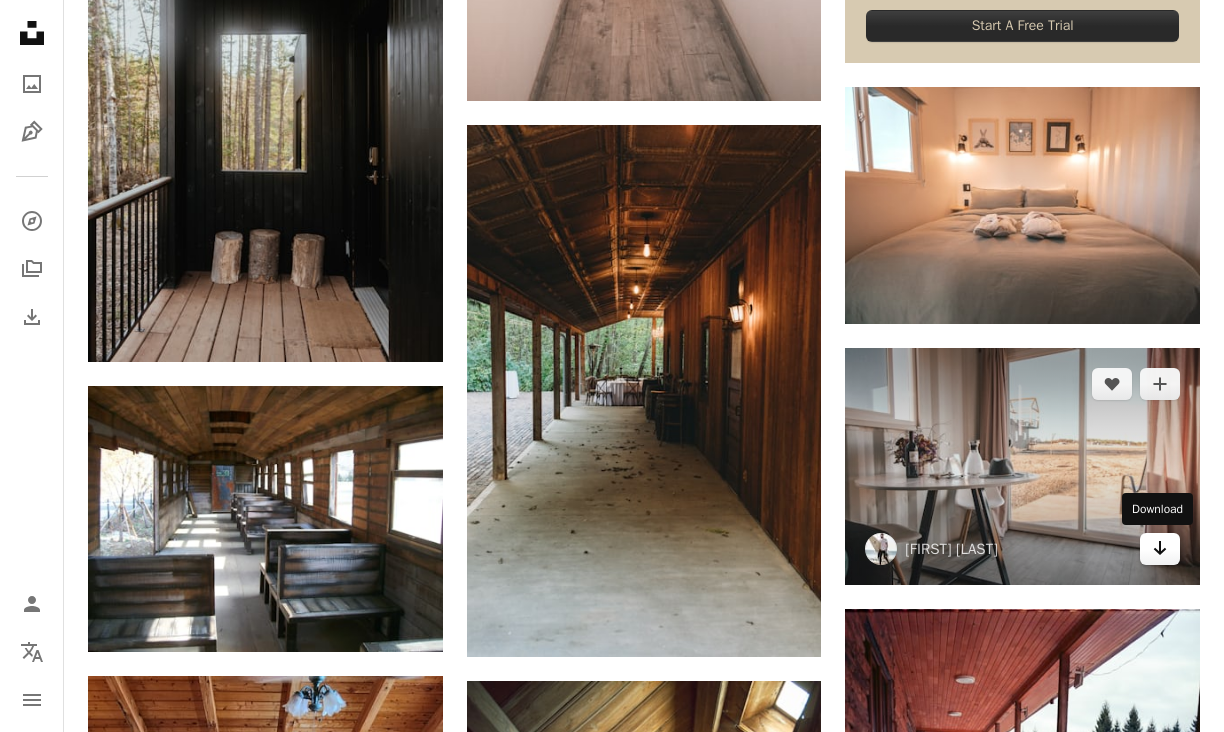 click 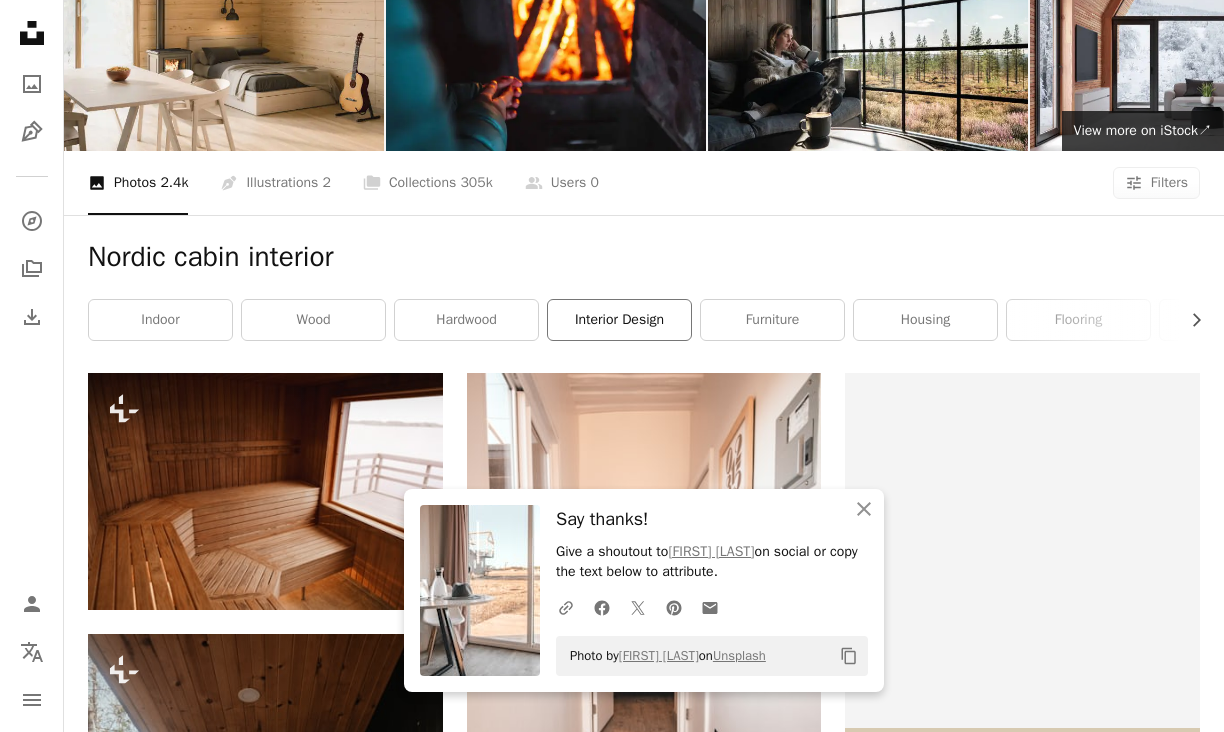 scroll, scrollTop: 0, scrollLeft: 0, axis: both 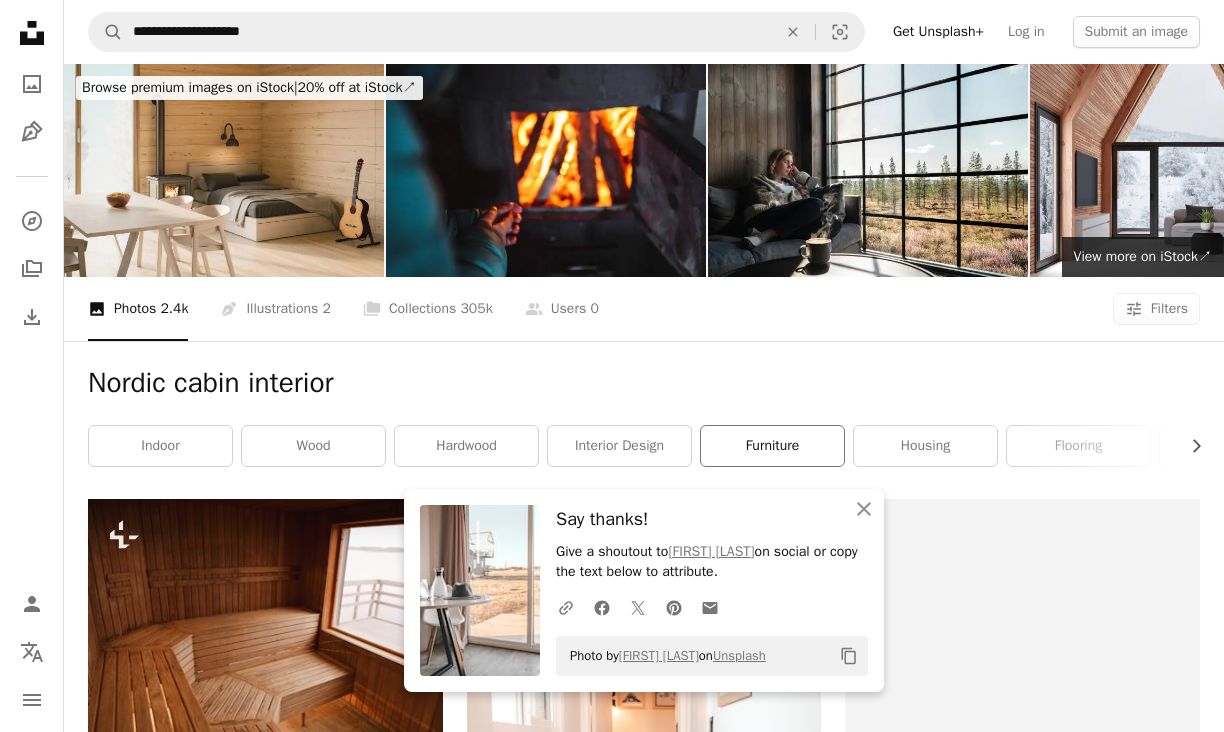 click on "furniture" at bounding box center (772, 446) 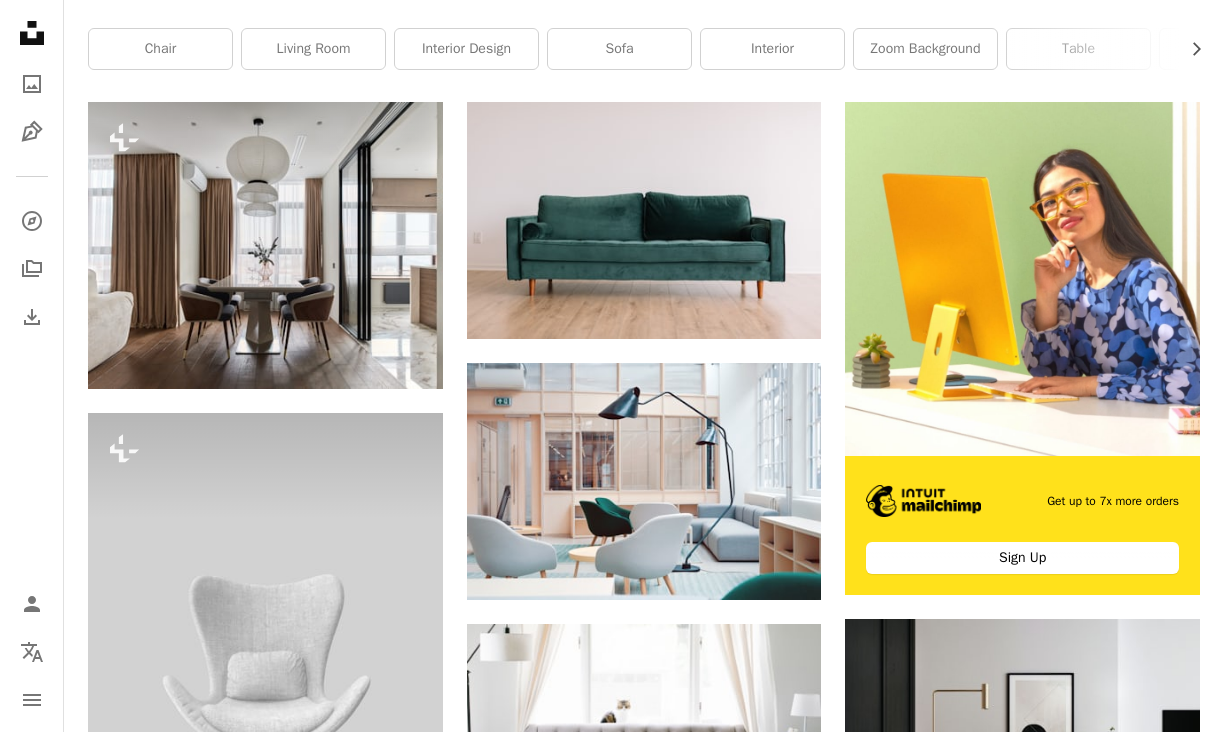 scroll, scrollTop: 0, scrollLeft: 0, axis: both 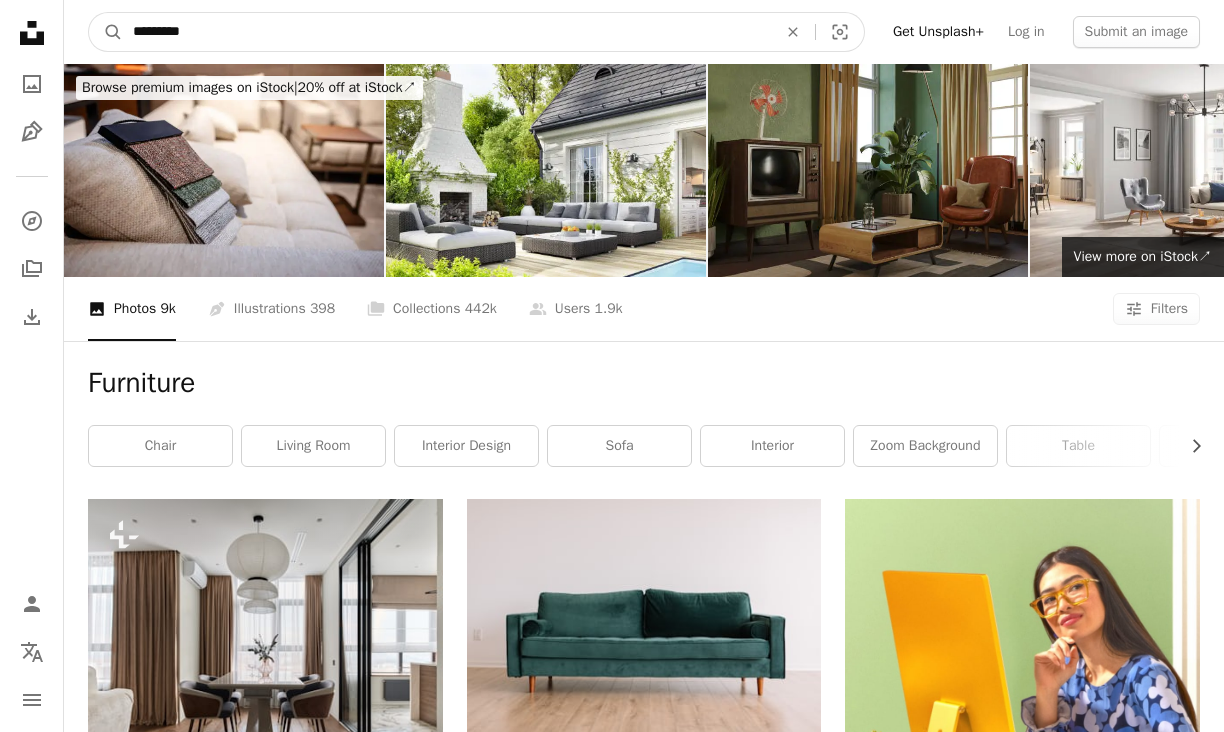 drag, startPoint x: 223, startPoint y: 33, endPoint x: 98, endPoint y: 16, distance: 126.1507 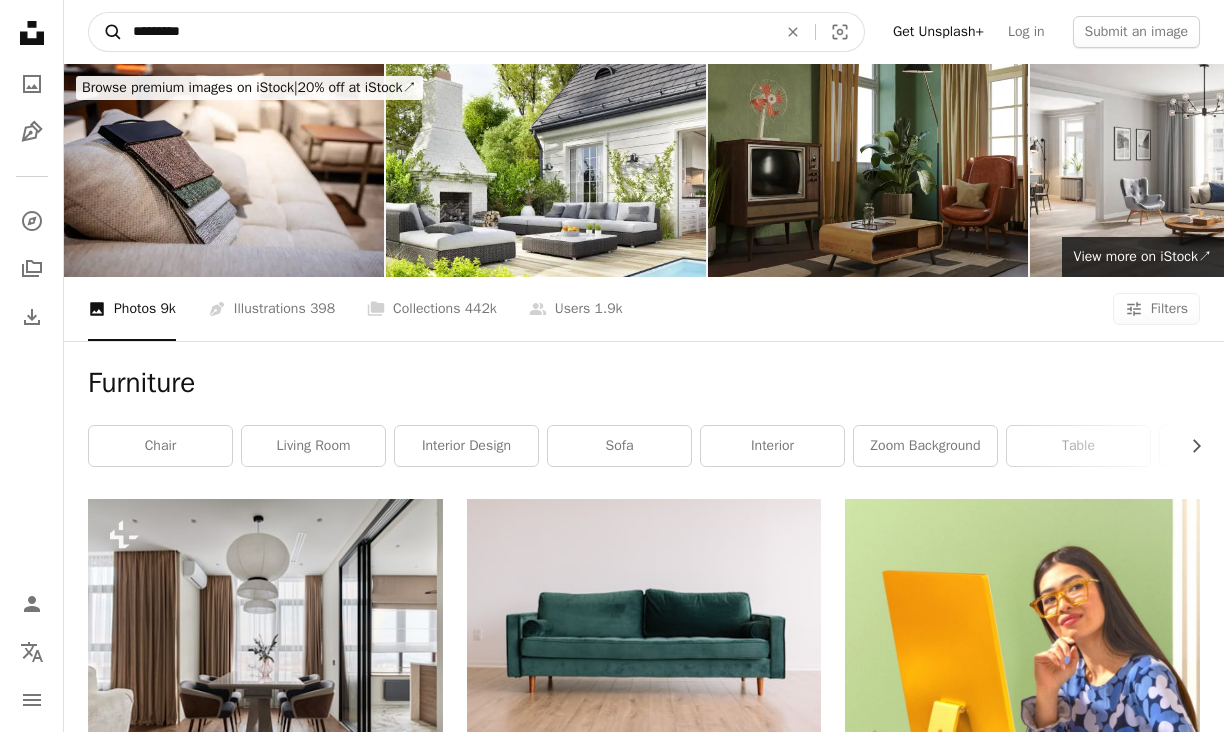 click on "A magnifying glass ********* An X shape Visual search Get Unsplash+ Log in Submit an image" at bounding box center [644, 32] 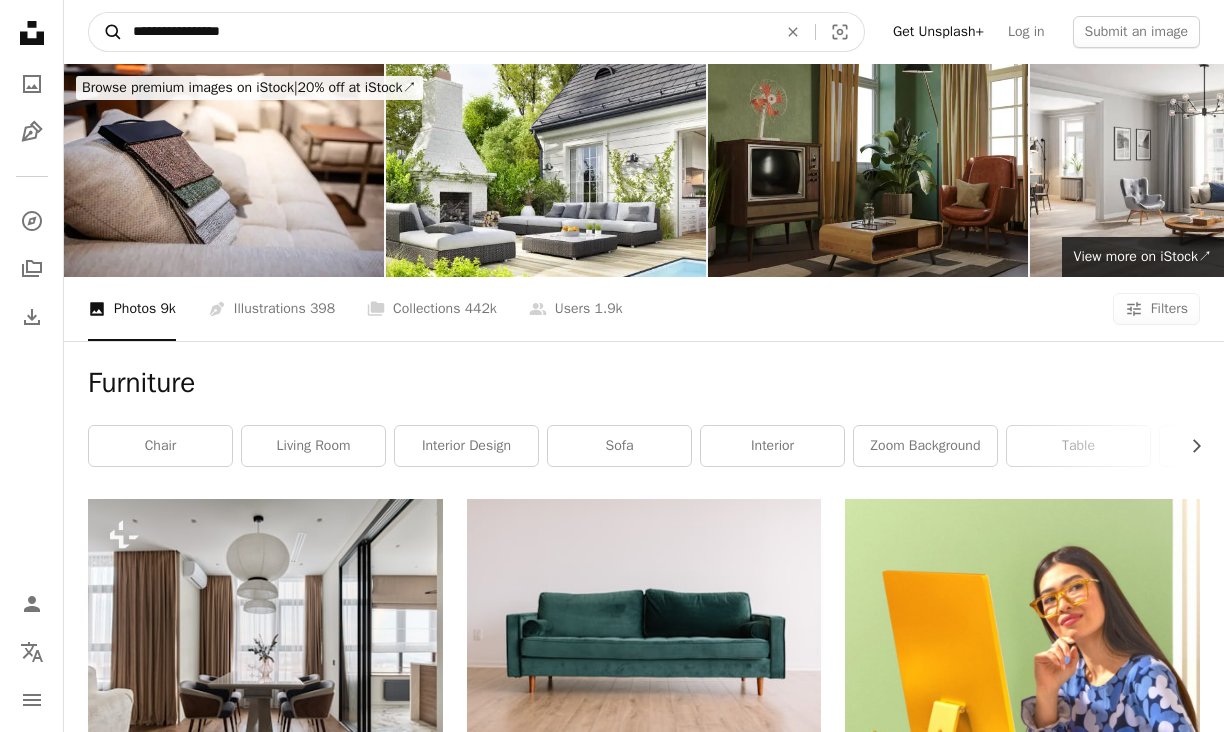 type on "**********" 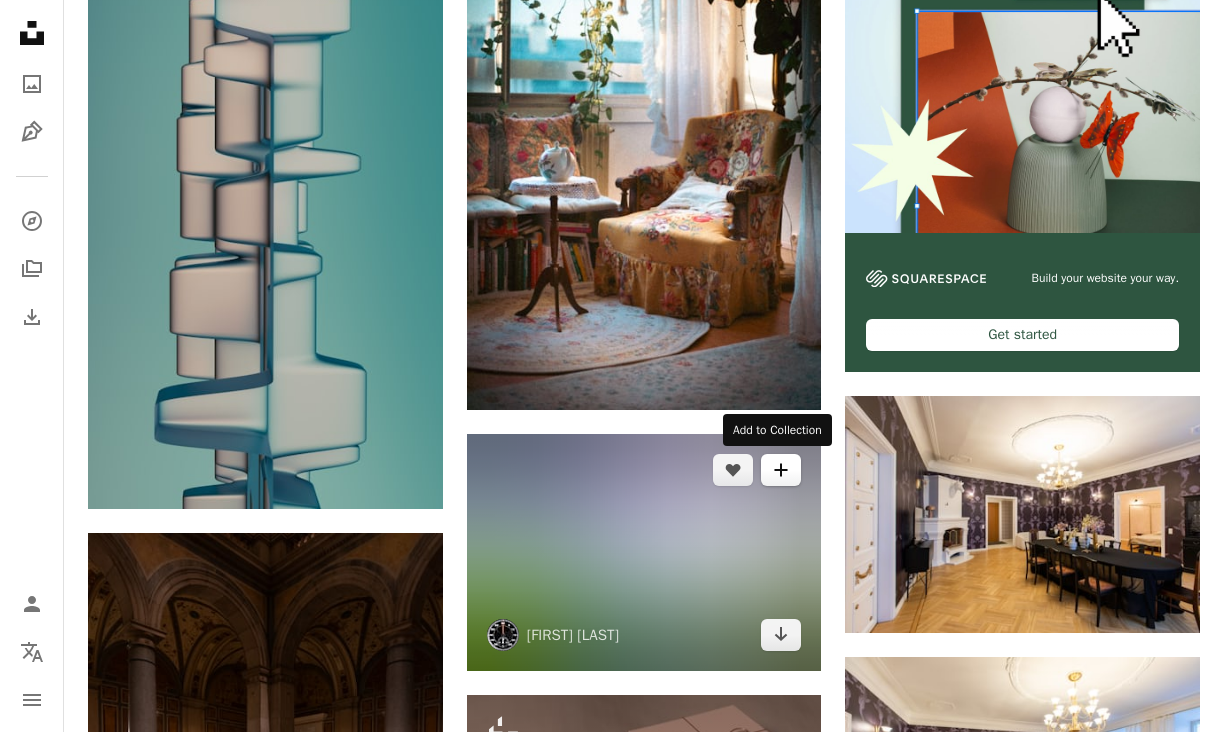 scroll, scrollTop: 642, scrollLeft: 0, axis: vertical 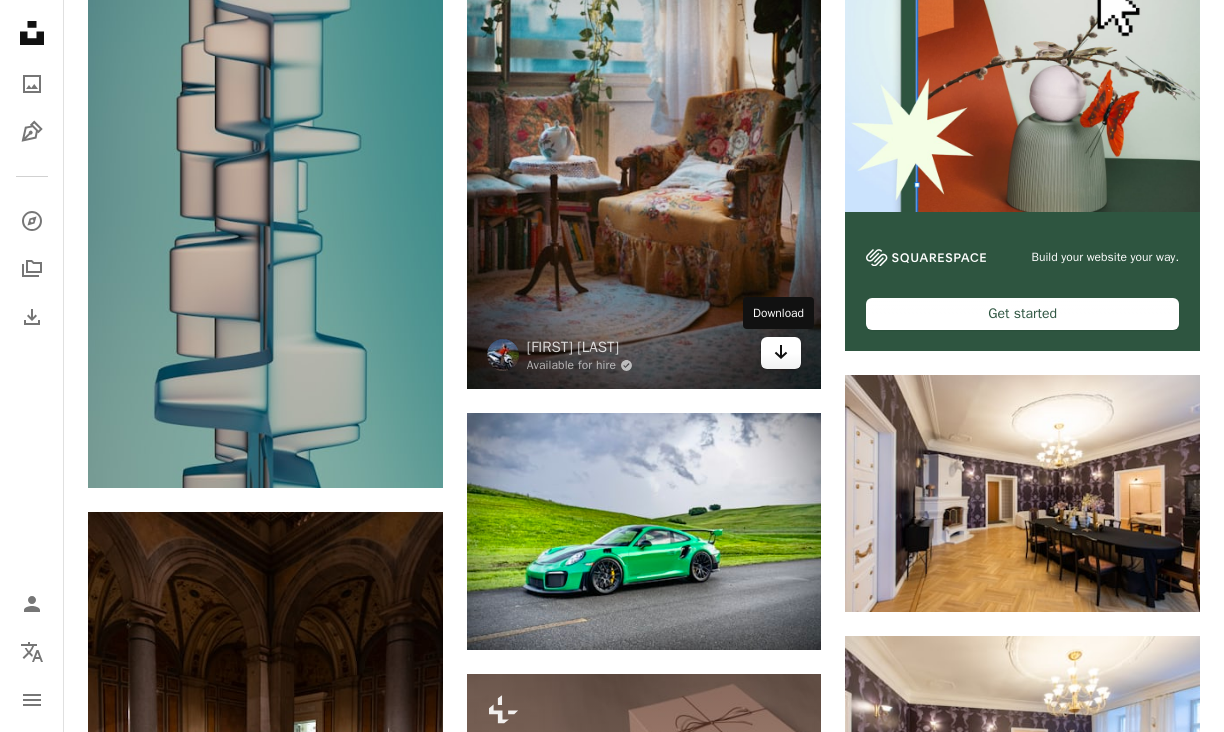 click on "Arrow pointing down" 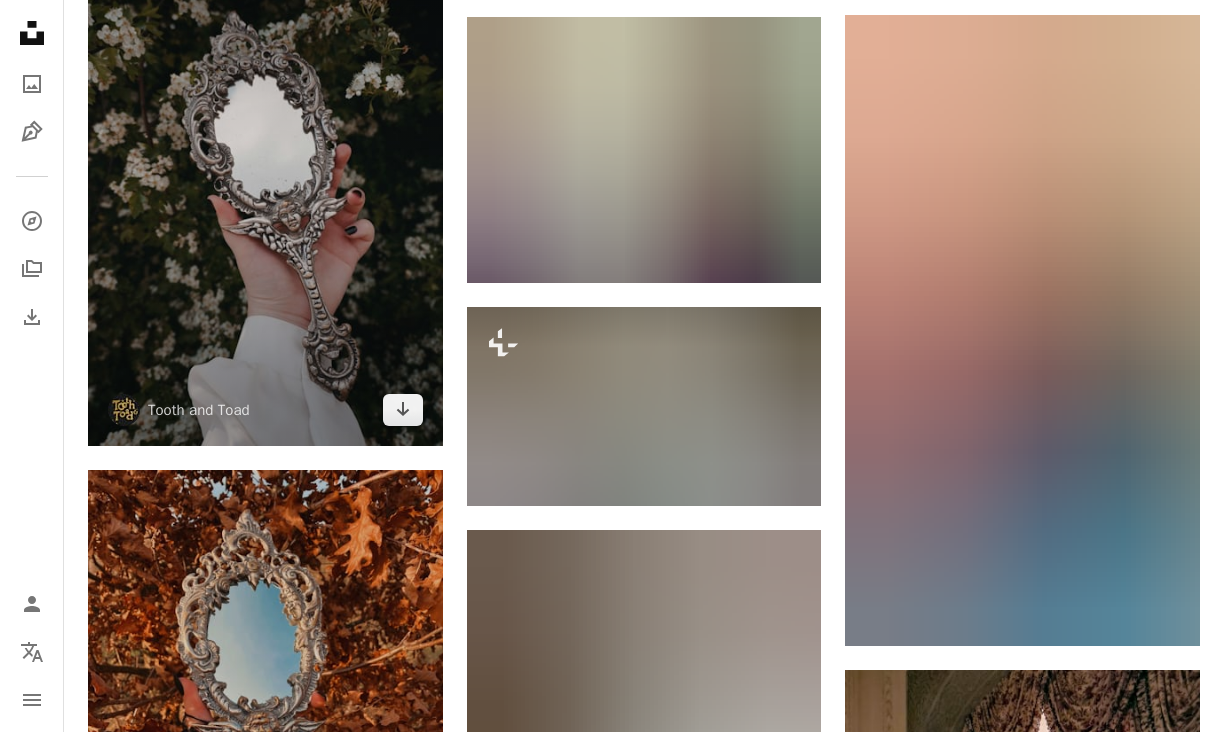 scroll, scrollTop: 1801, scrollLeft: 0, axis: vertical 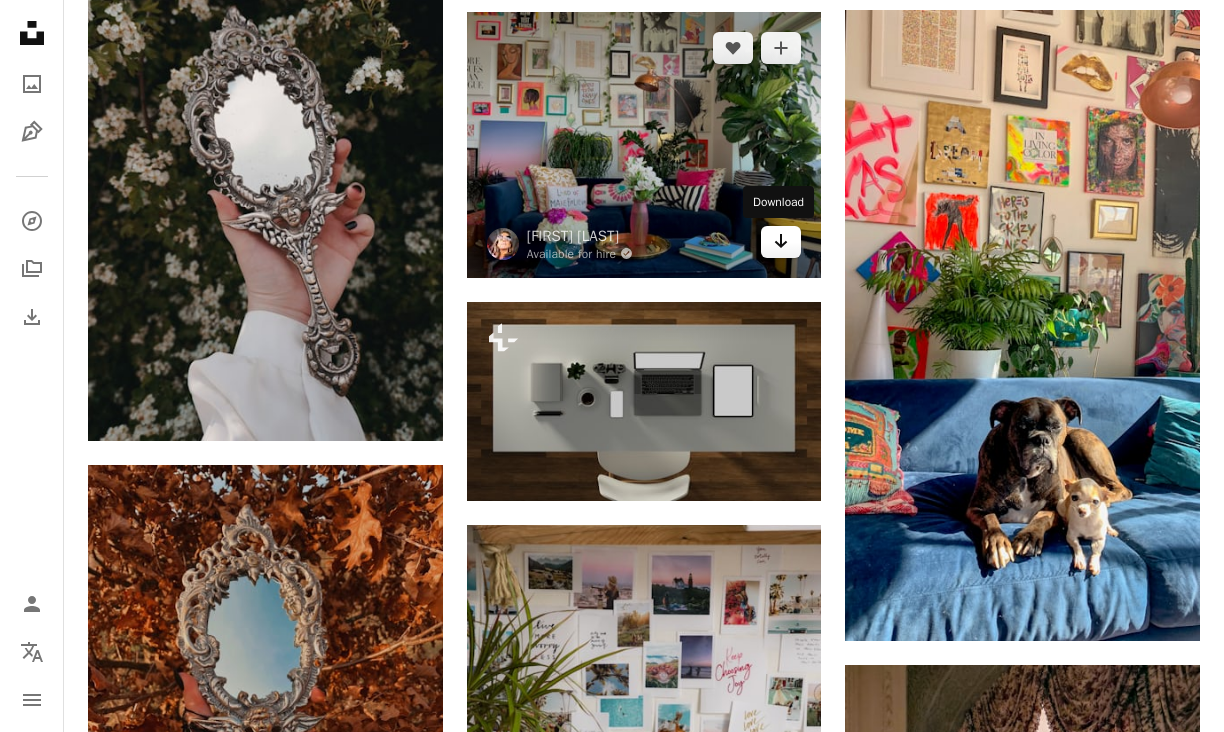 click on "Arrow pointing down" 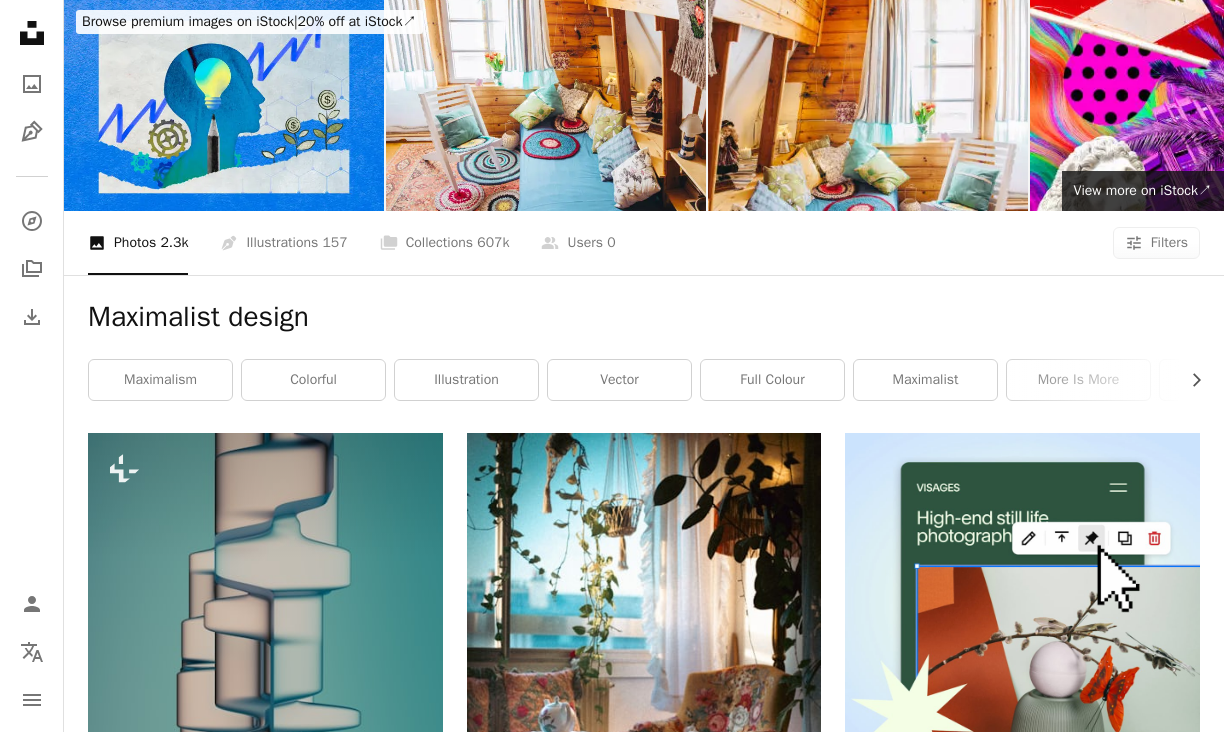 scroll, scrollTop: 0, scrollLeft: 0, axis: both 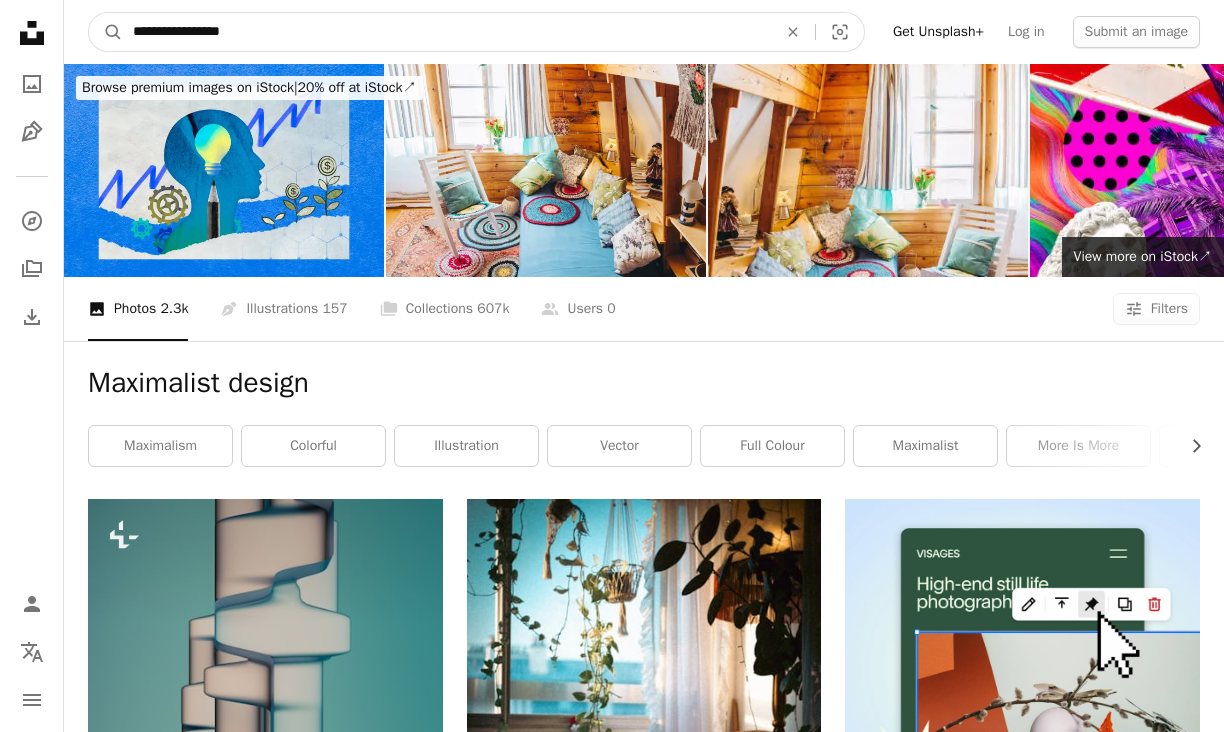 click on "**********" at bounding box center (447, 32) 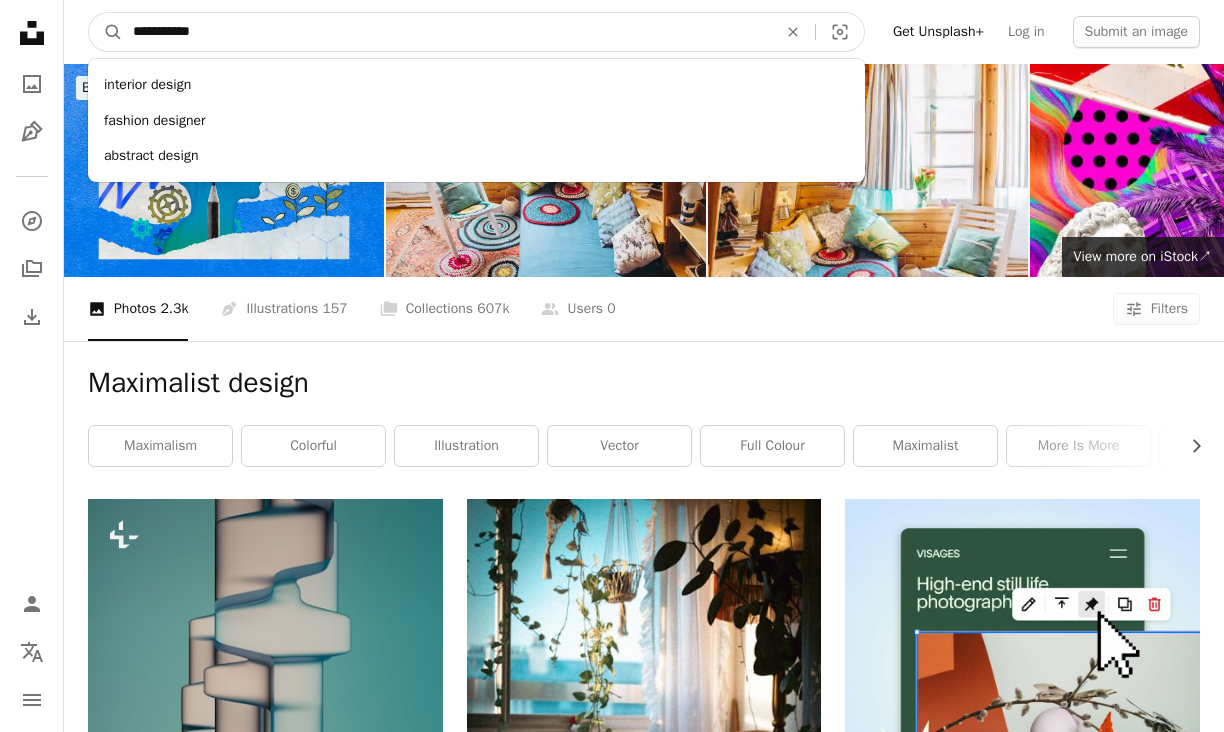 type on "**********" 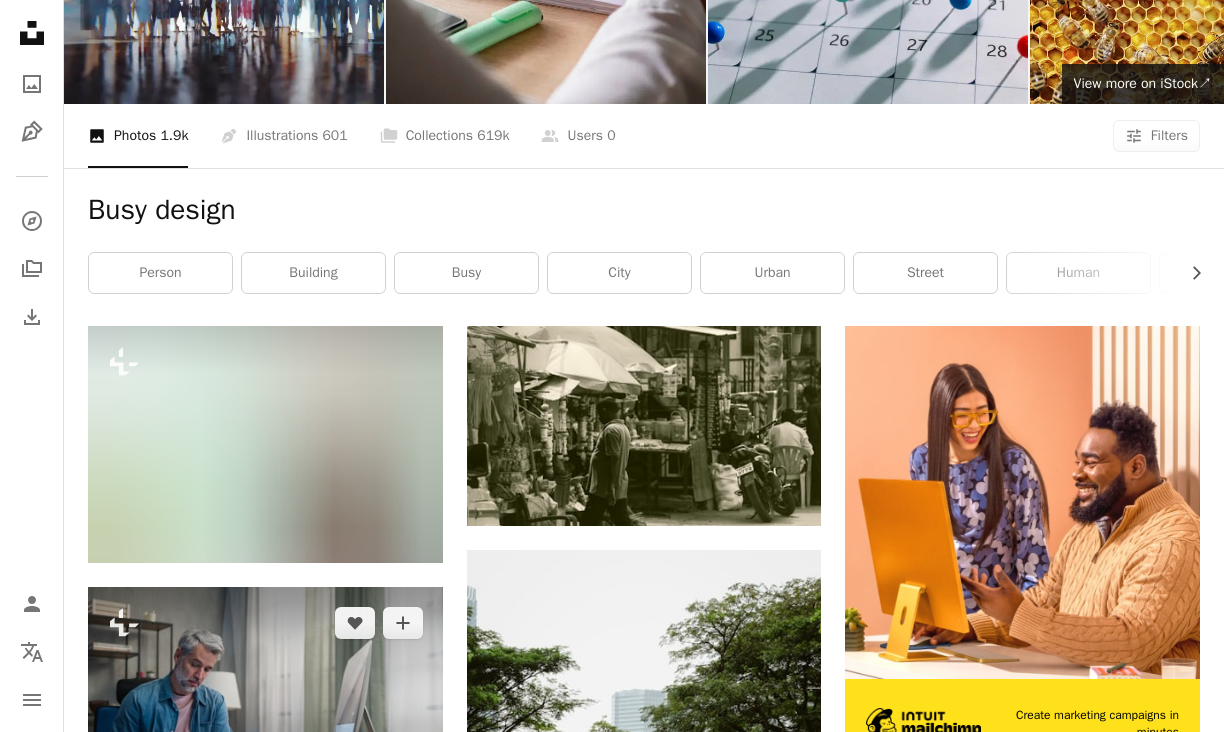 scroll, scrollTop: 0, scrollLeft: 0, axis: both 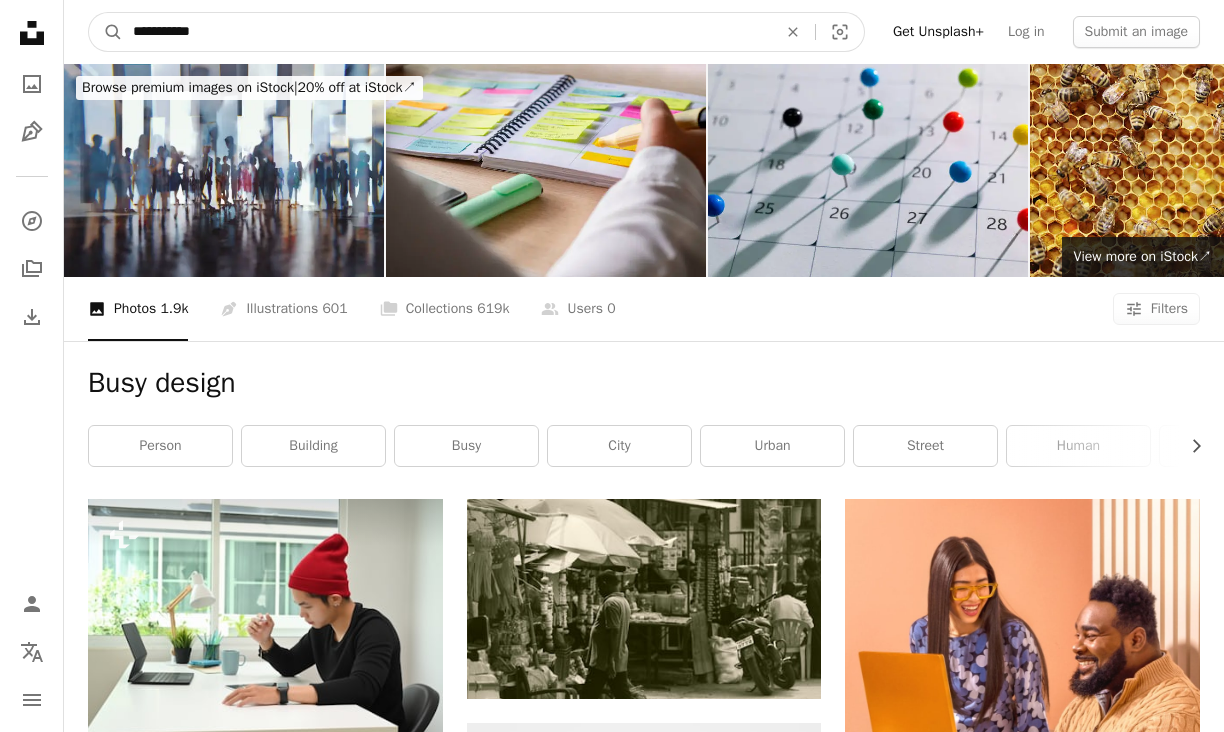 click on "**********" at bounding box center (447, 32) 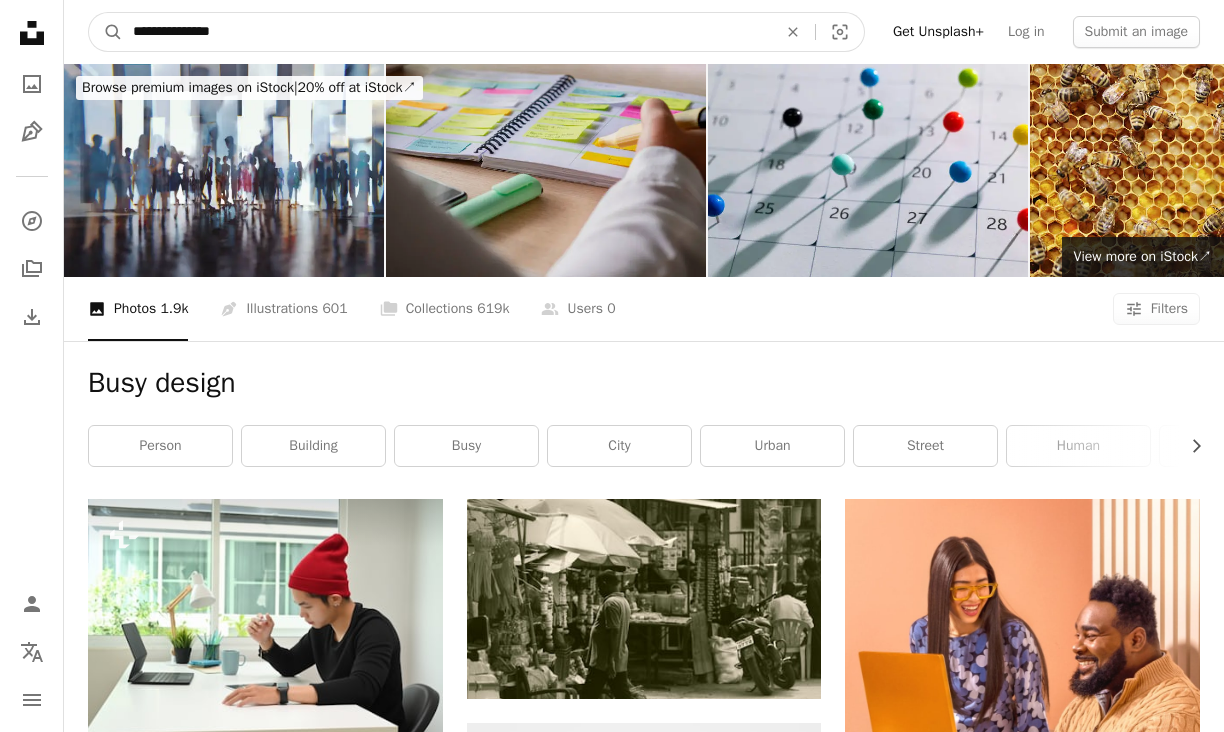 type on "**********" 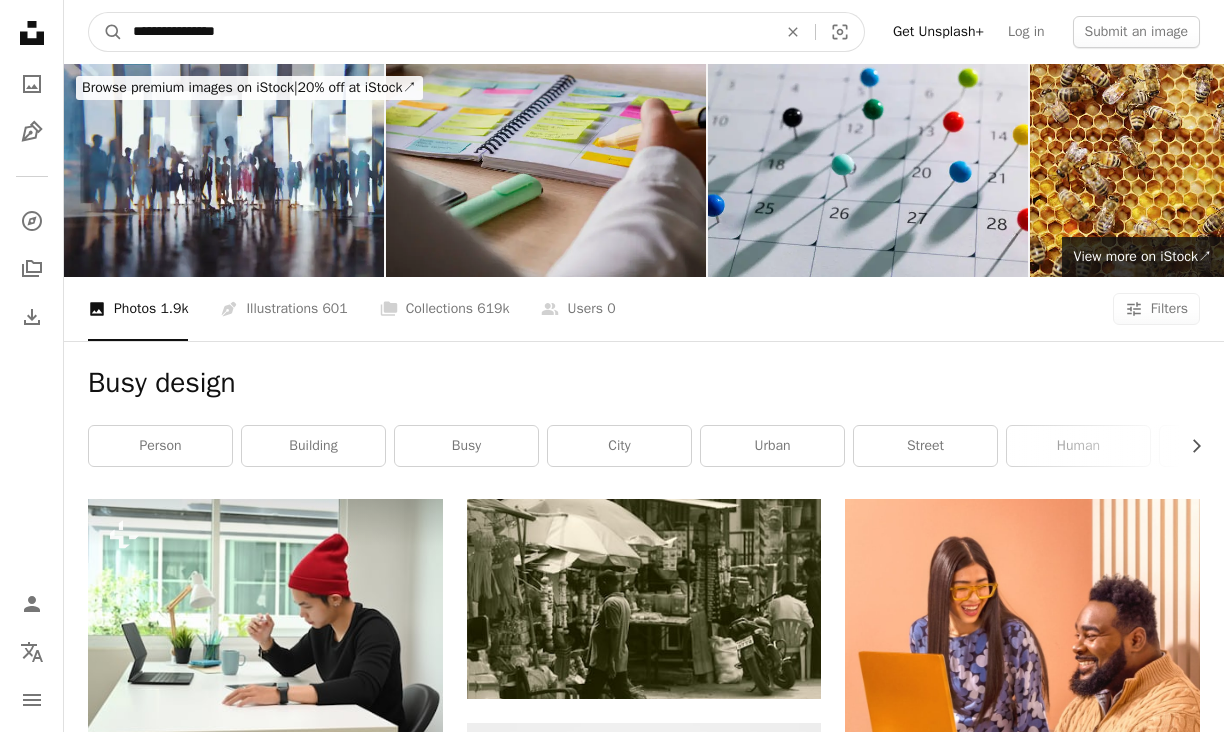 click on "A magnifying glass" at bounding box center (106, 32) 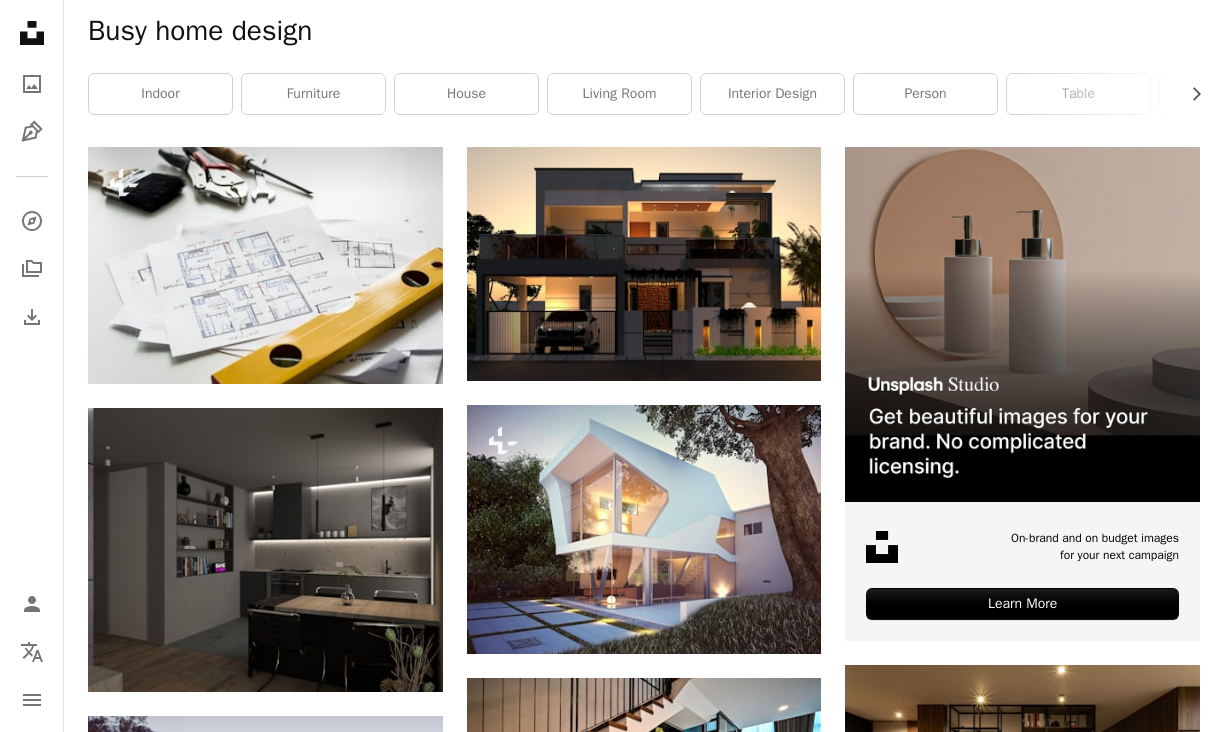 scroll, scrollTop: 0, scrollLeft: 0, axis: both 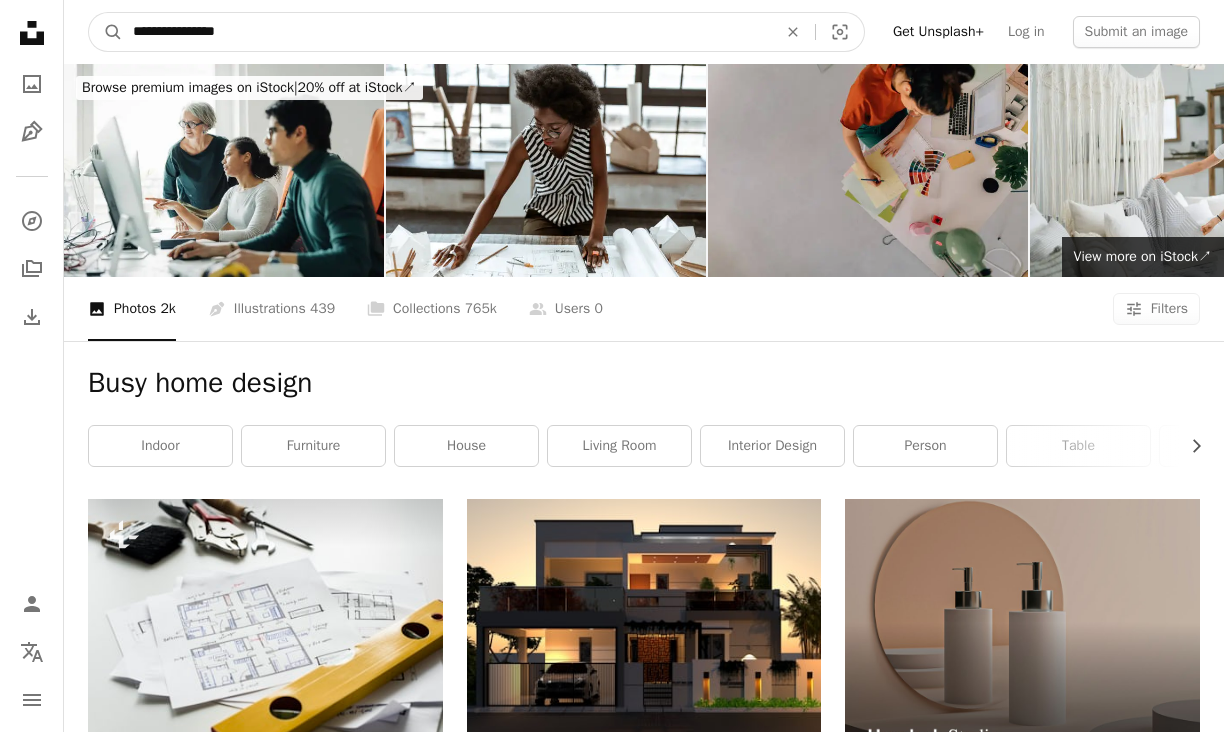 drag, startPoint x: 296, startPoint y: 36, endPoint x: -23, endPoint y: 9, distance: 320.1406 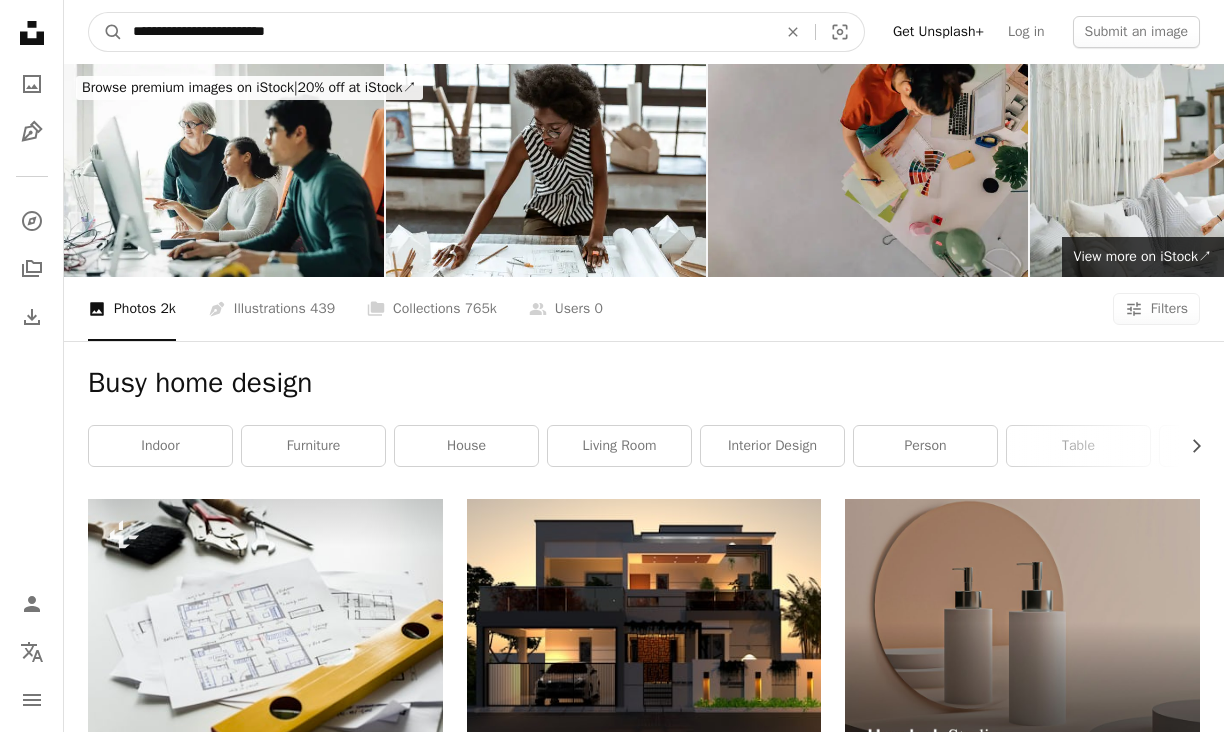 type on "**********" 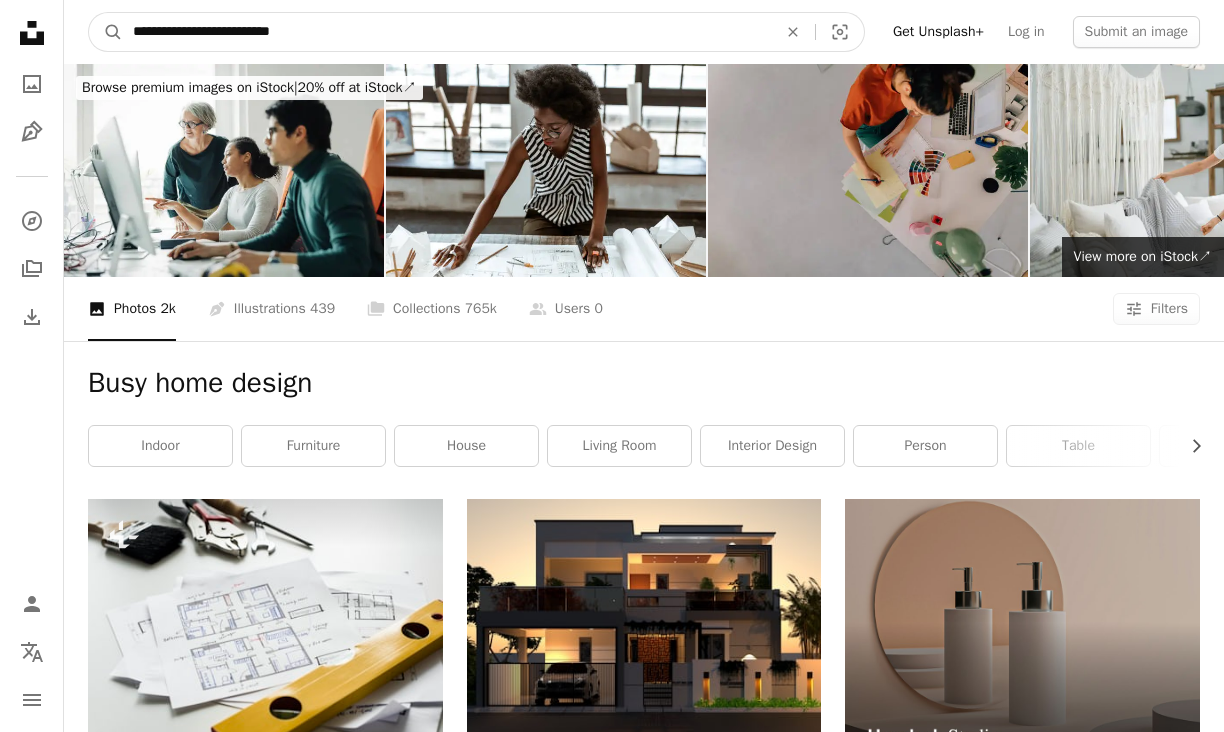 click on "A magnifying glass" at bounding box center [106, 32] 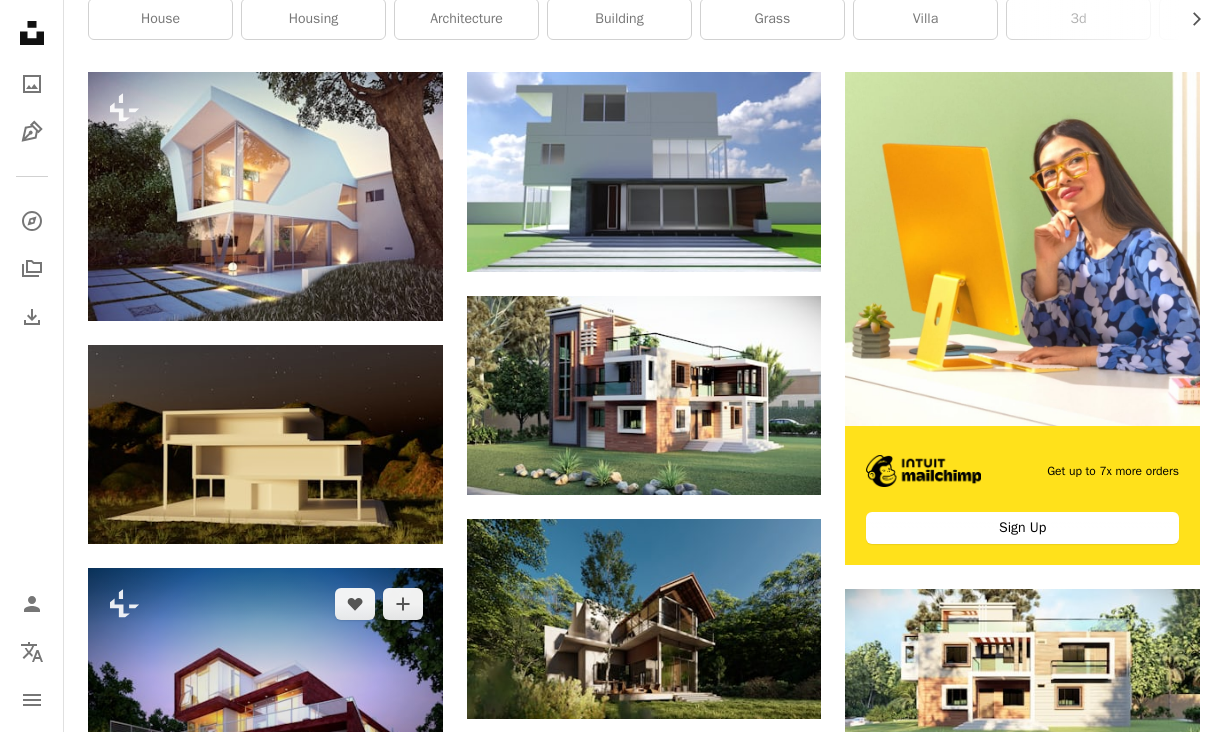 scroll, scrollTop: 0, scrollLeft: 0, axis: both 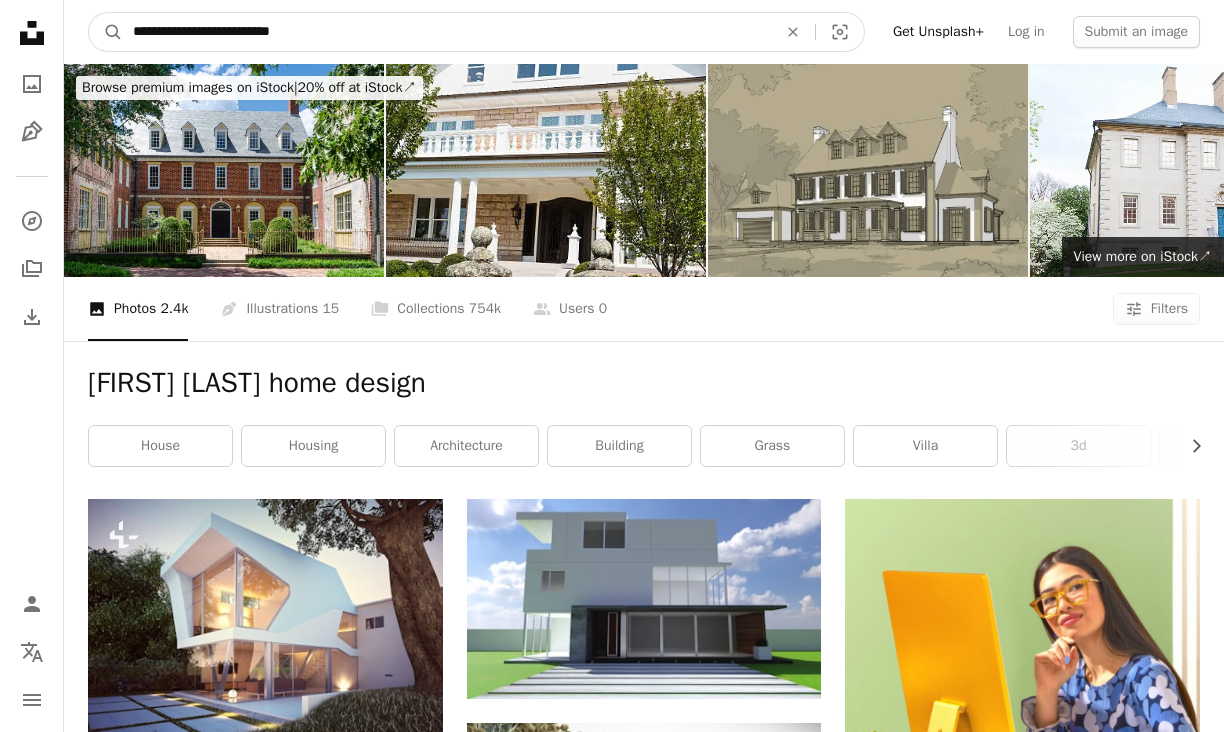 drag, startPoint x: 397, startPoint y: 26, endPoint x: 4, endPoint y: 5, distance: 393.56067 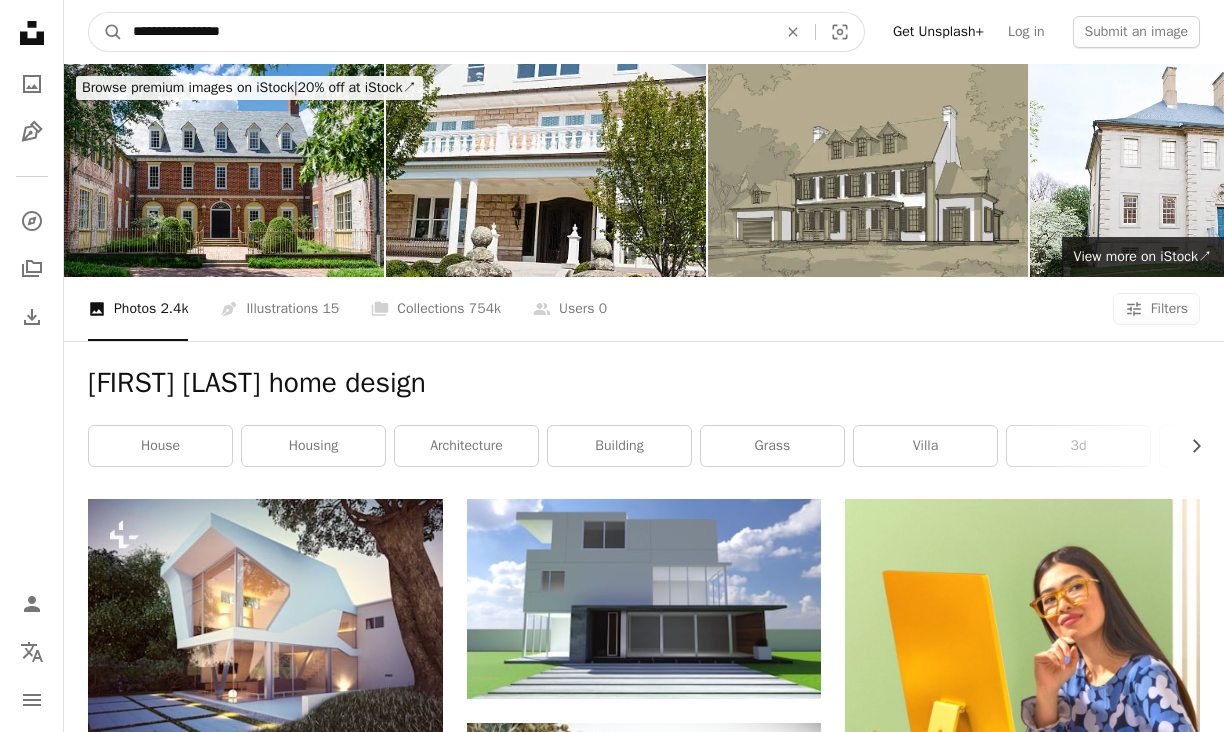 type on "**********" 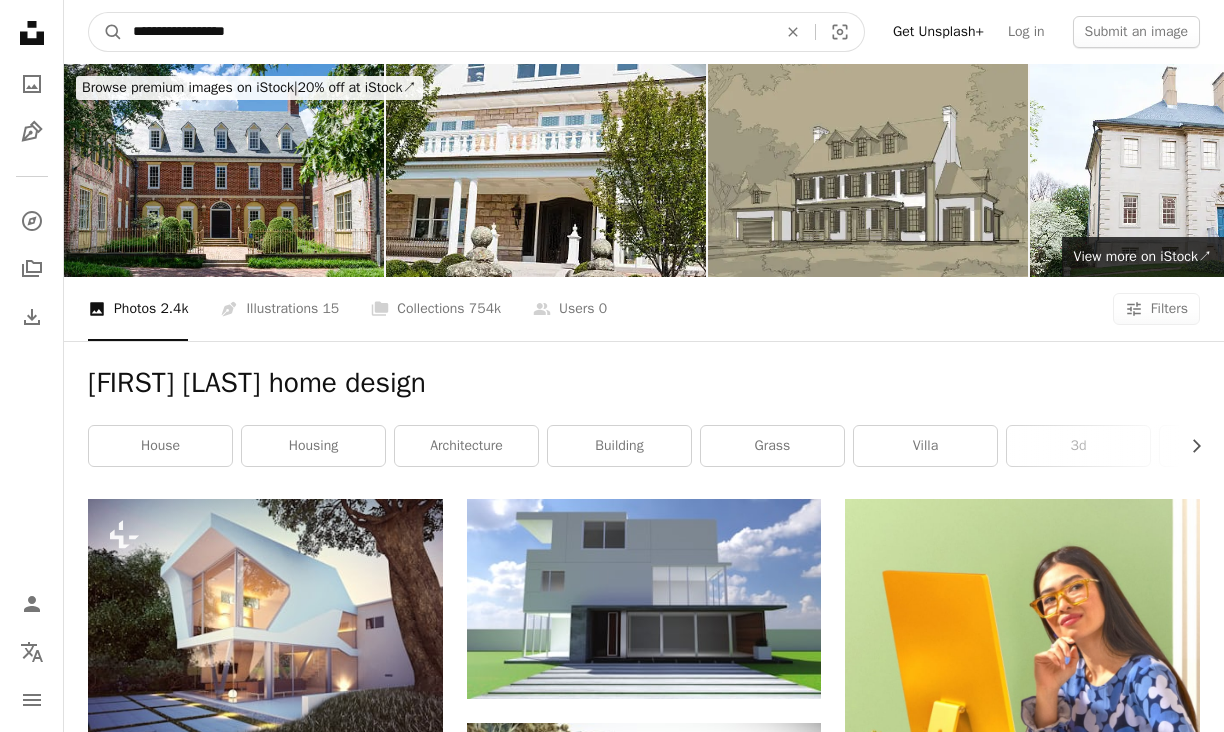 click on "A magnifying glass" at bounding box center [106, 32] 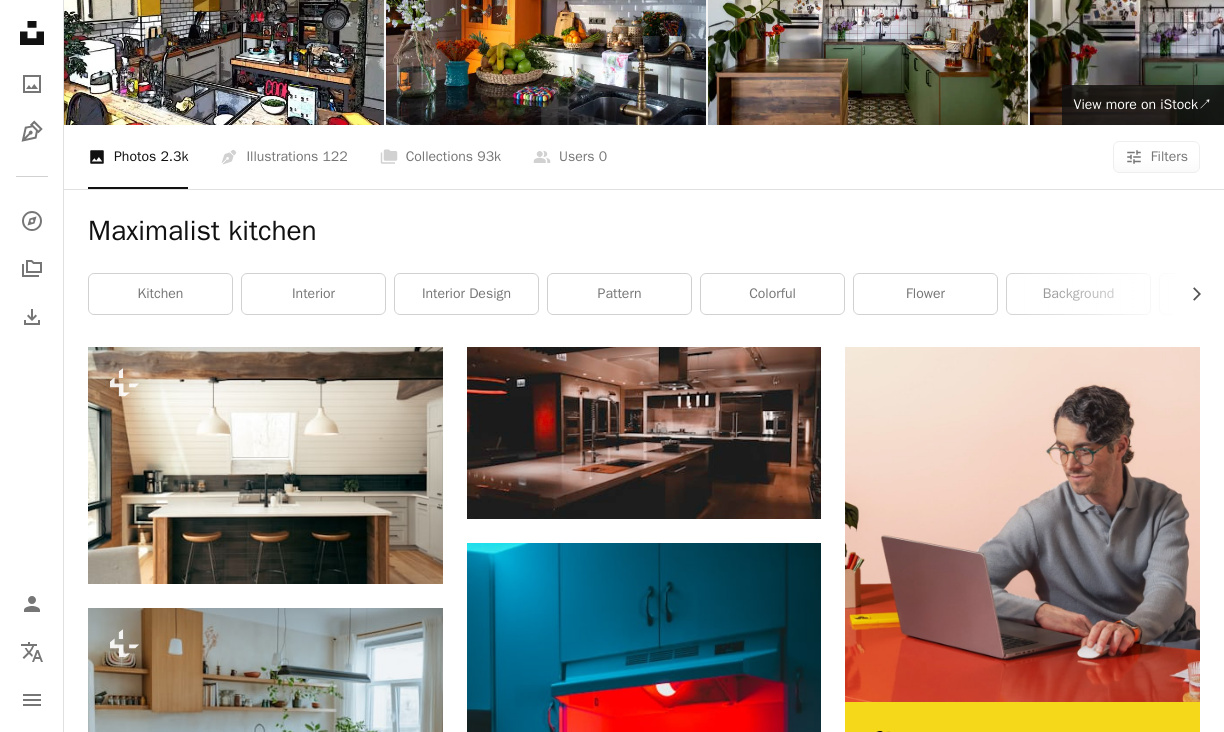 scroll, scrollTop: 0, scrollLeft: 0, axis: both 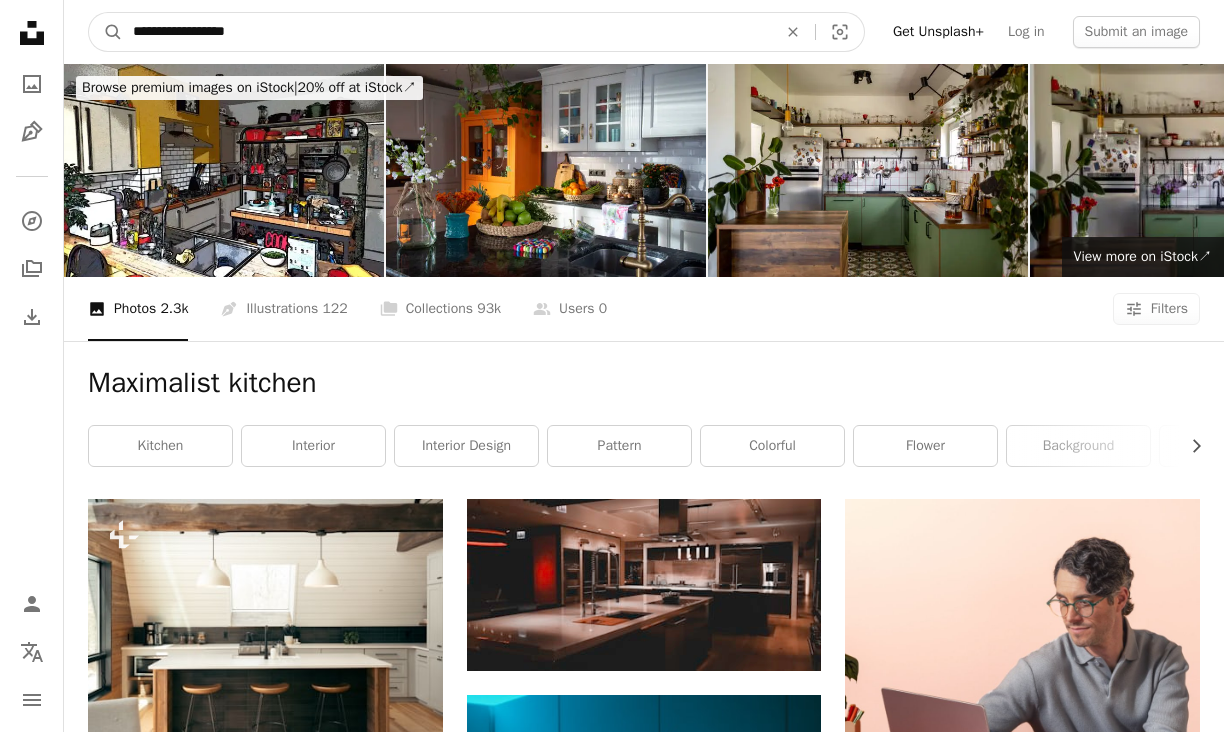 drag, startPoint x: 367, startPoint y: 32, endPoint x: 21, endPoint y: 3, distance: 347.2132 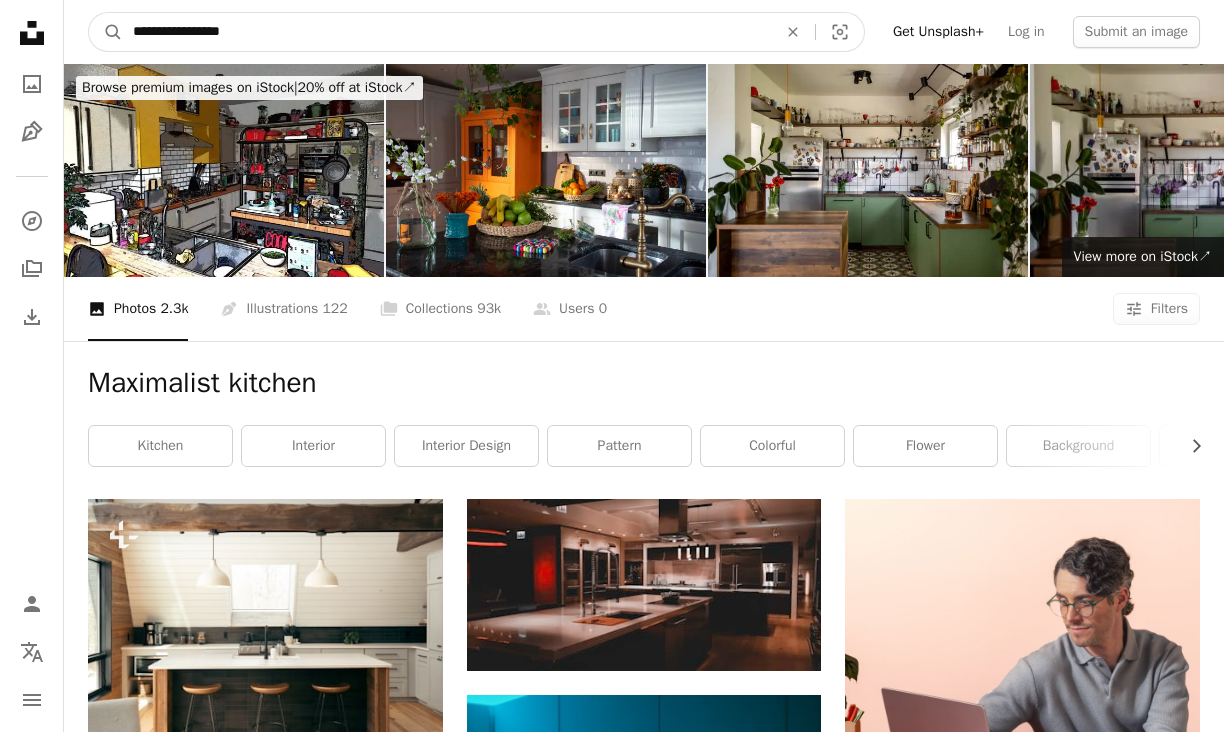type on "**********" 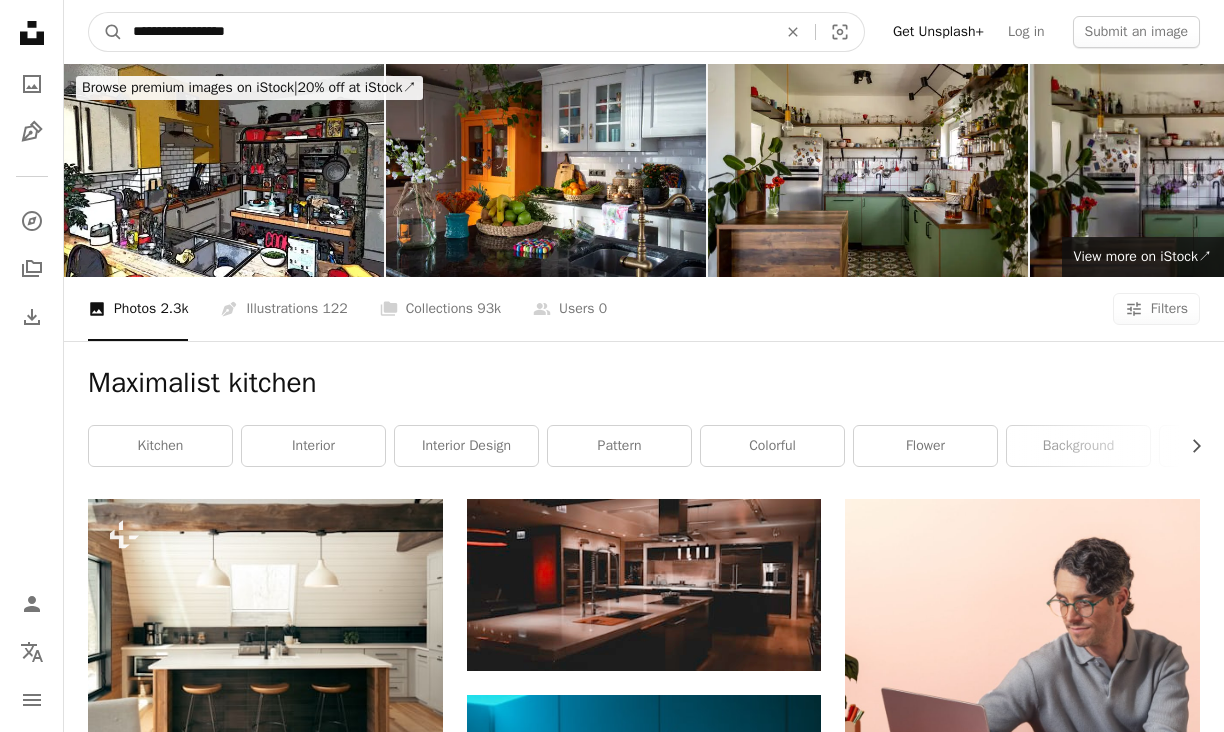 click on "A magnifying glass" at bounding box center (106, 32) 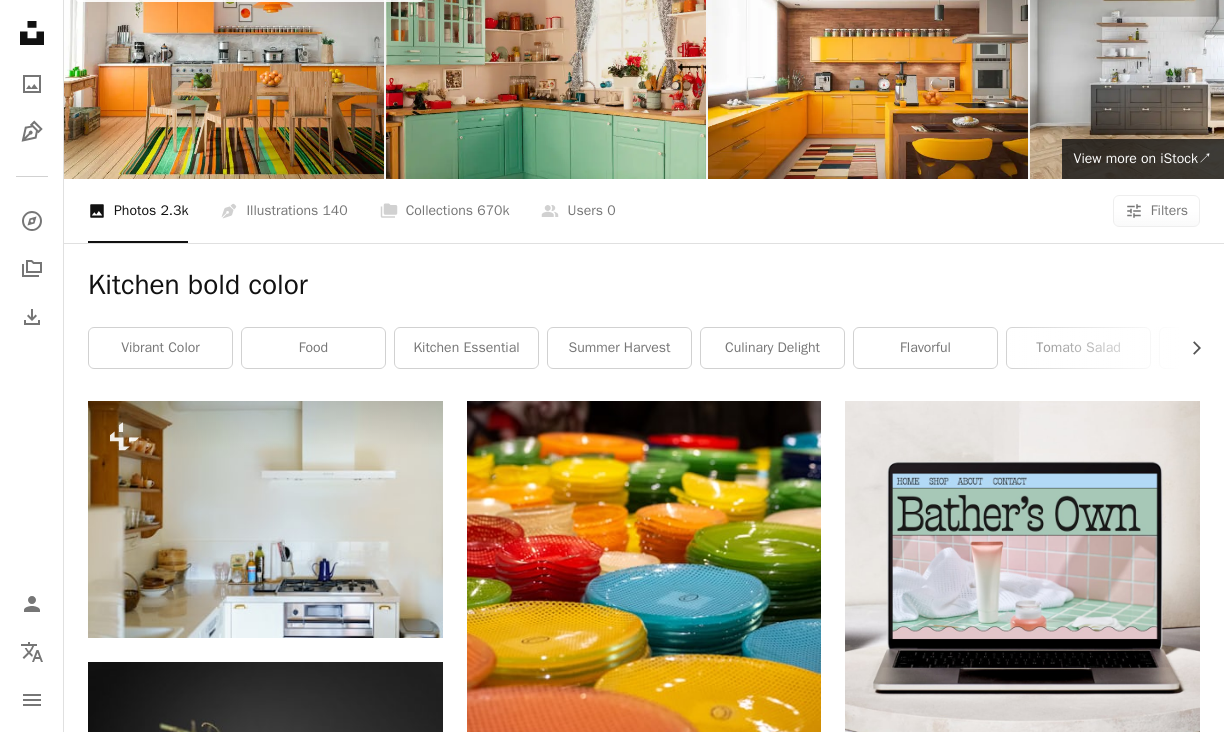 scroll, scrollTop: 0, scrollLeft: 0, axis: both 